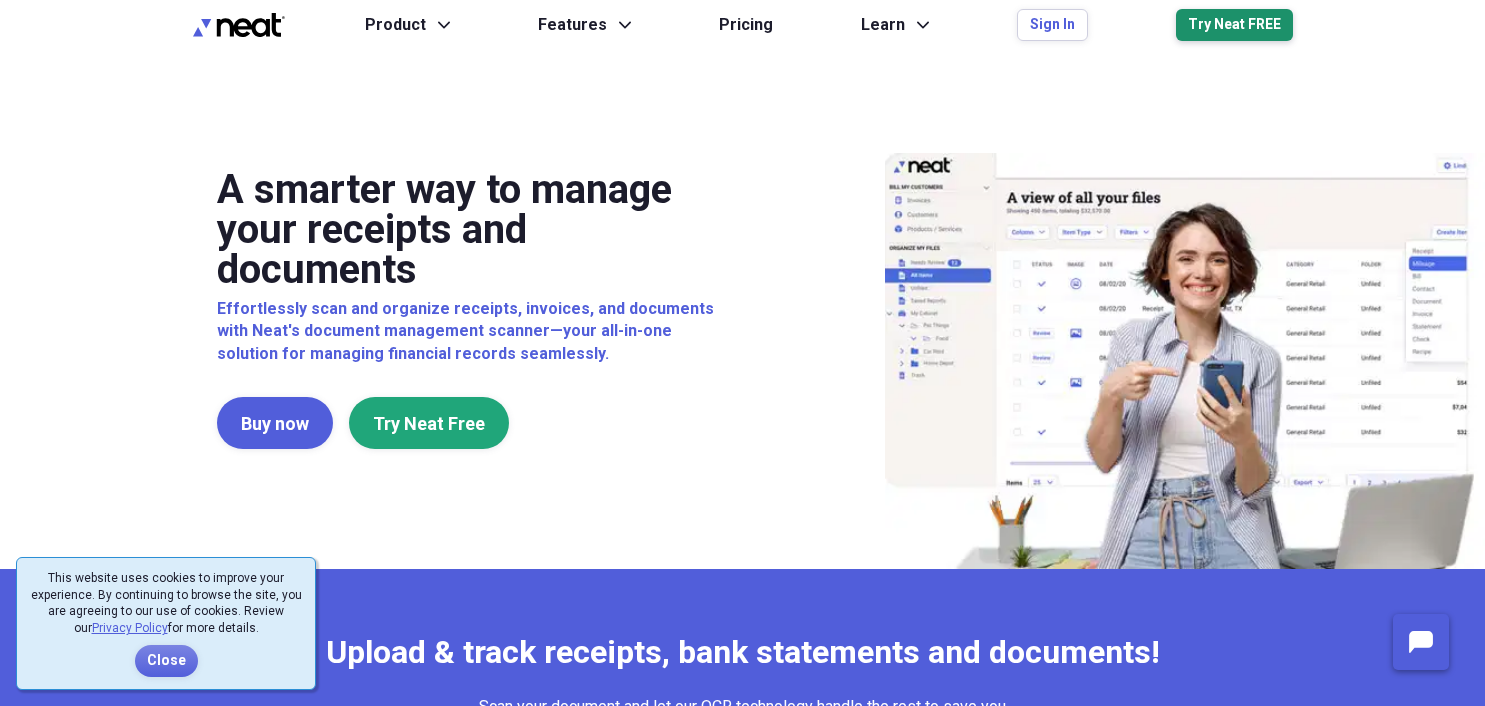 scroll, scrollTop: 0, scrollLeft: 0, axis: both 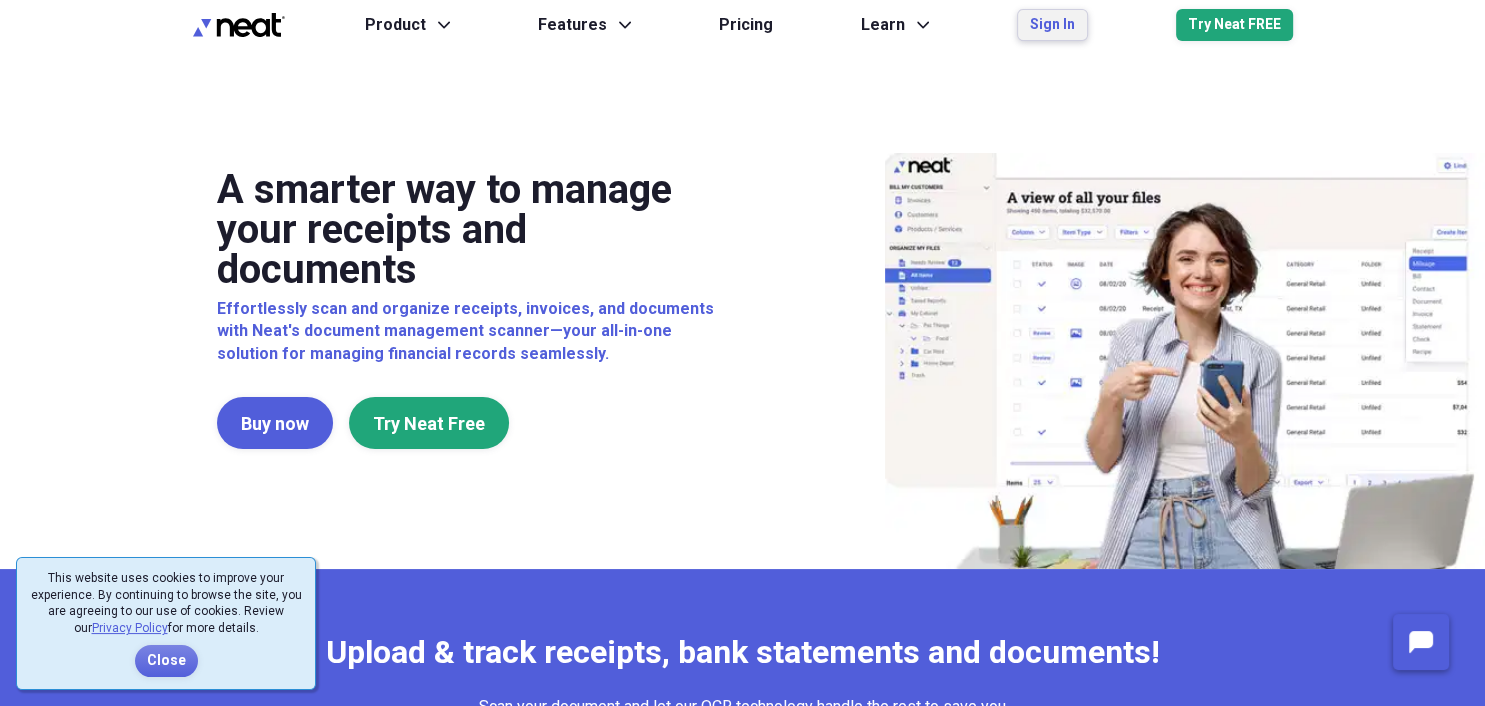 click on "Sign In" at bounding box center (1052, 25) 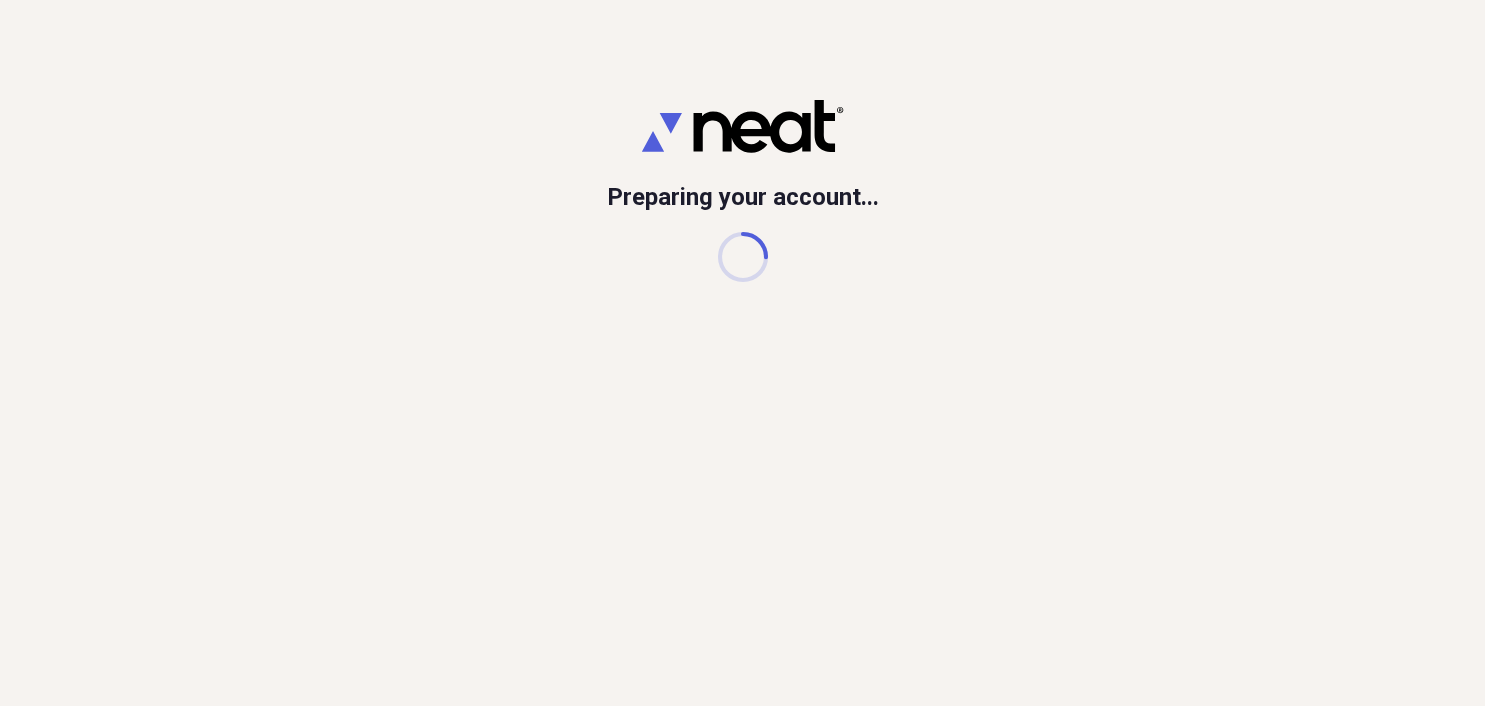 scroll, scrollTop: 0, scrollLeft: 0, axis: both 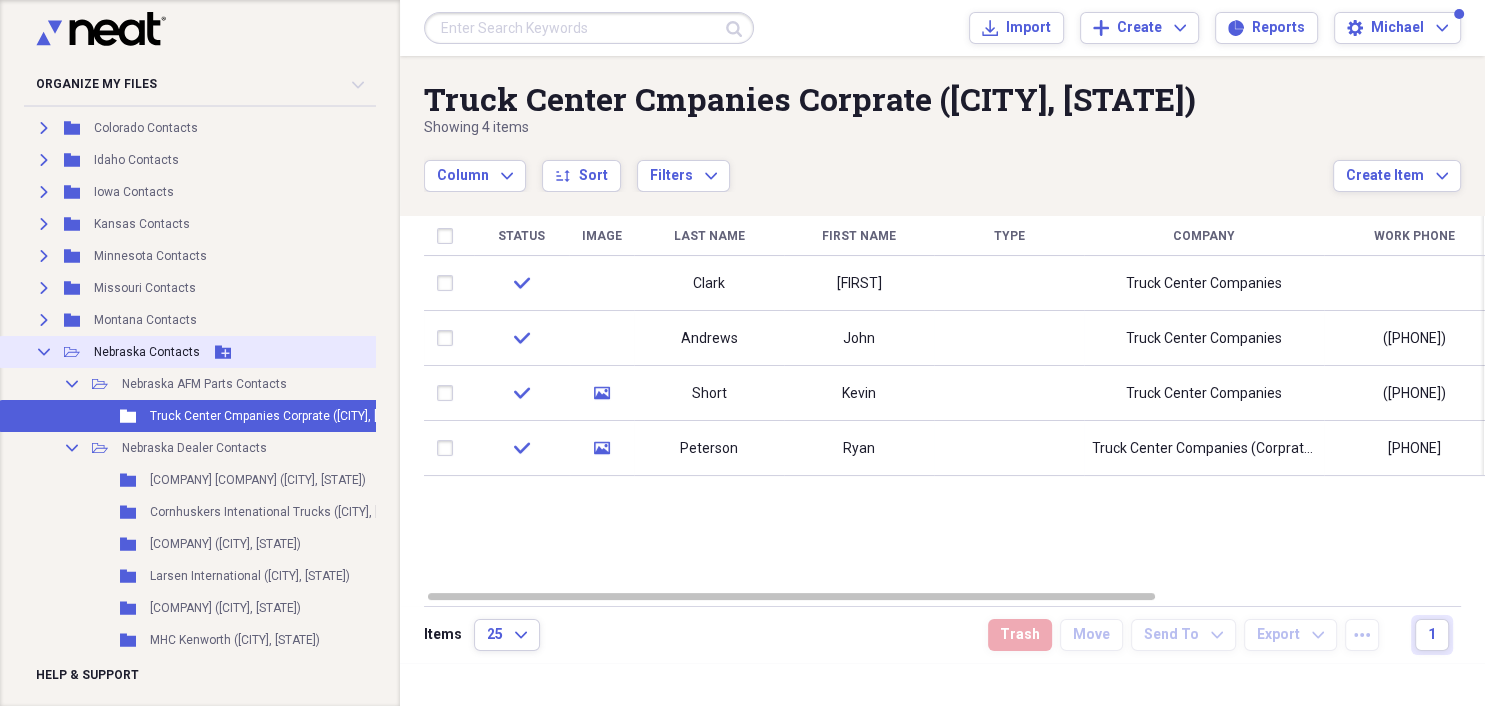 click 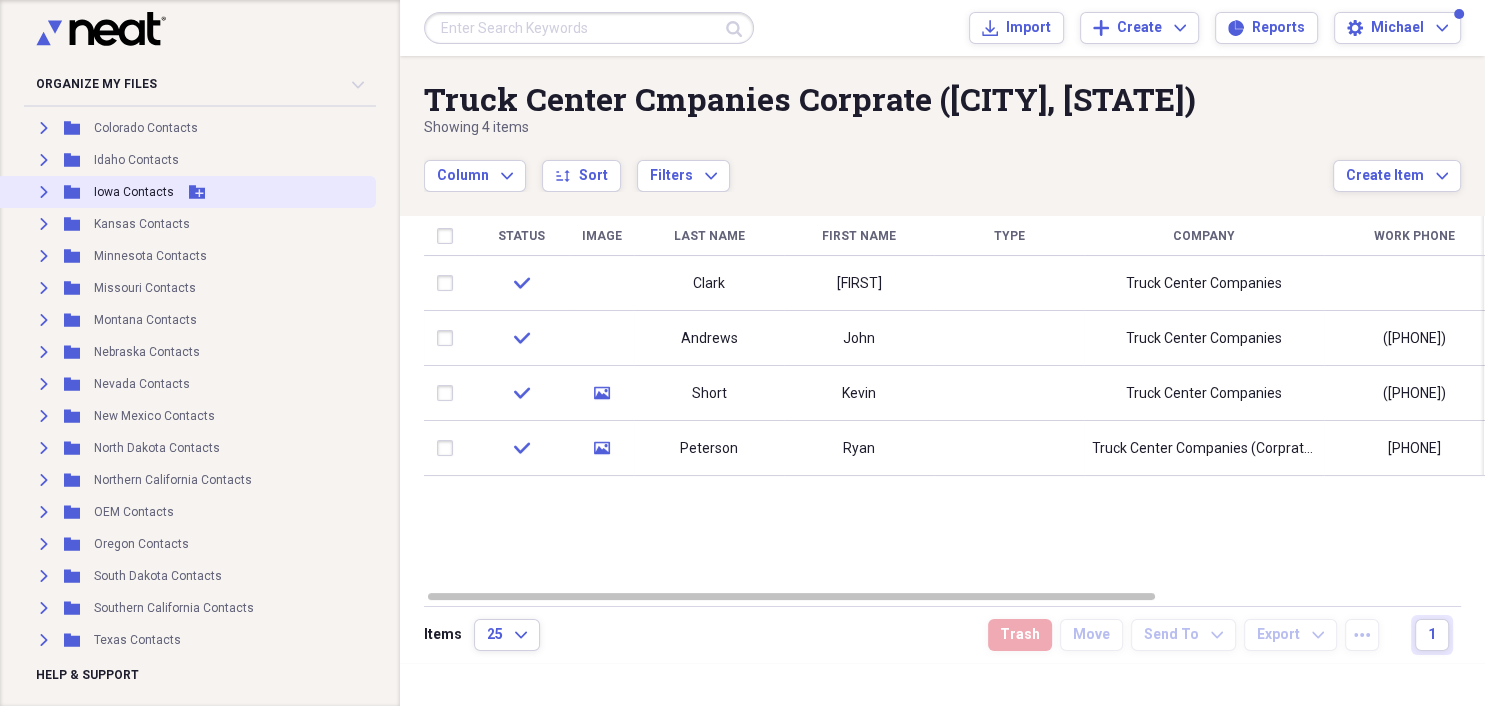 click 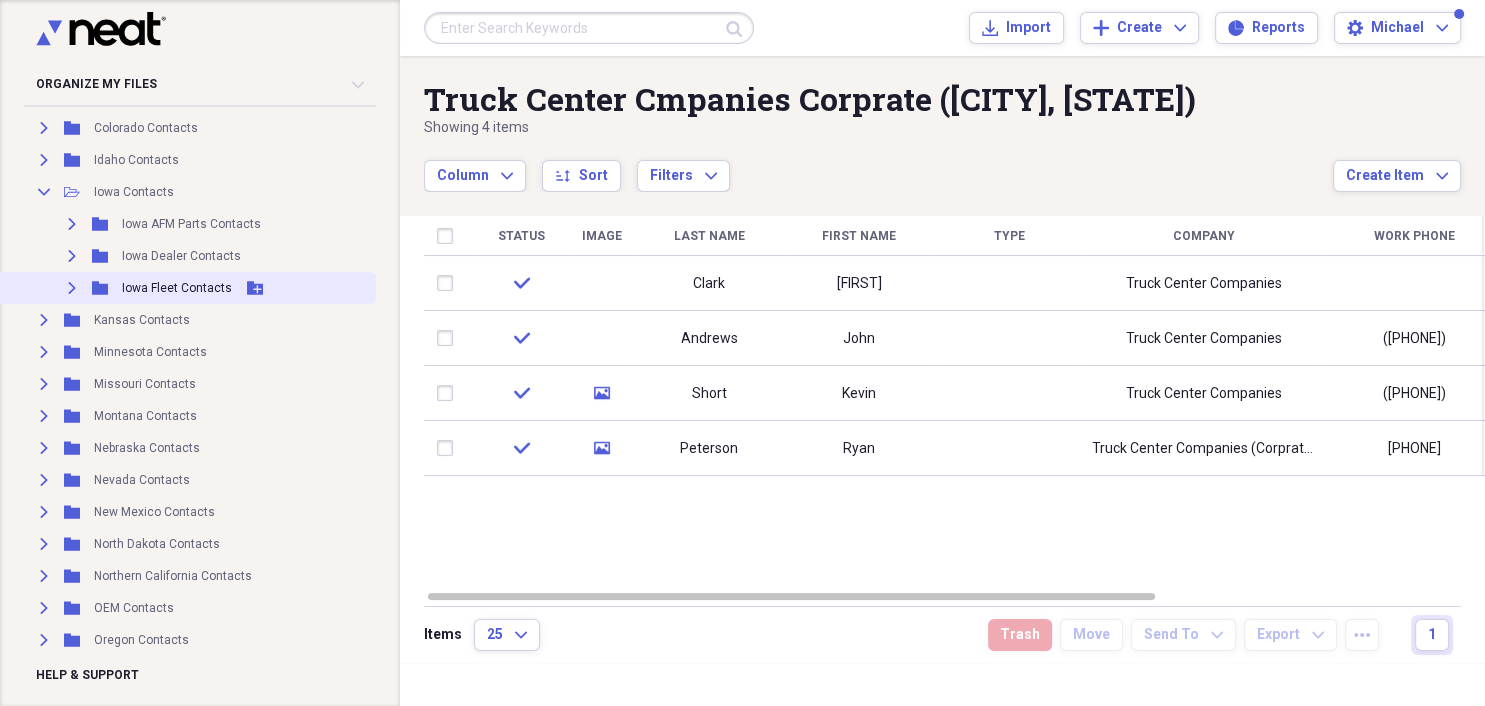 click on "Expand" 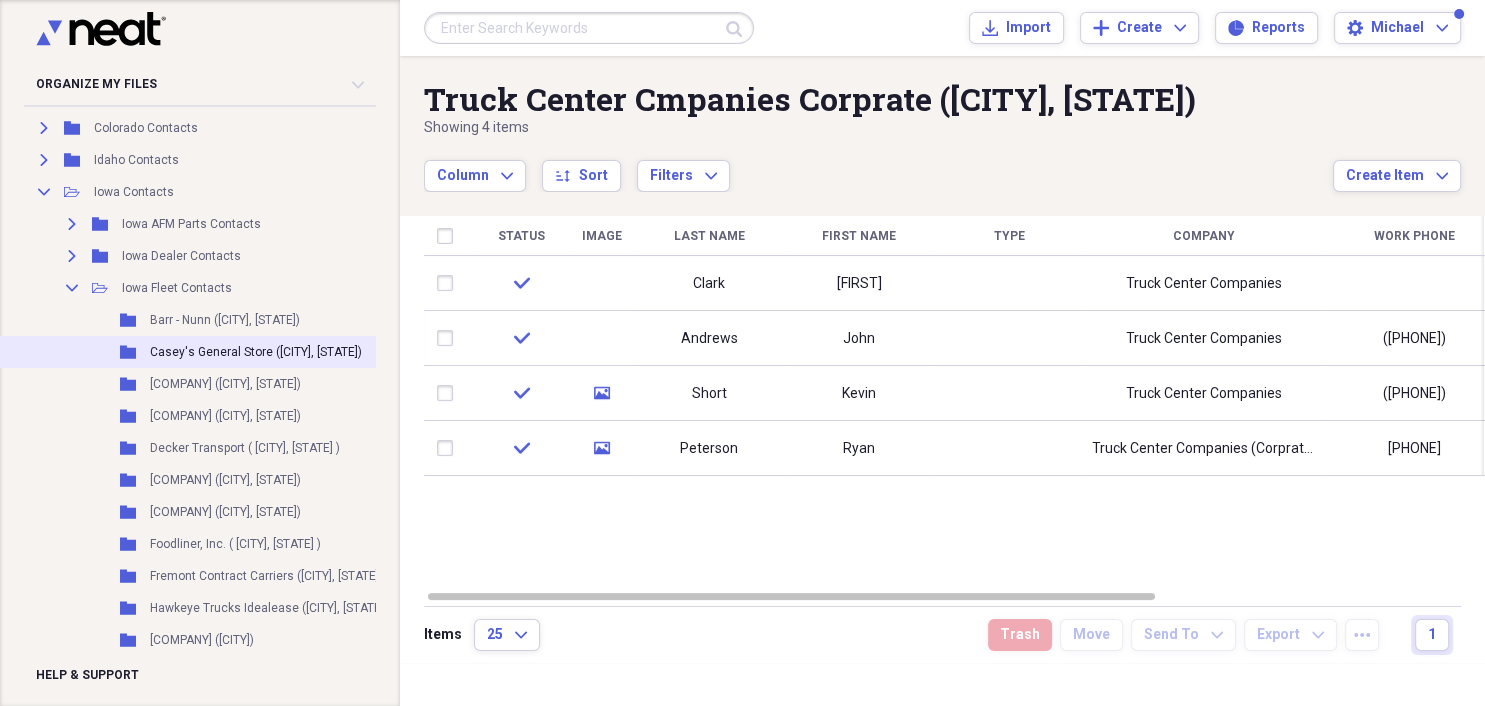 click on "Casey's General Store ([CITY], [STATE])" at bounding box center (256, 352) 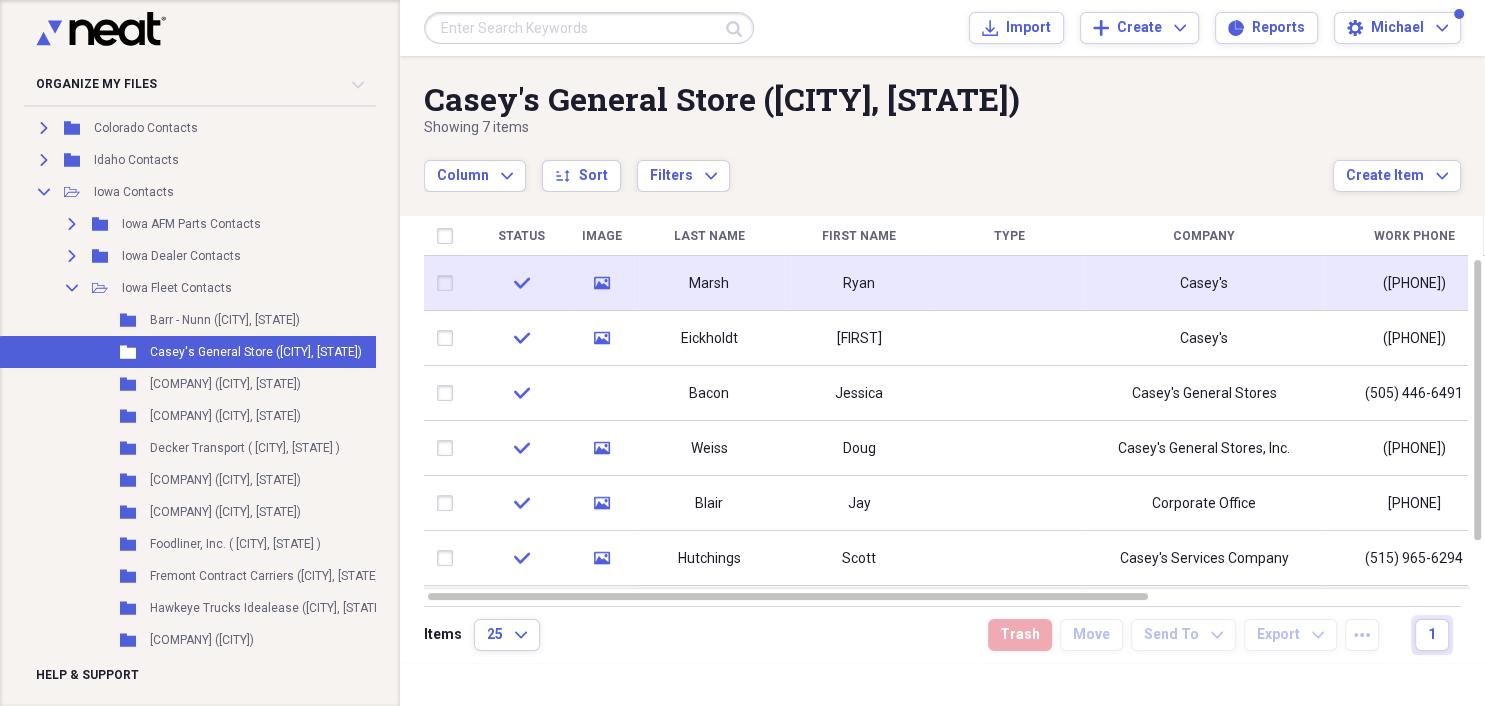 click on "Marsh" at bounding box center [709, 283] 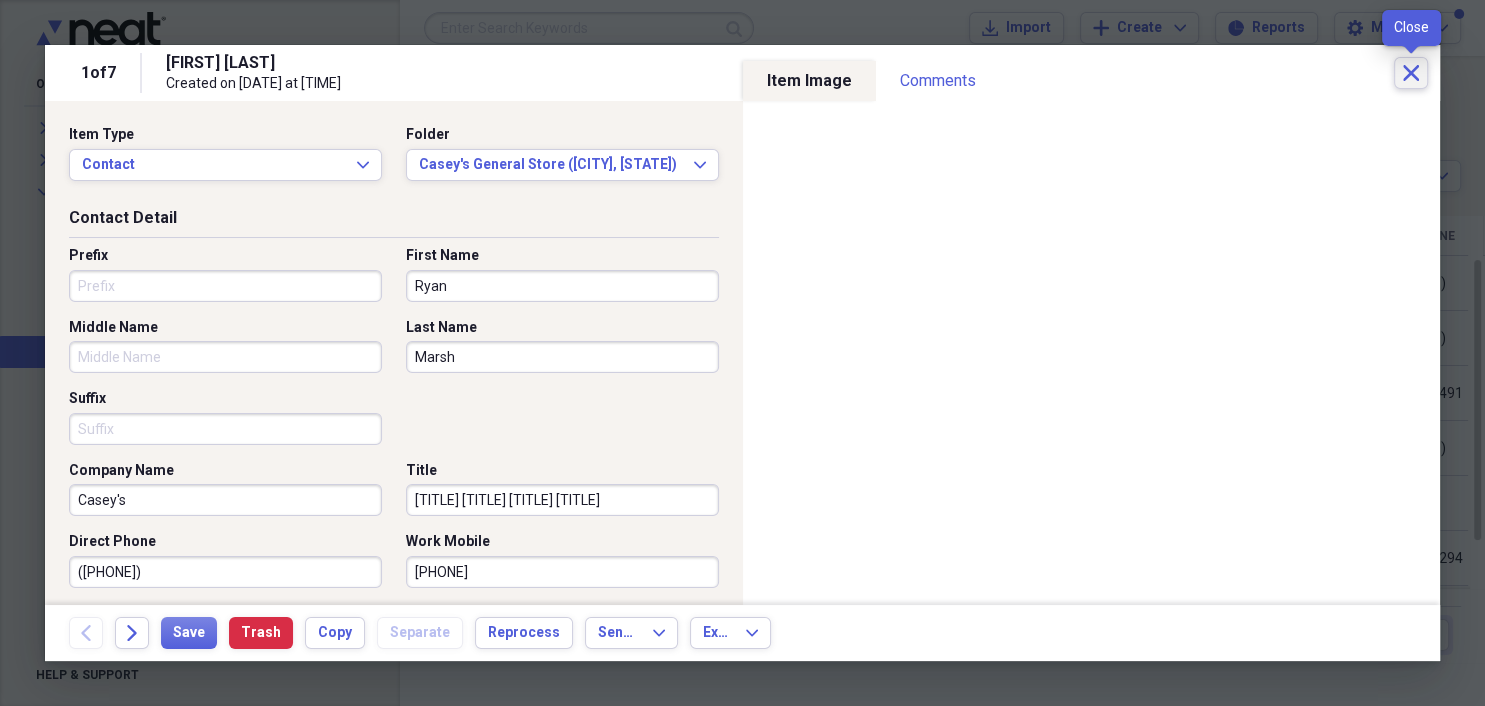 click on "Close" 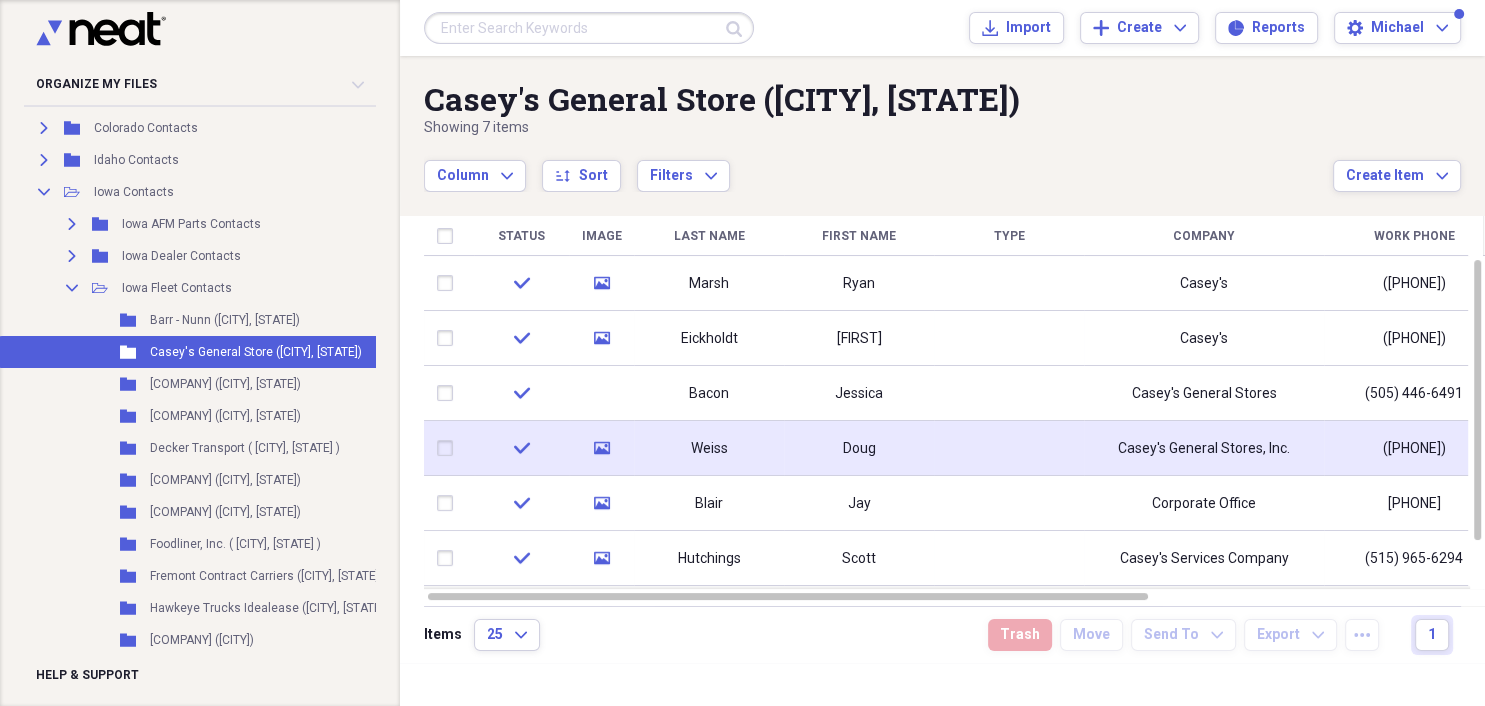 click on "Weiss" at bounding box center [709, 448] 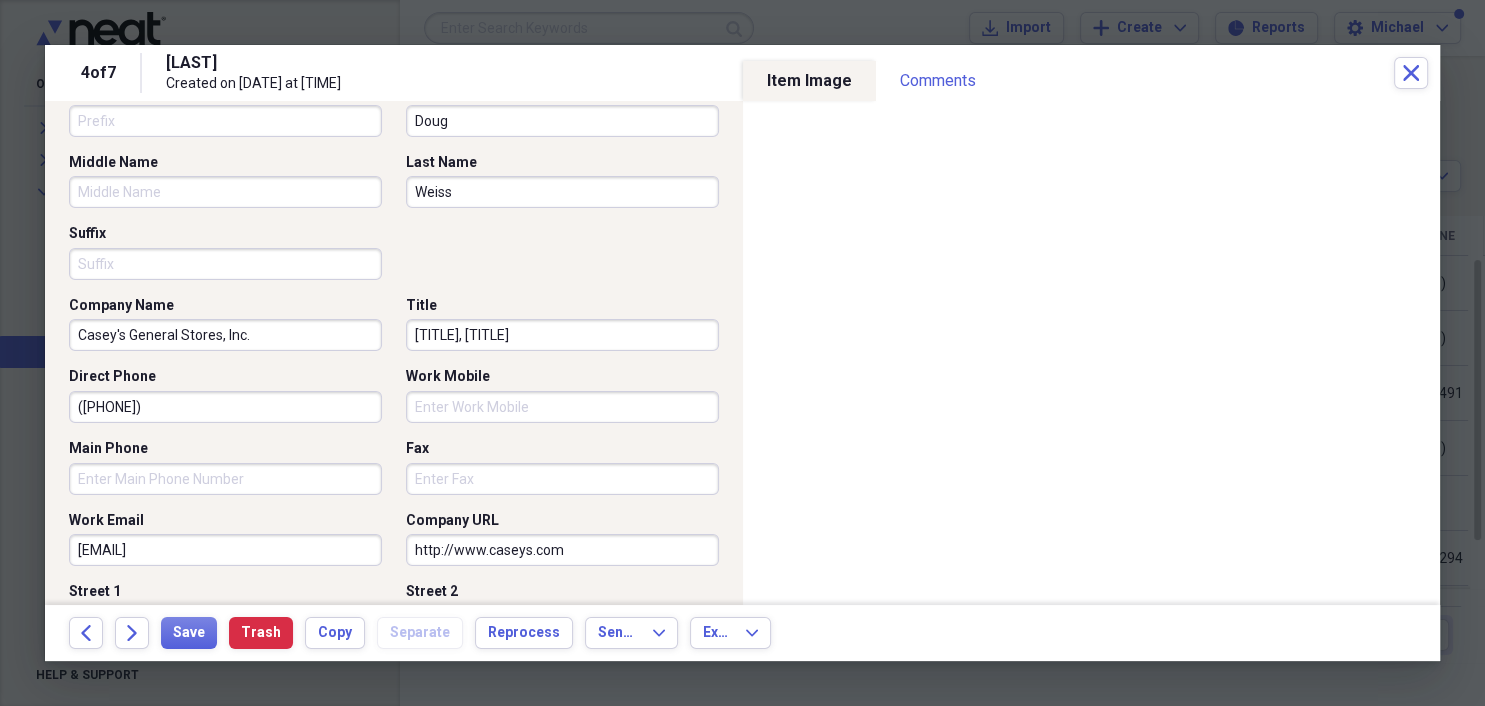 scroll, scrollTop: 115, scrollLeft: 0, axis: vertical 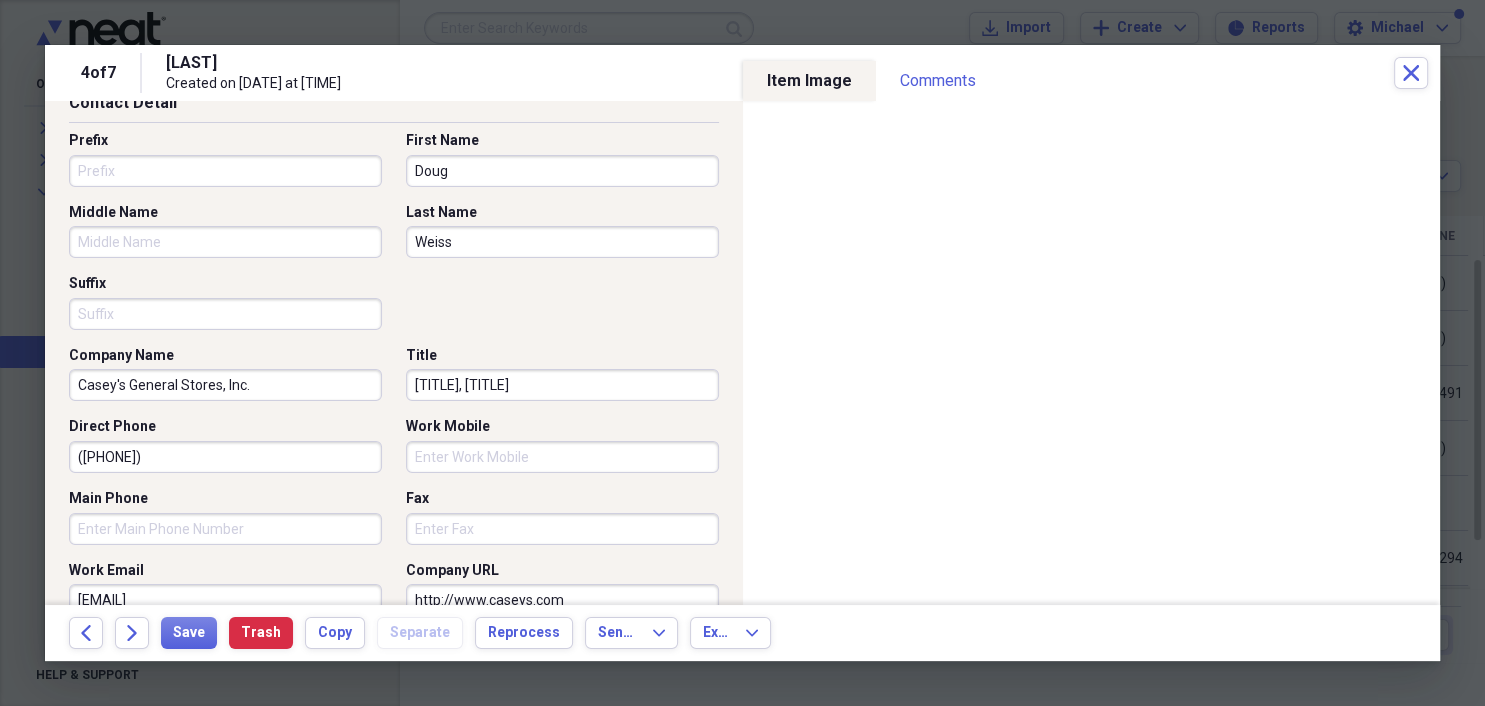 click on "([PHONE])" at bounding box center [225, 457] 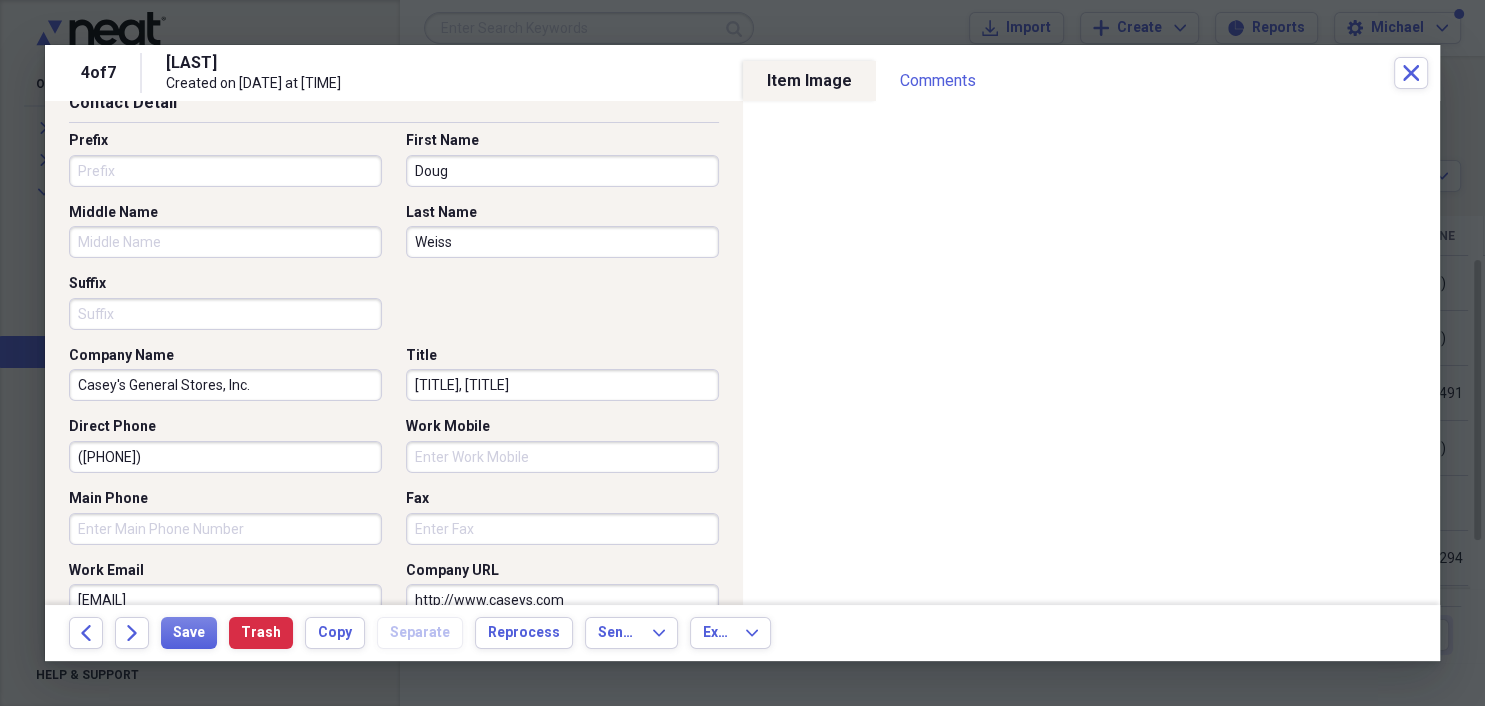 click on "Work Mobile" at bounding box center (562, 457) 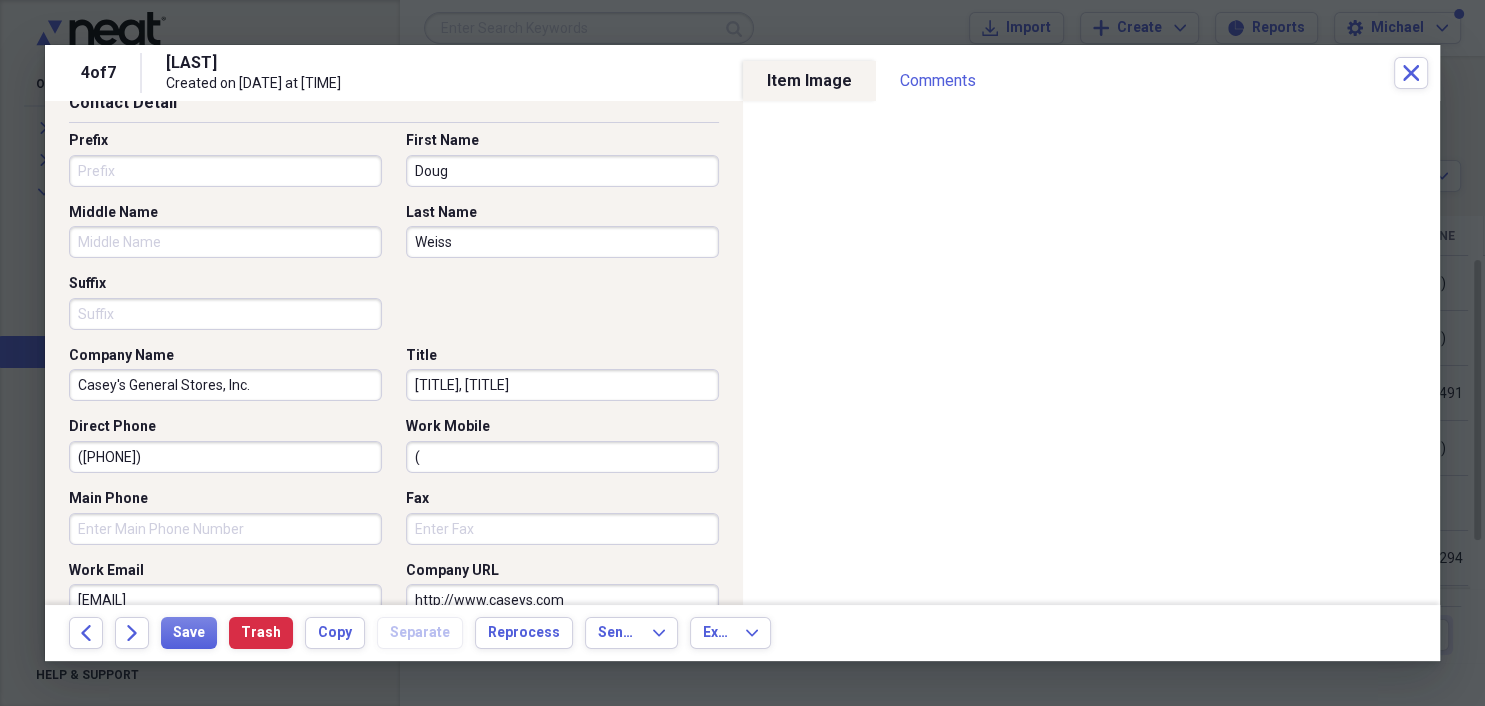 type on "[TITLE], [TITLE]" 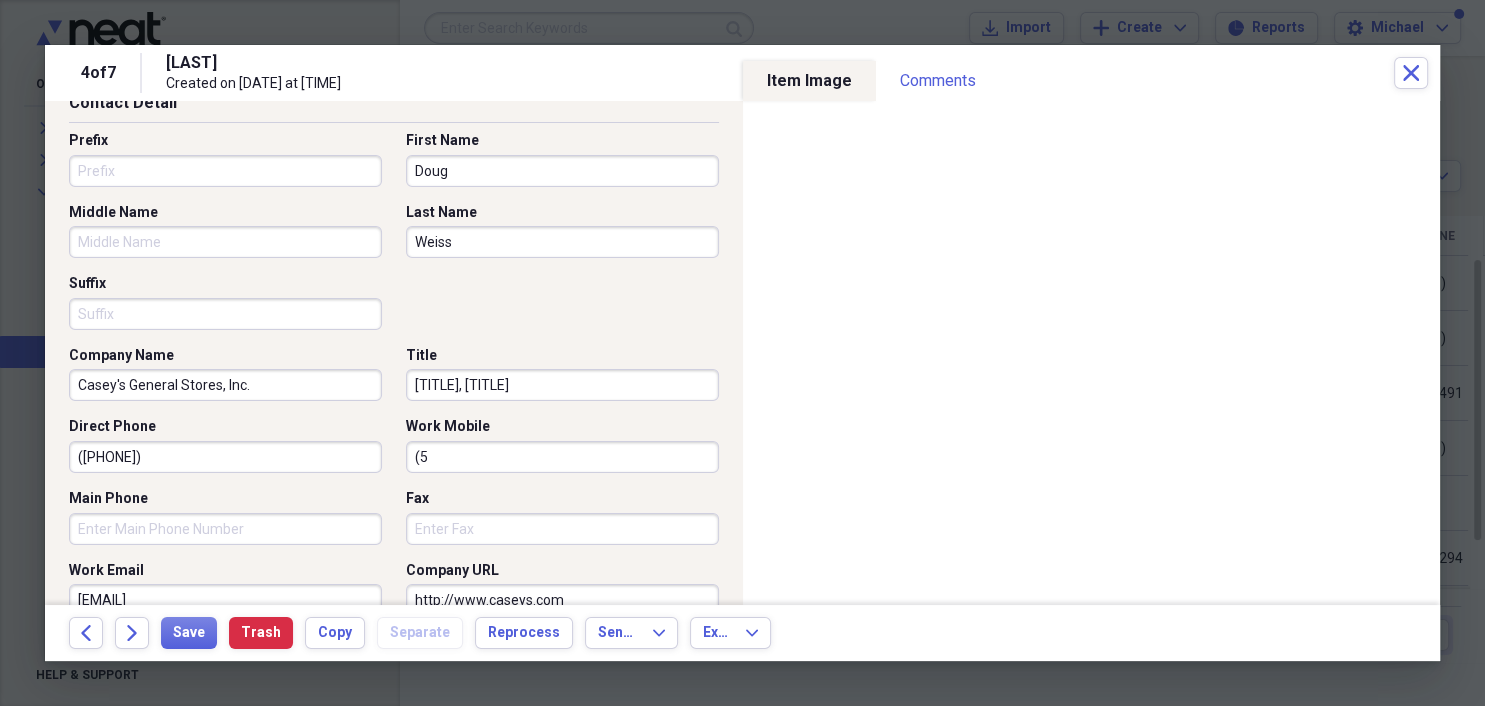 type on "[TITLE], [TITLE]" 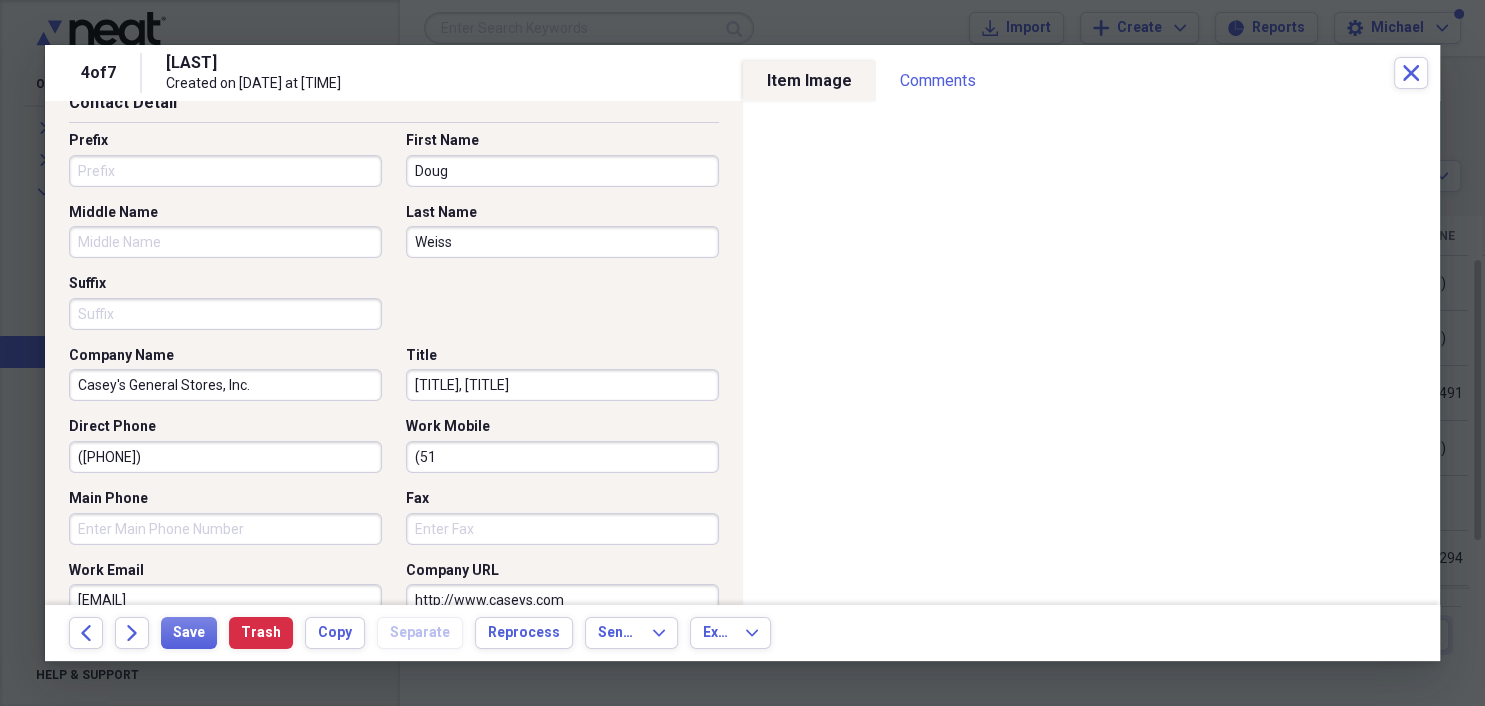 type on "[TITLE], [TITLE]" 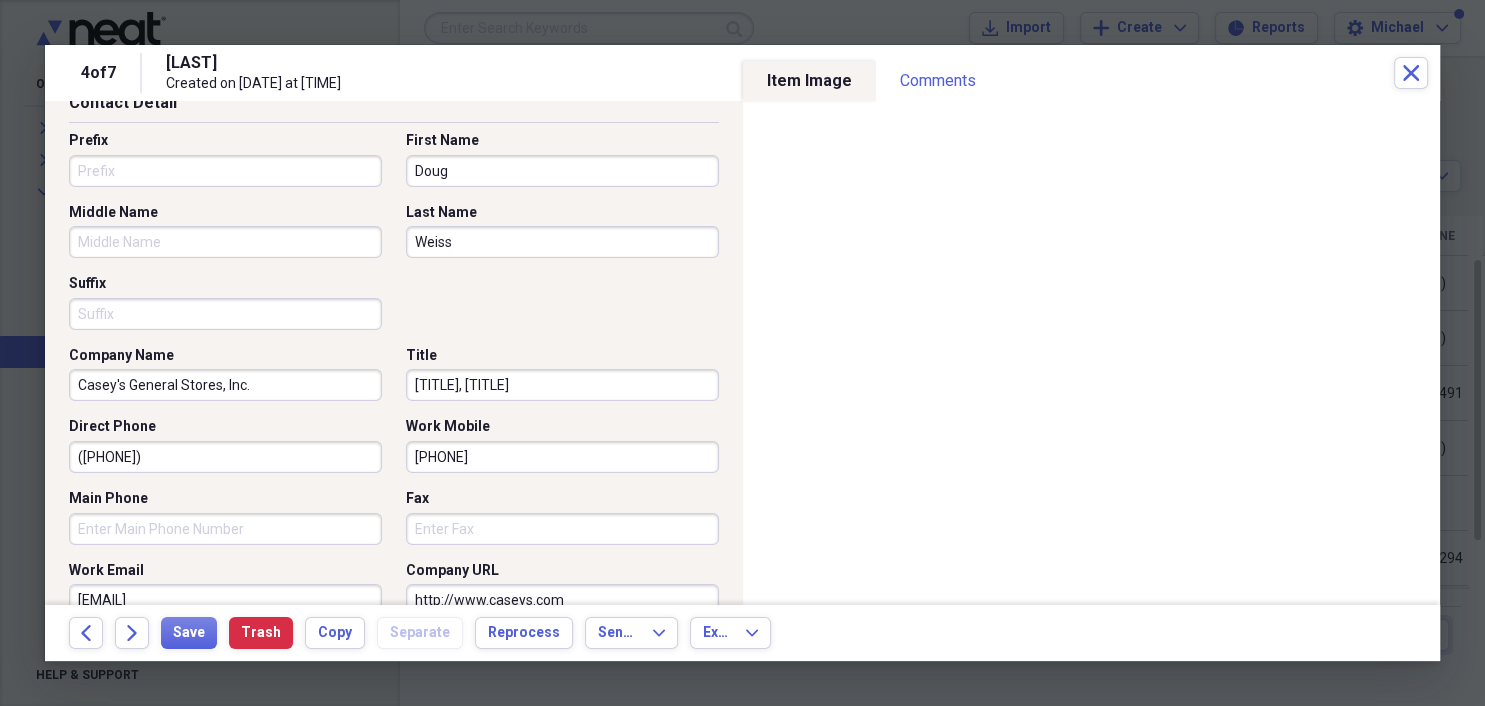 type on "[TITLE], [TITLE]" 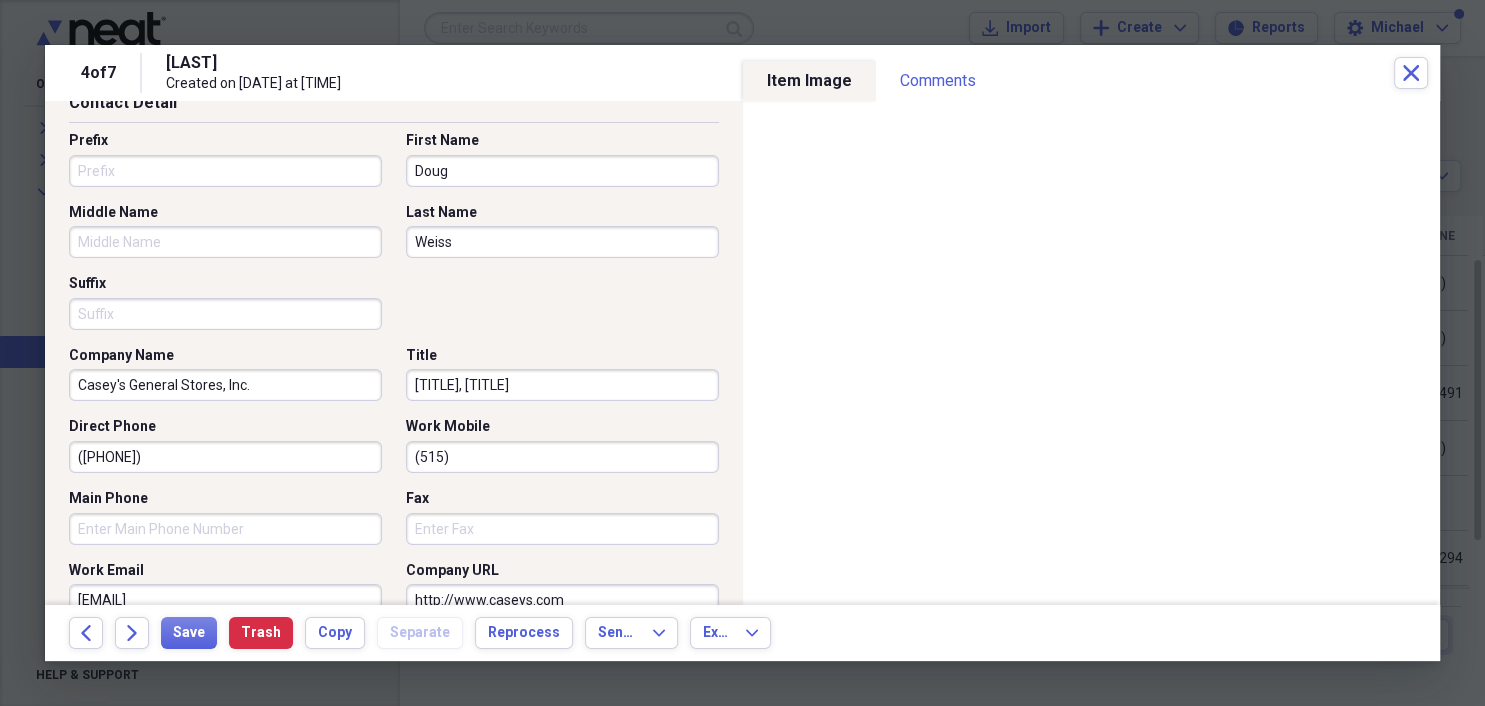 type on "[TITLE], [TITLE]" 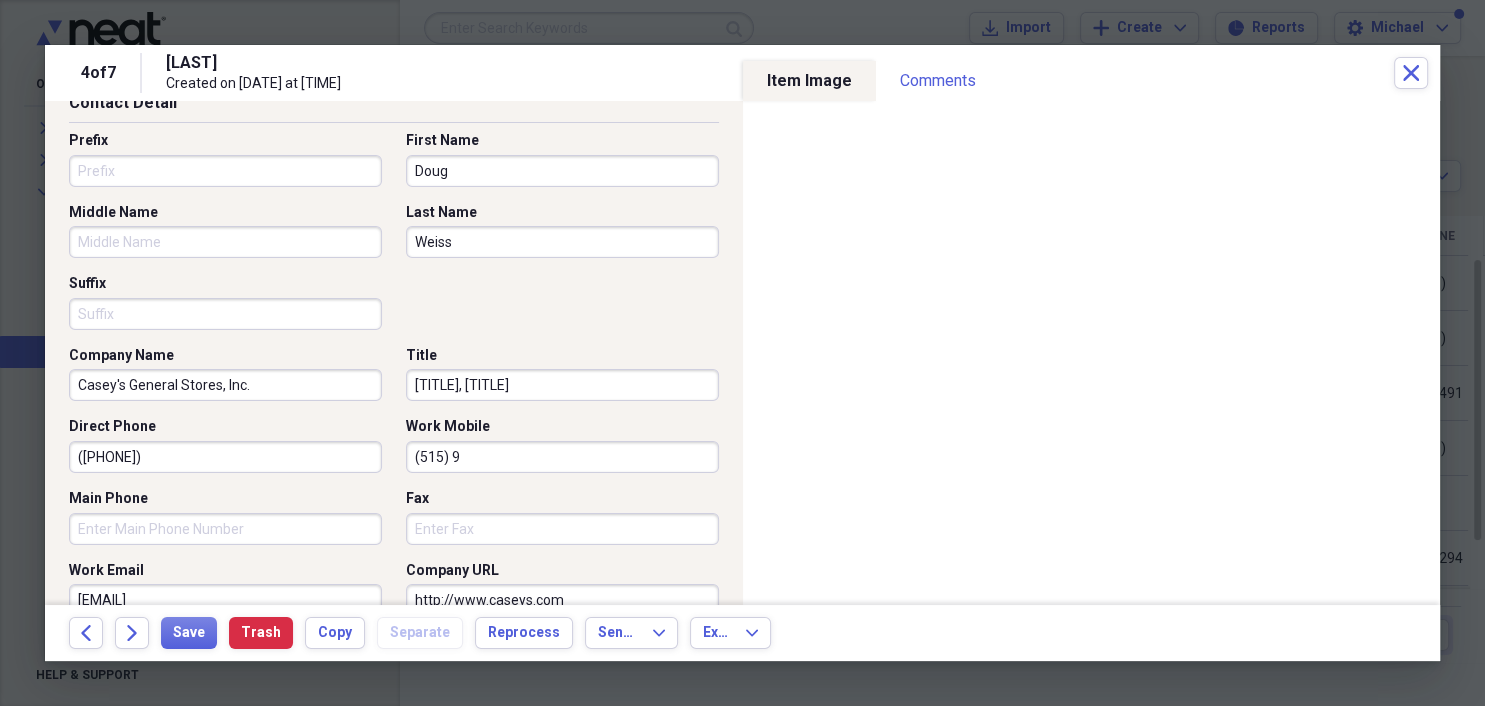 type on "[TITLE], [TITLE]" 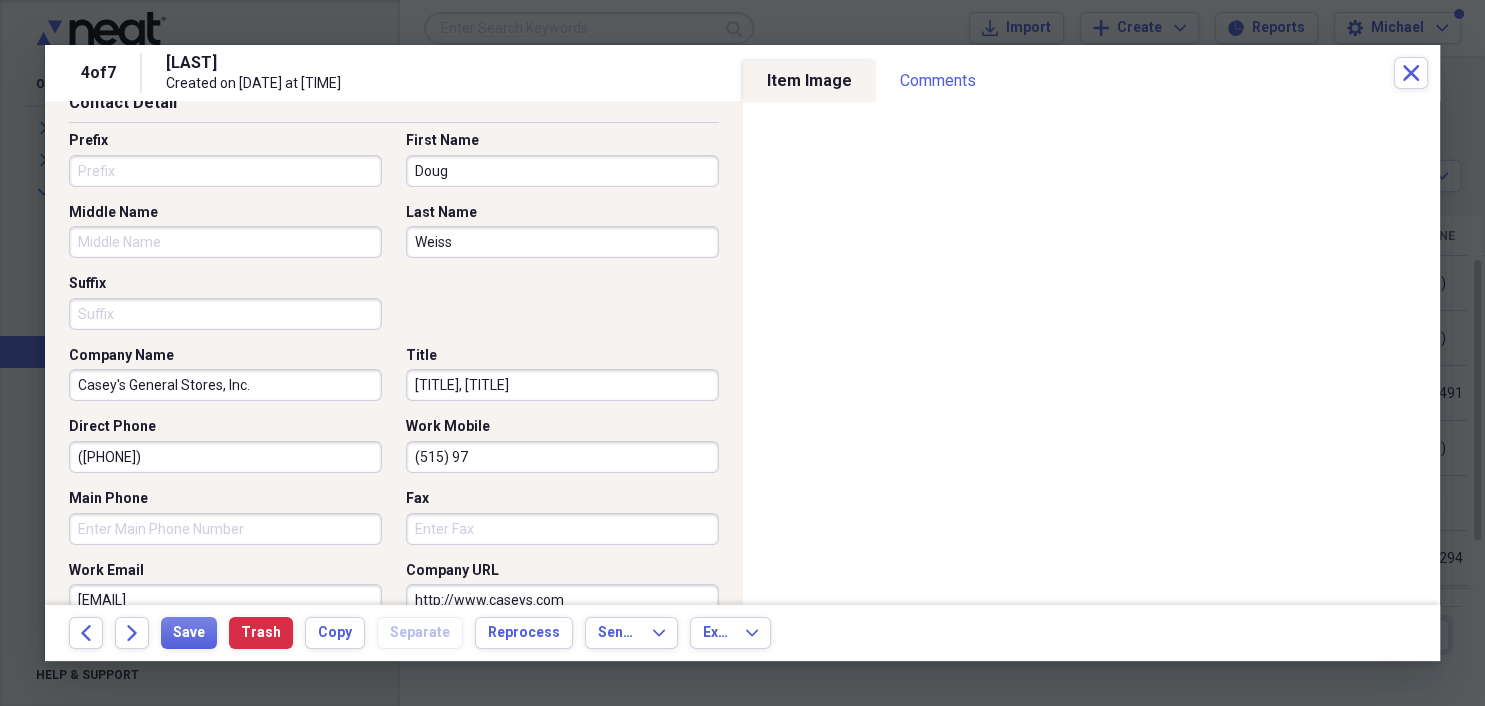 type on "[TITLE], [TITLE]" 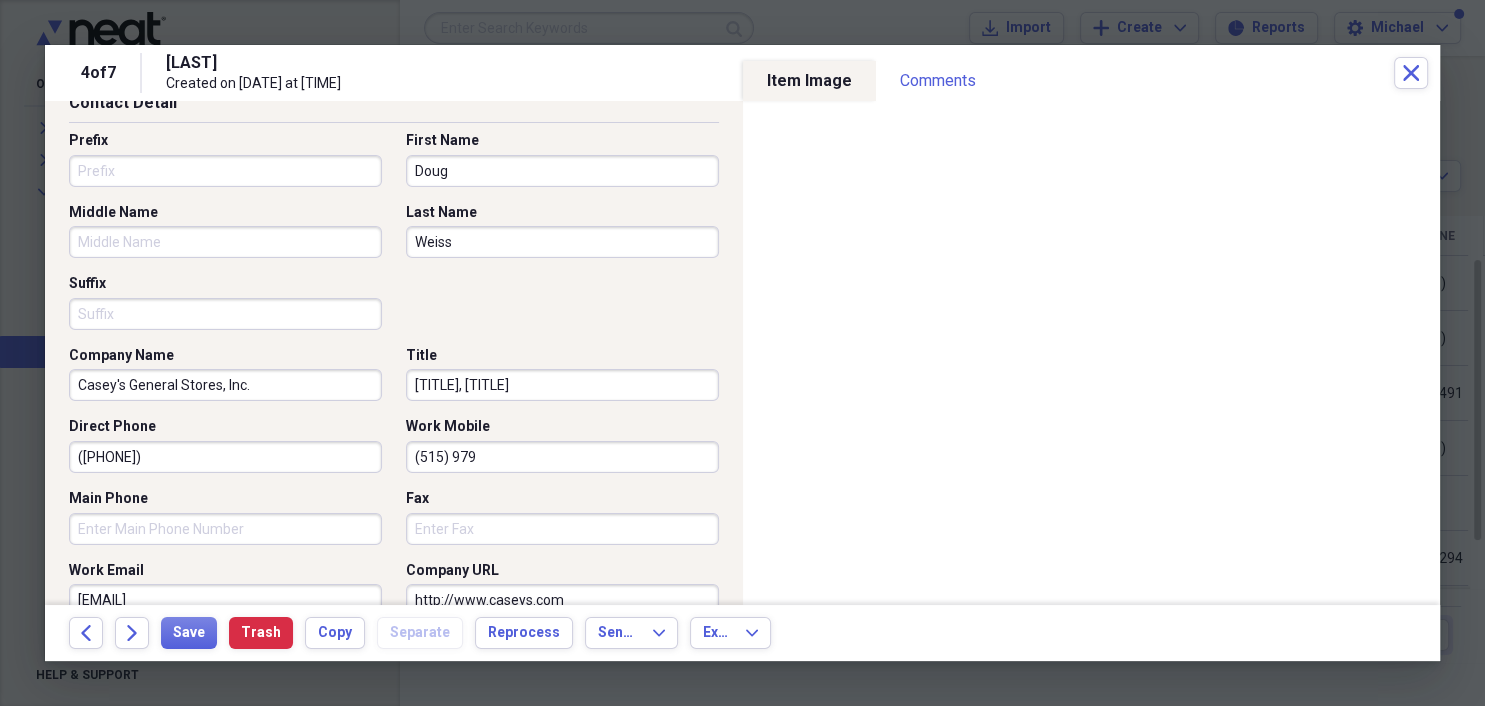 type on "[TITLE], [TITLE]" 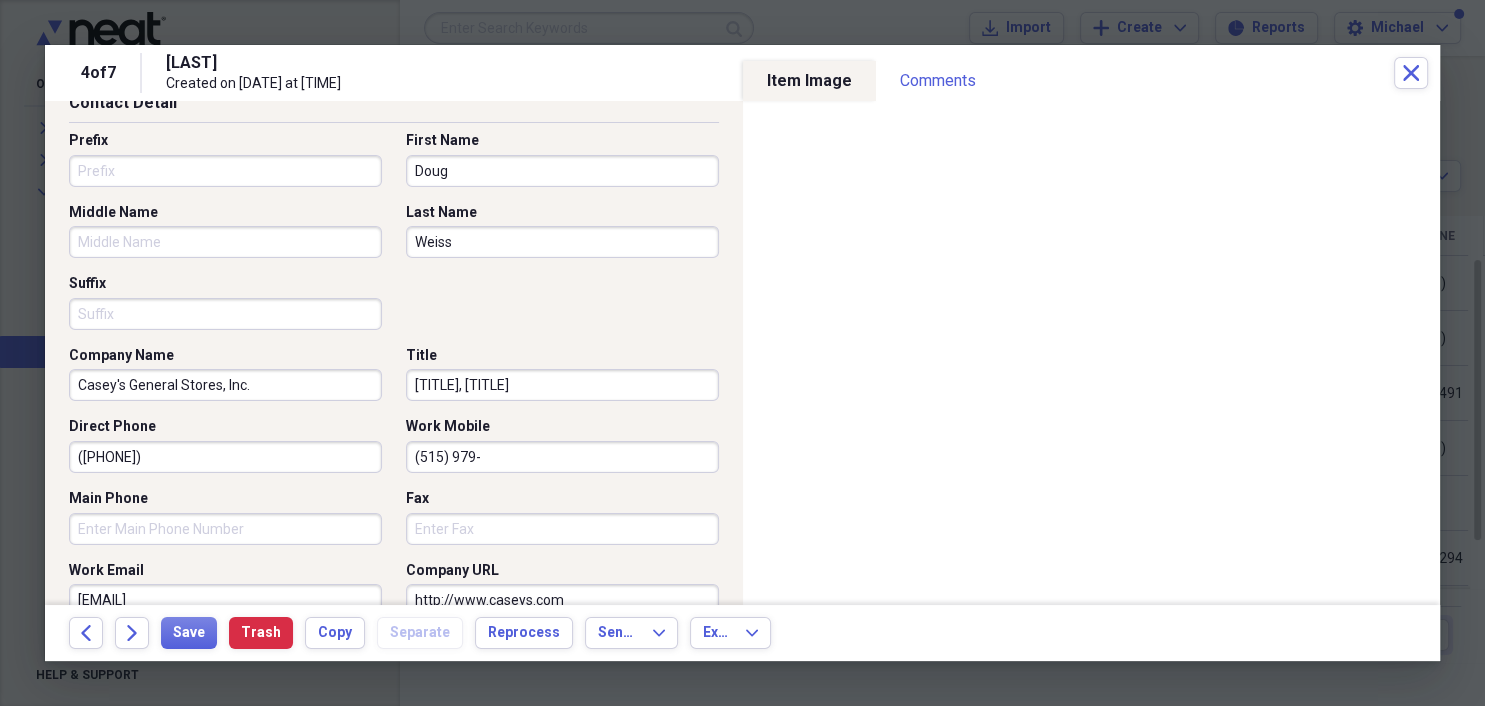 type on "[TITLE], [TITLE]" 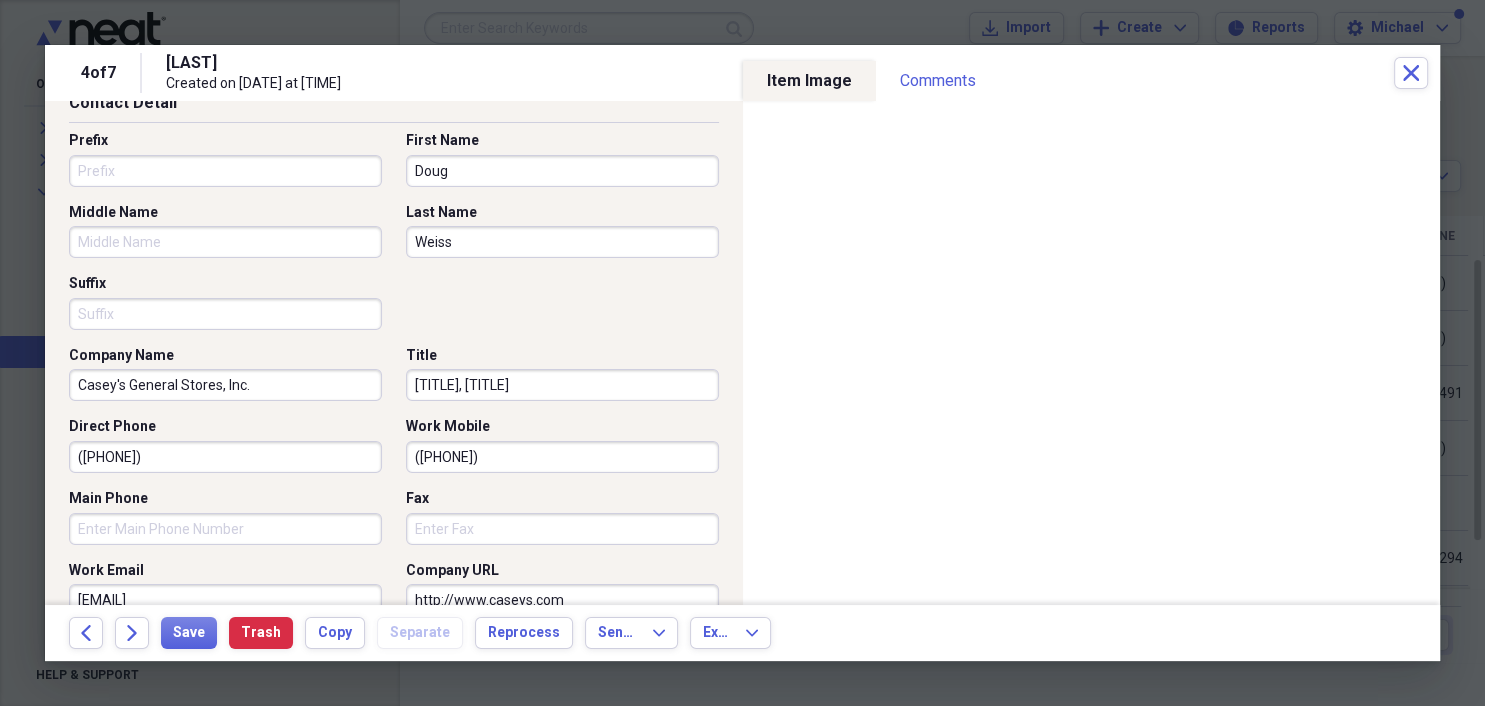 type on "[TITLE], [TITLE]" 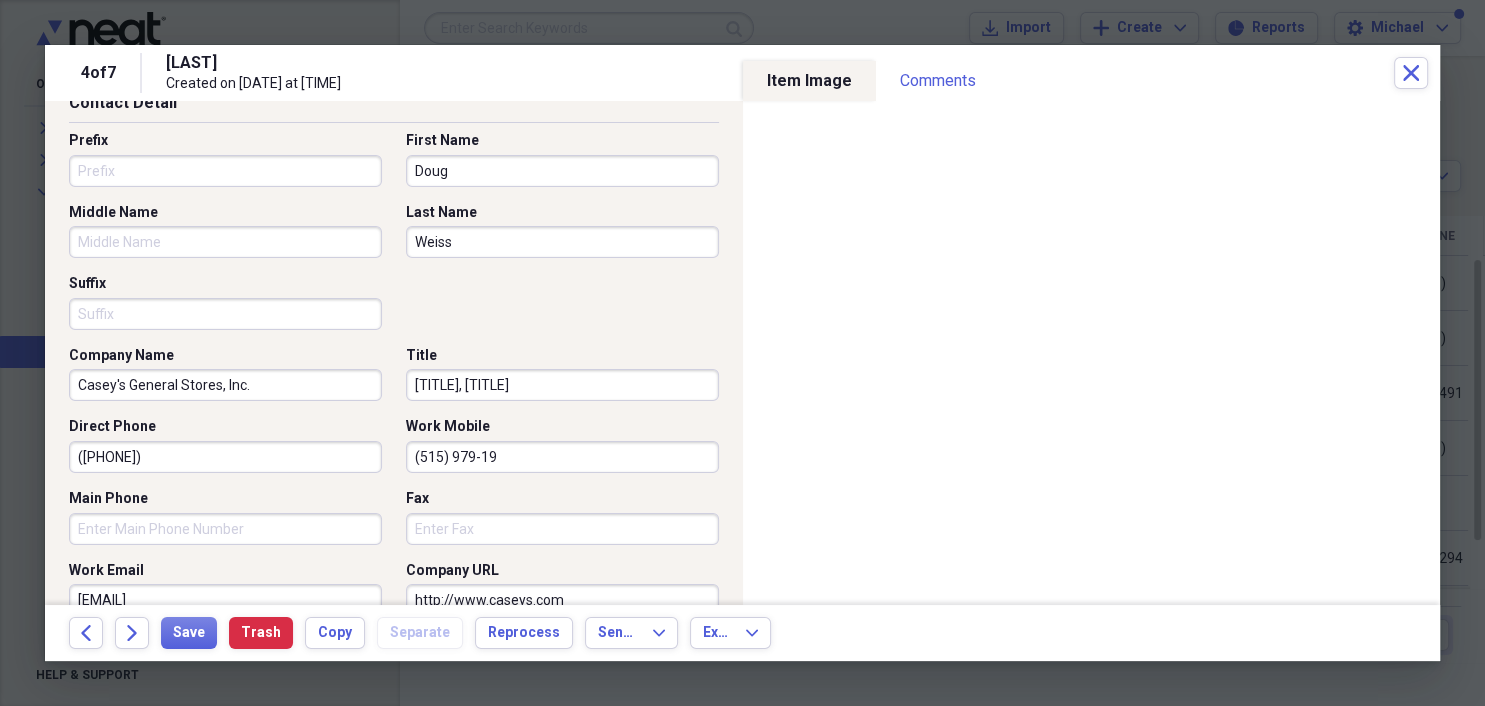 type on "[TITLE], [TITLE]" 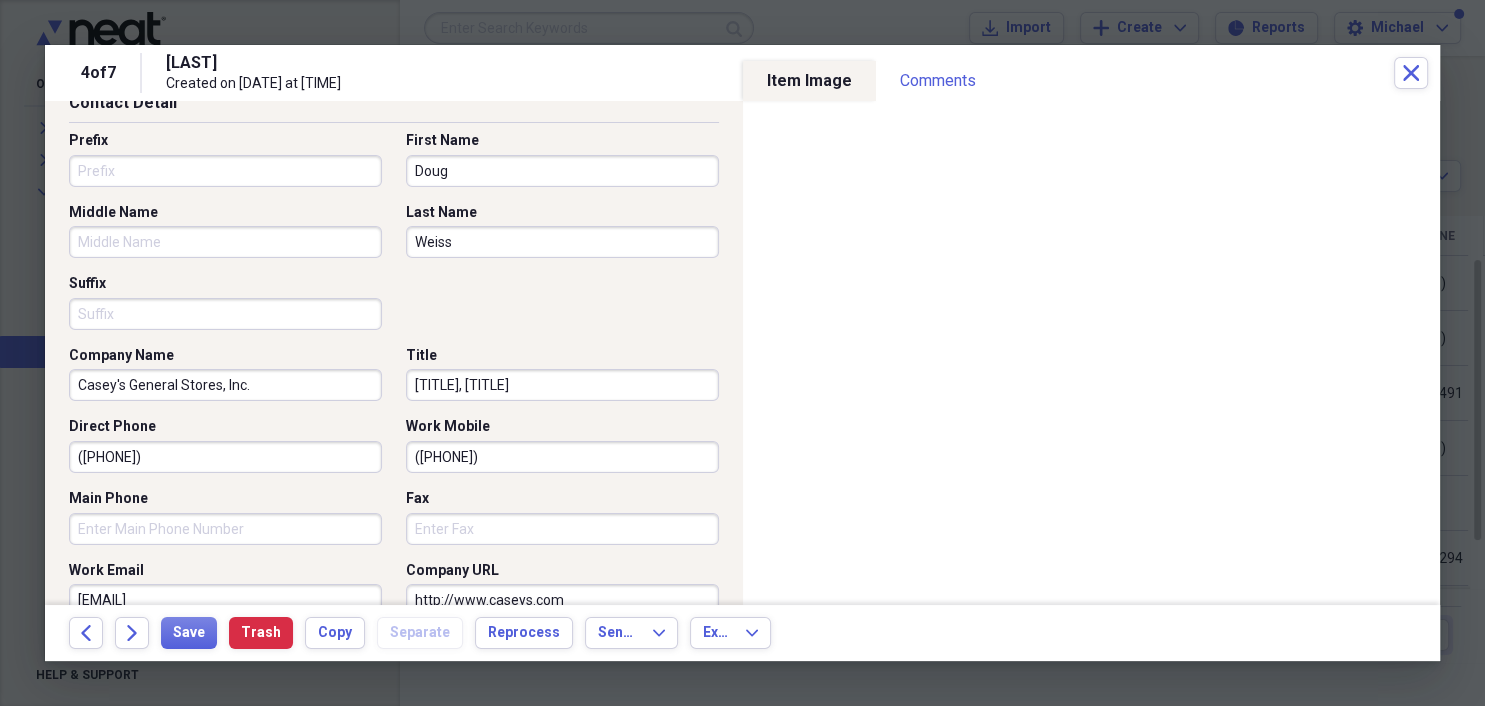 type on "[TITLE], [TITLE]" 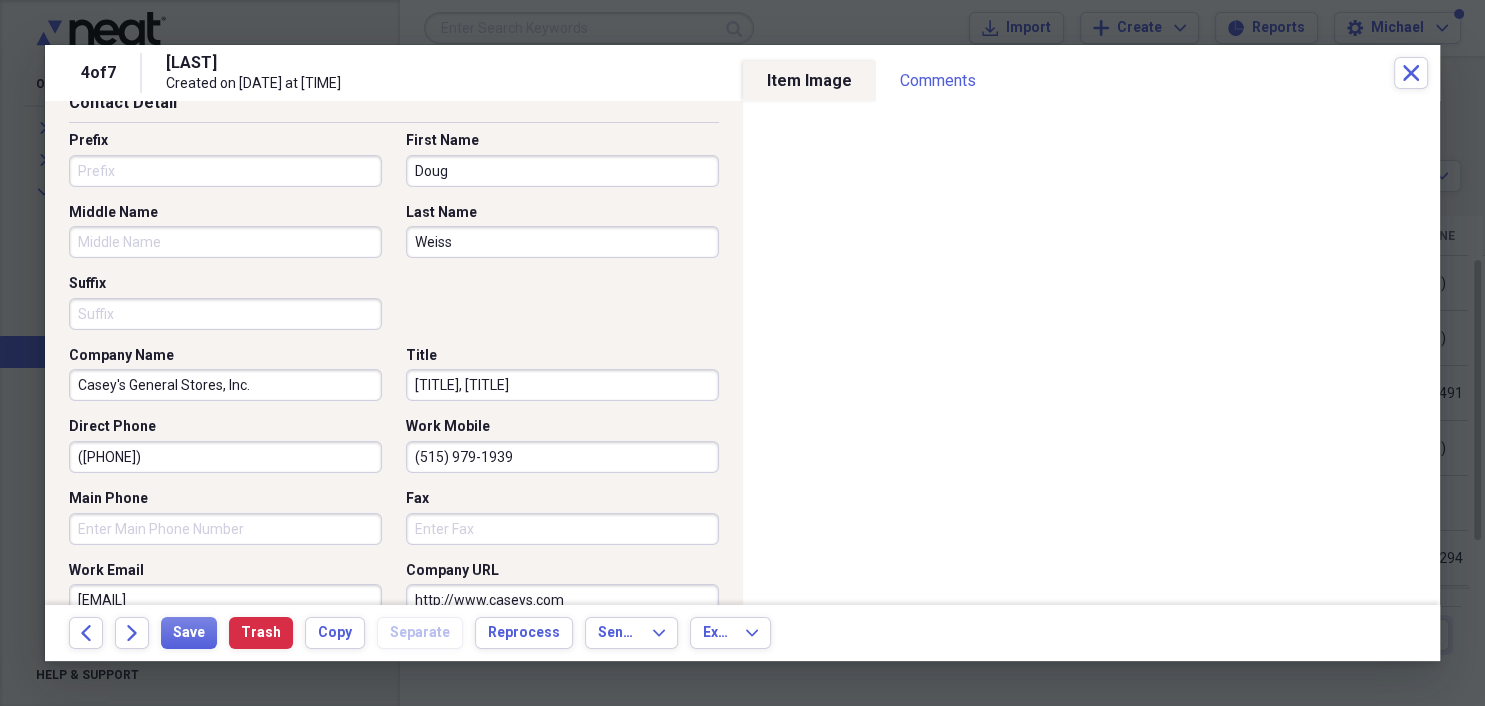 type on "(515) 979-1939" 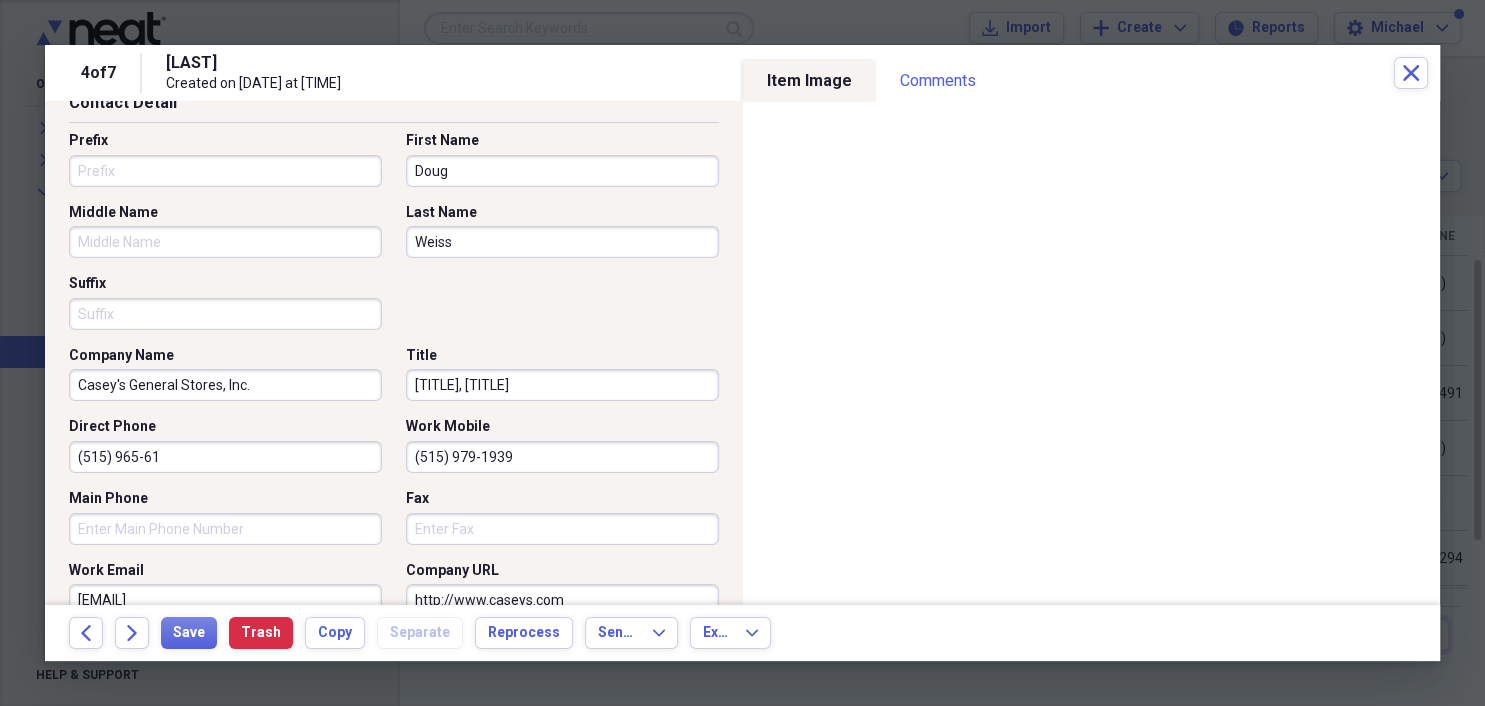 type on "[TITLE], [TITLE]" 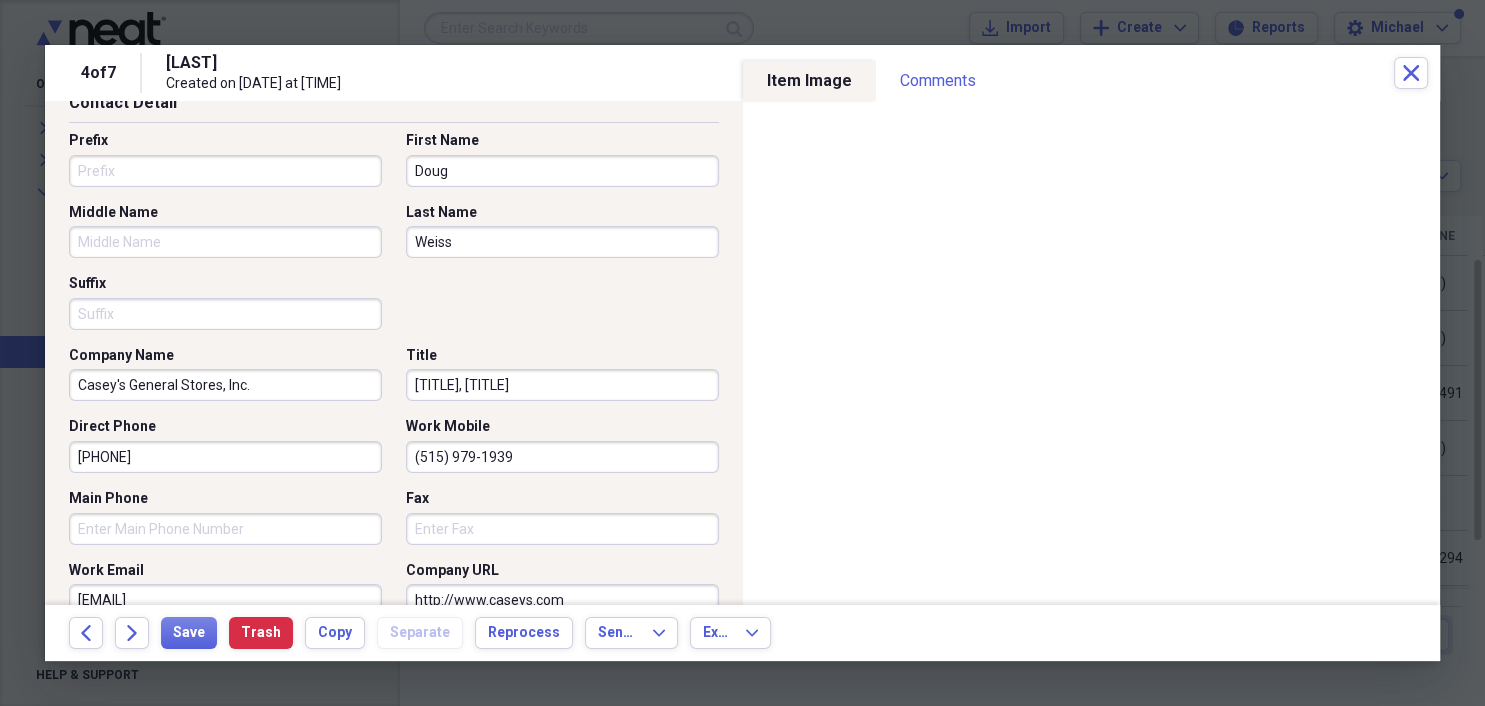 type on "[TITLE], [TITLE]" 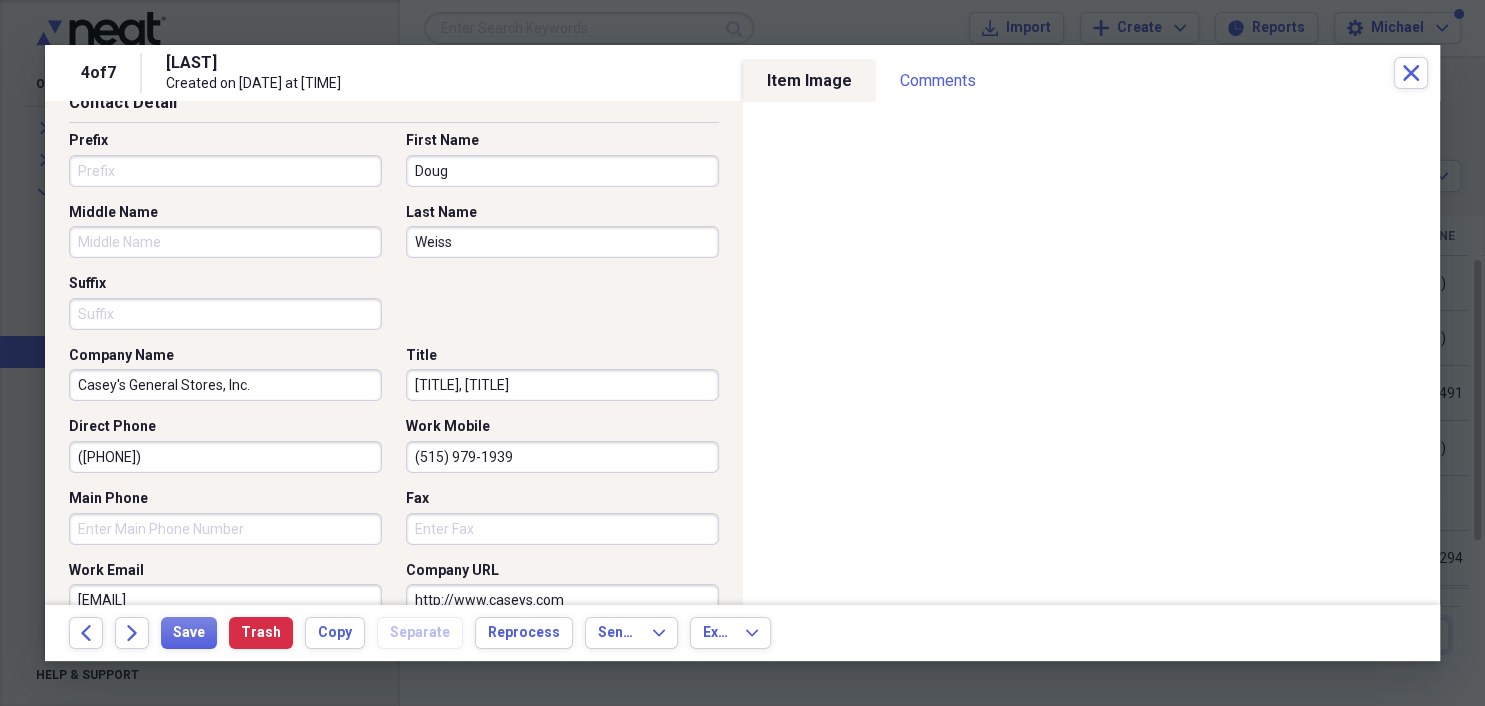 type on "[TITLE], [TITLE]" 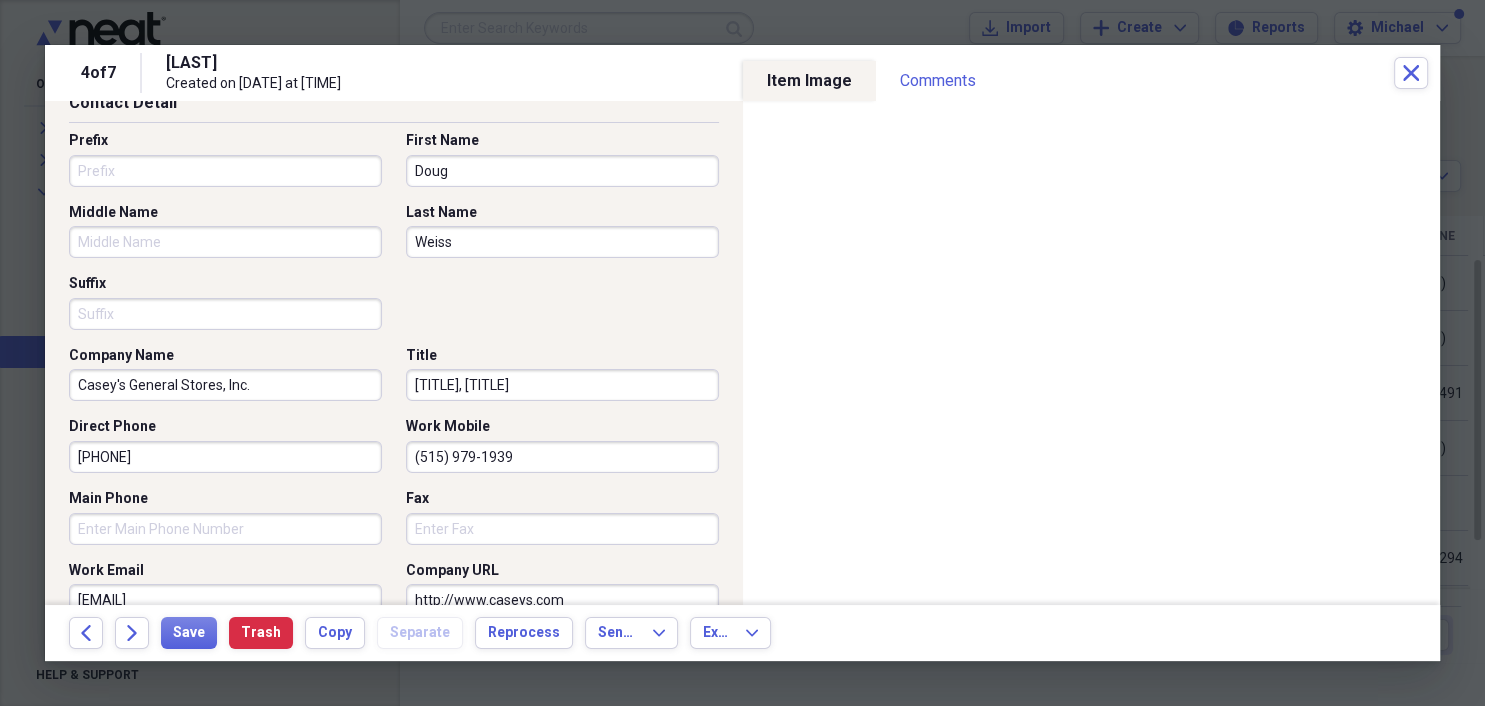 type on "[TITLE], [TITLE]" 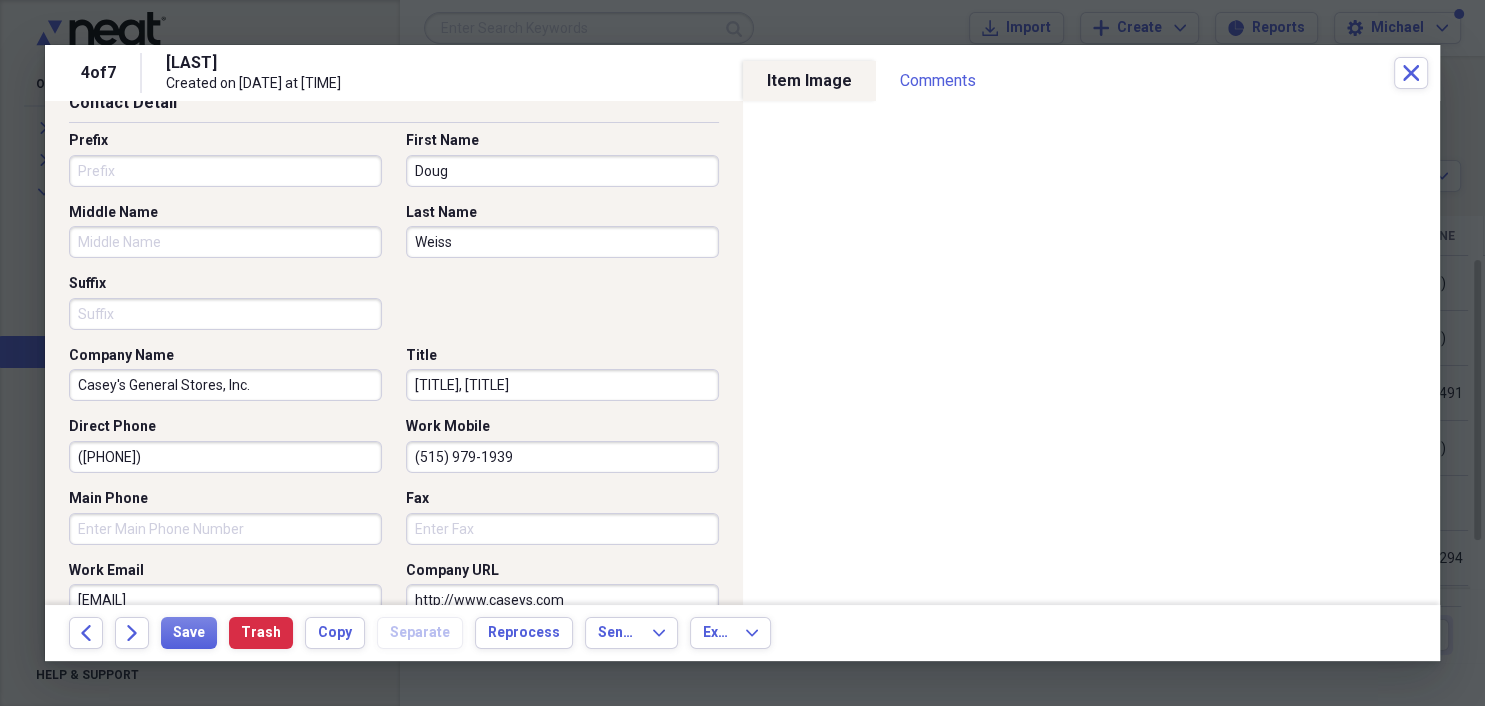 type on "[TITLE], [TITLE]" 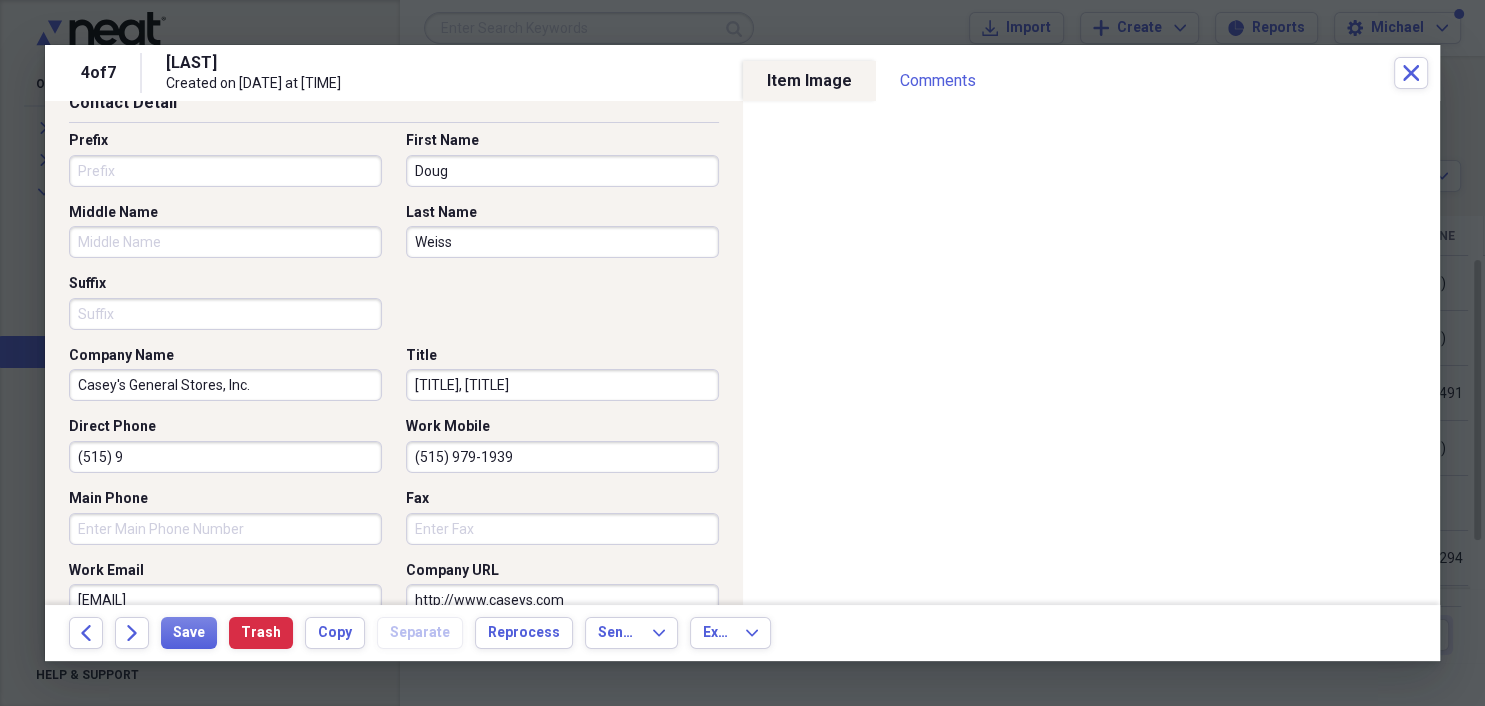 type on "[TITLE], [TITLE]" 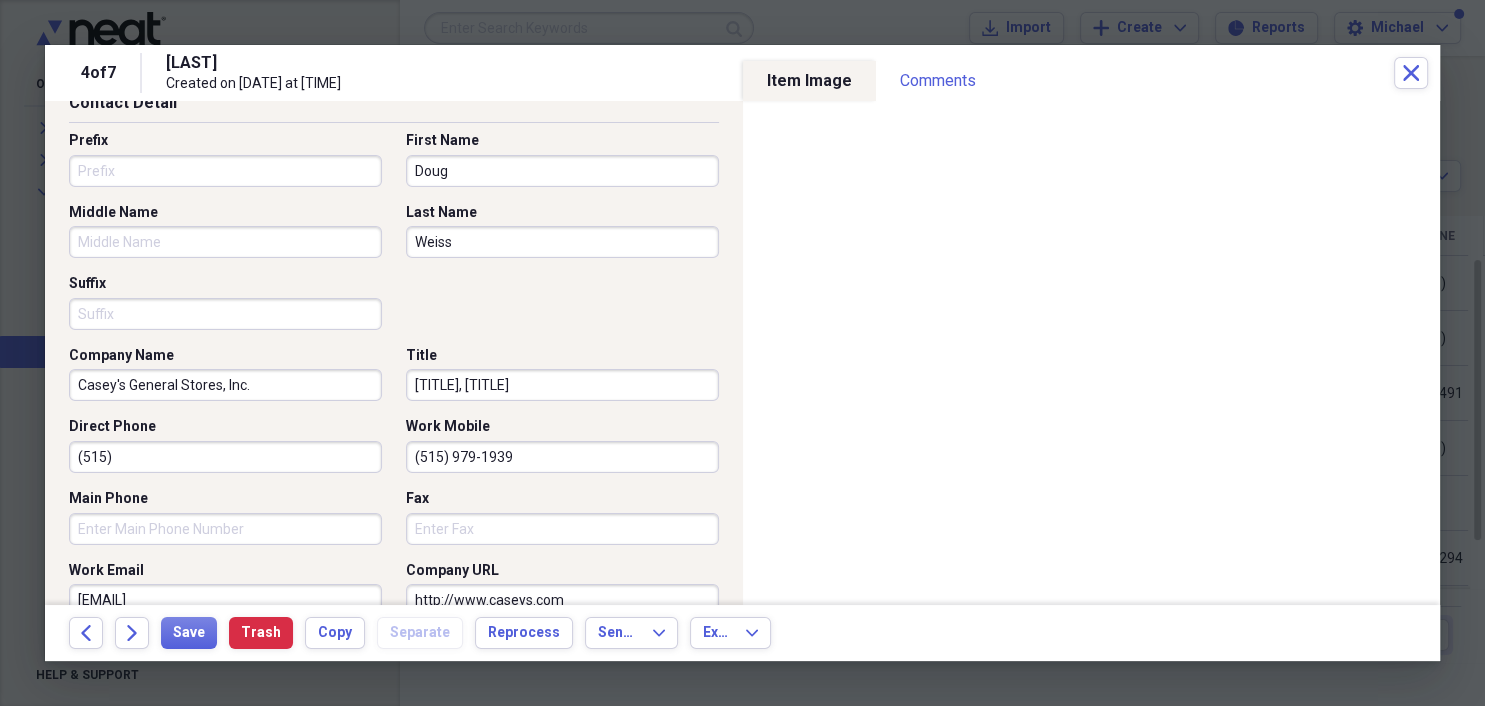 type on "[TITLE], [TITLE]" 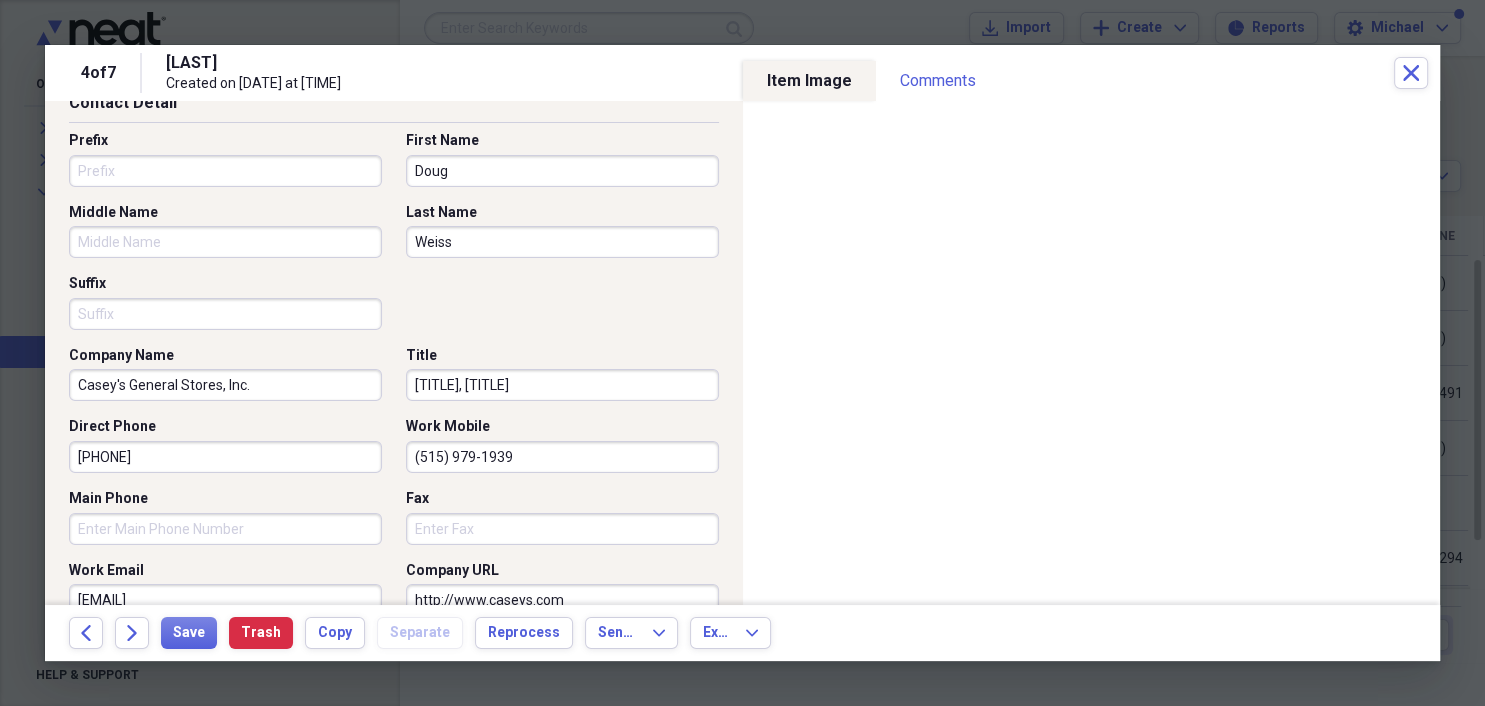 type on "[TITLE], [TITLE]" 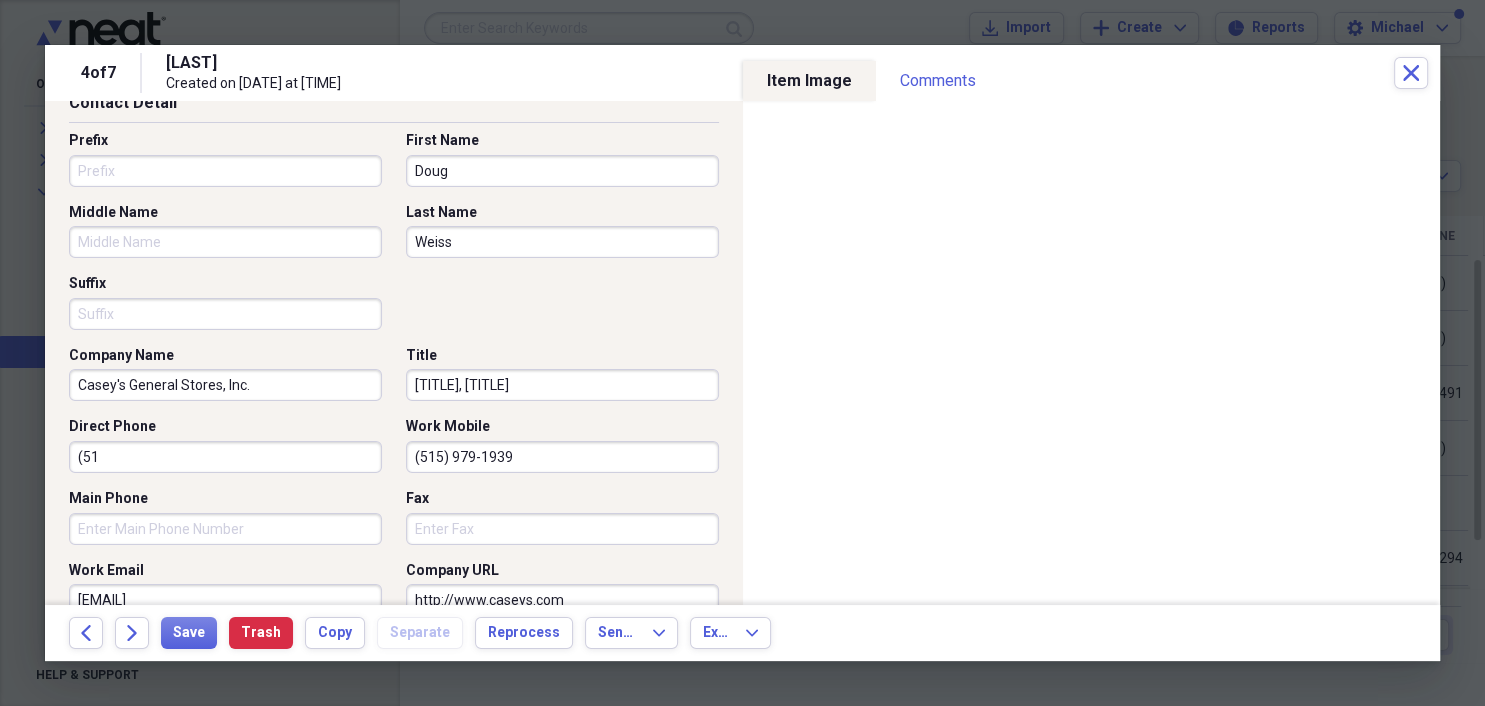type on "[TITLE], [TITLE]" 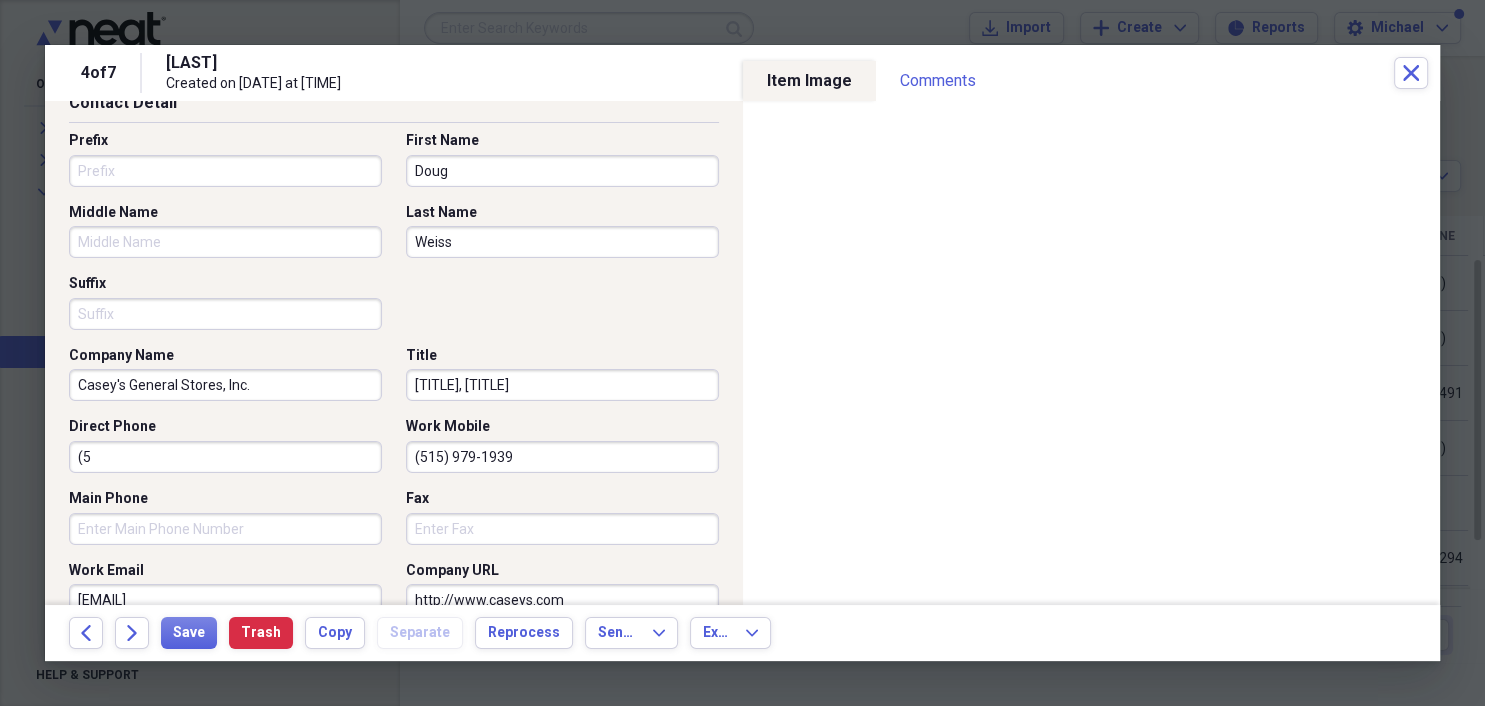 type on "[TITLE], [TITLE]" 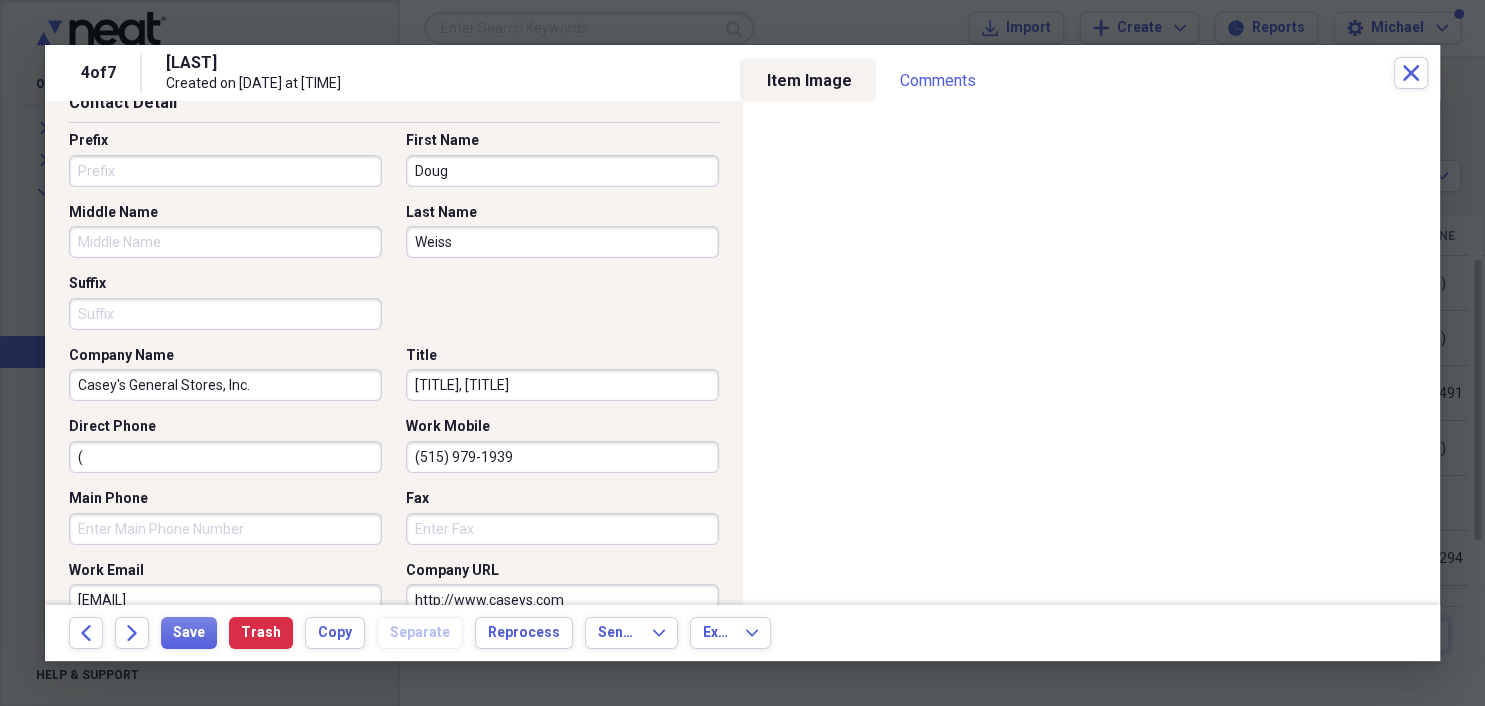 type on "[TITLE], [TITLE]" 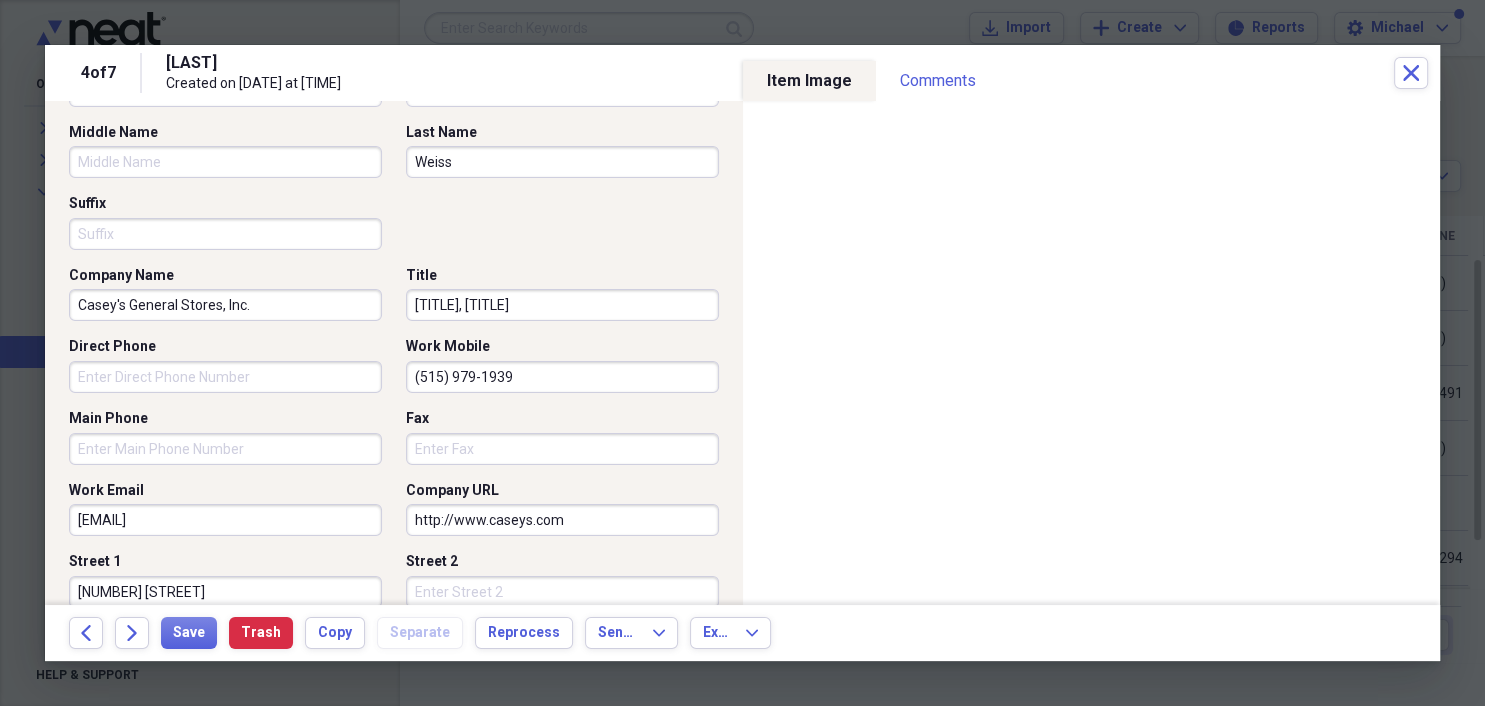 scroll, scrollTop: 230, scrollLeft: 0, axis: vertical 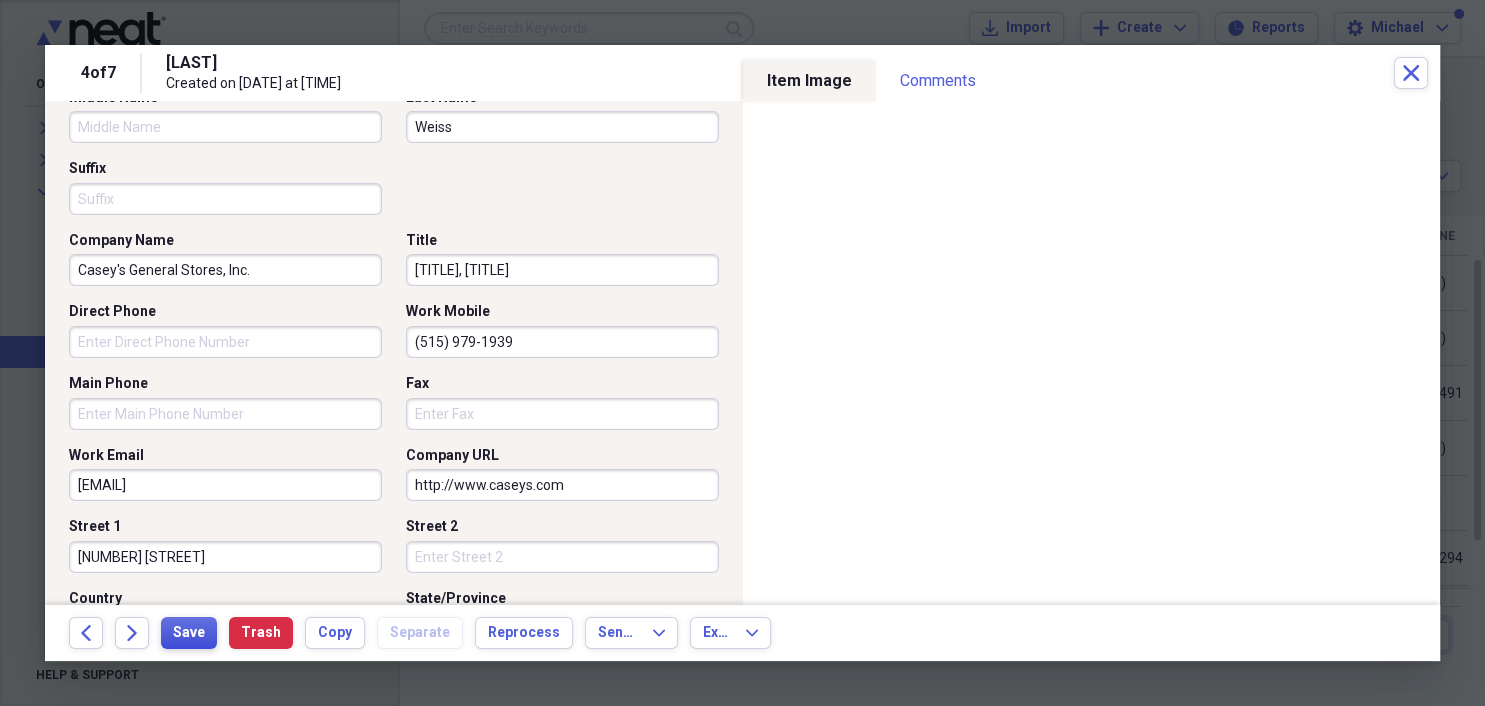 type 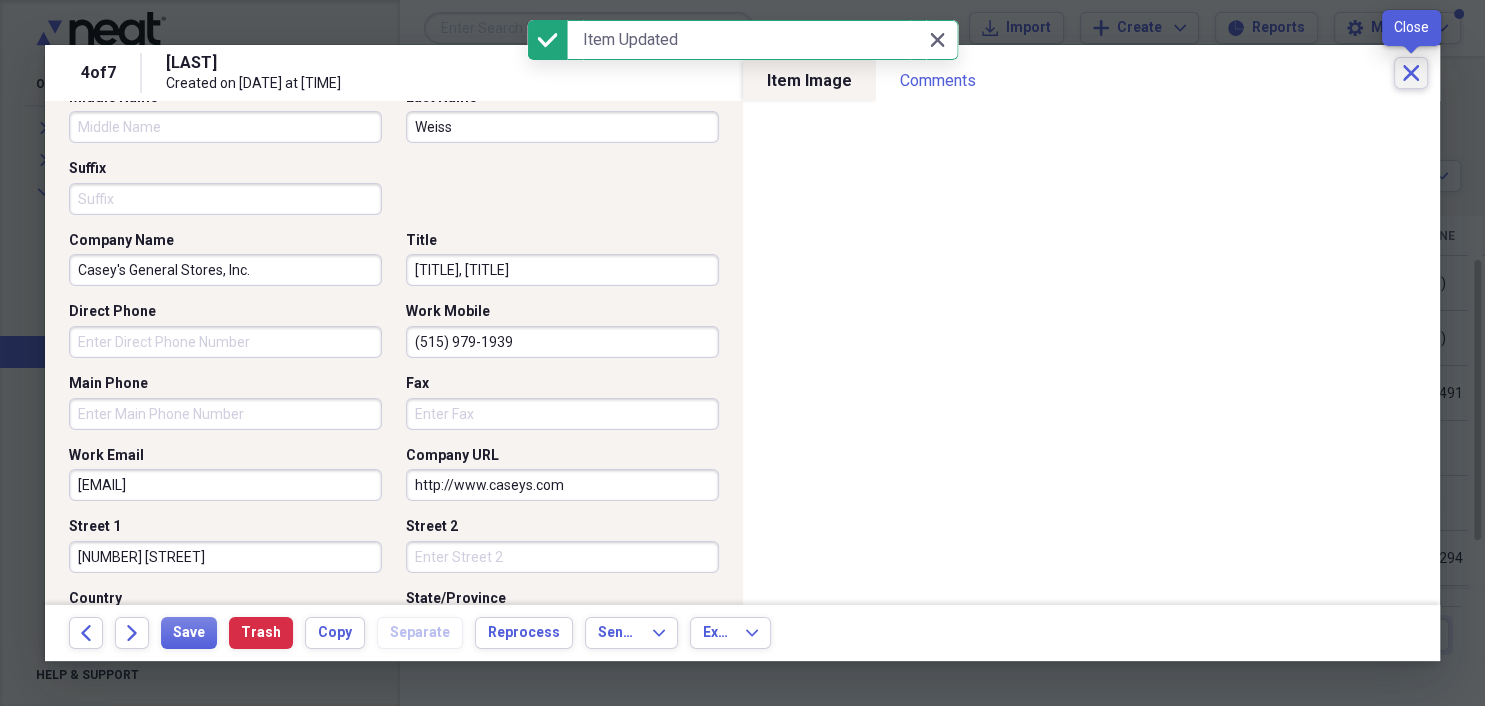 click on "Close" at bounding box center (1411, 73) 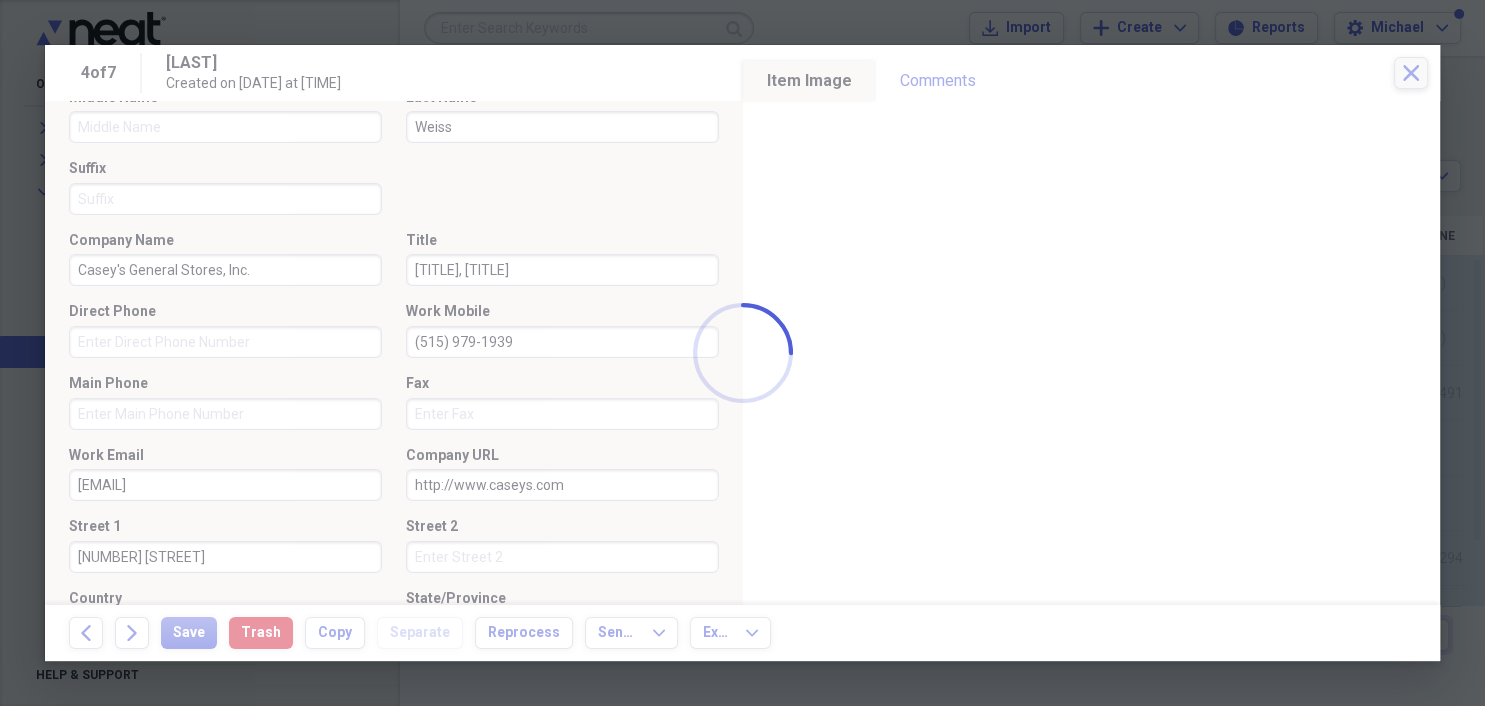 type on "[TITLE], [TITLE]" 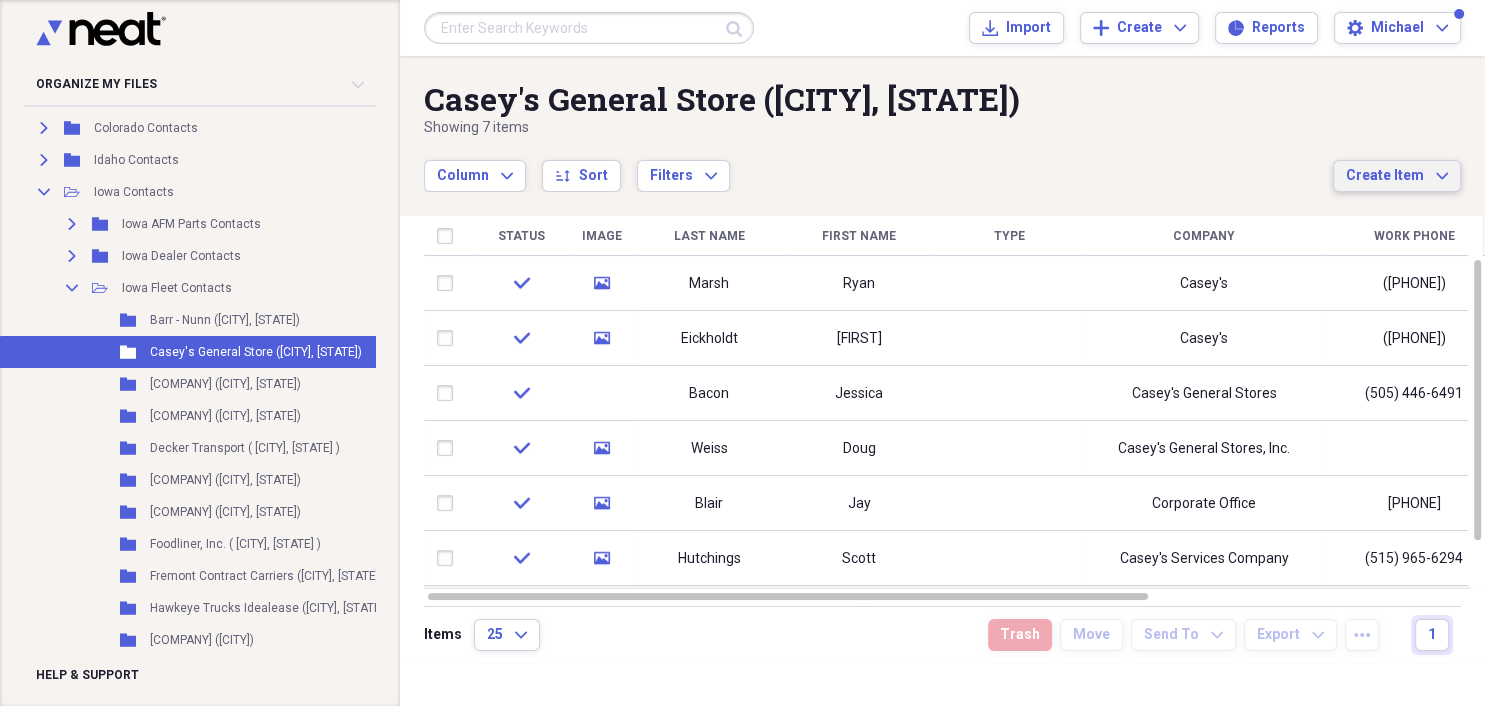 click on "Expand" 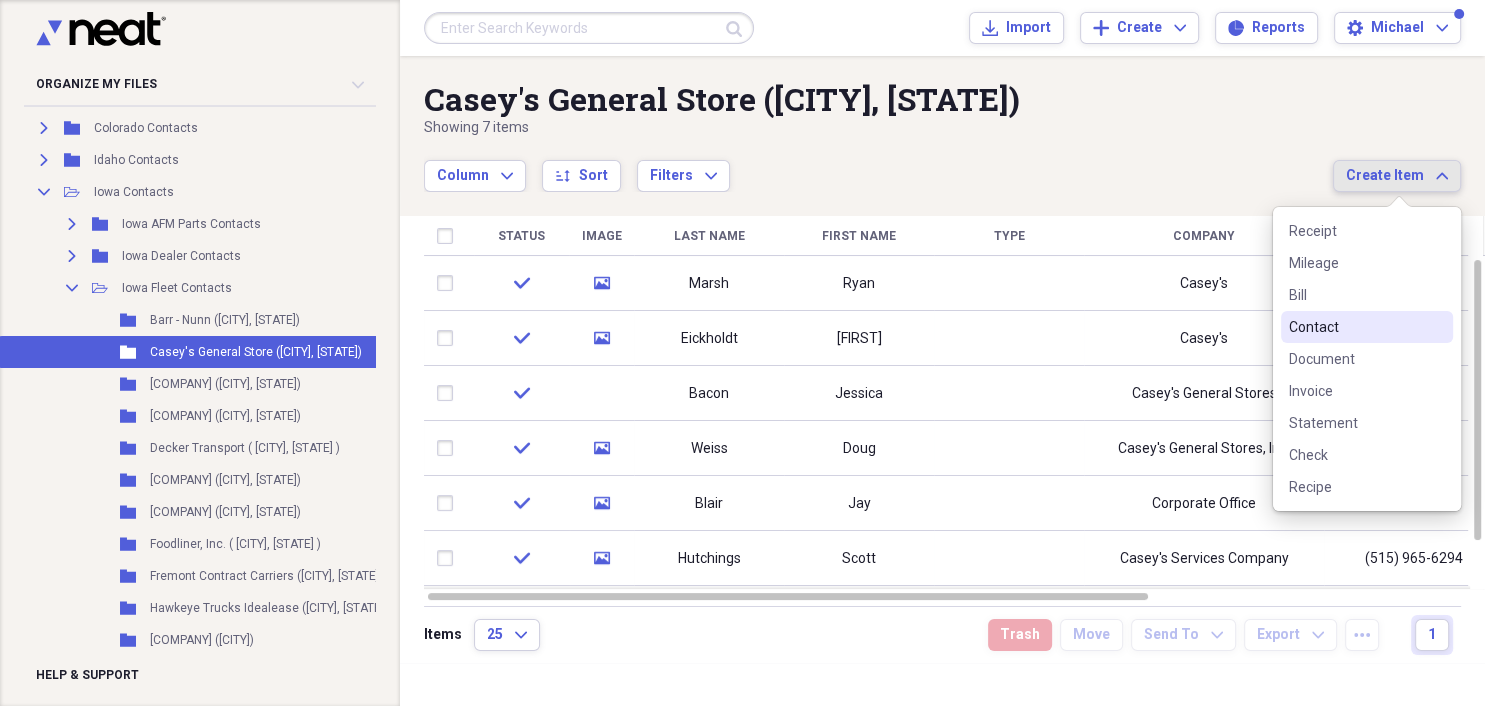 click on "Contact" at bounding box center (1355, 327) 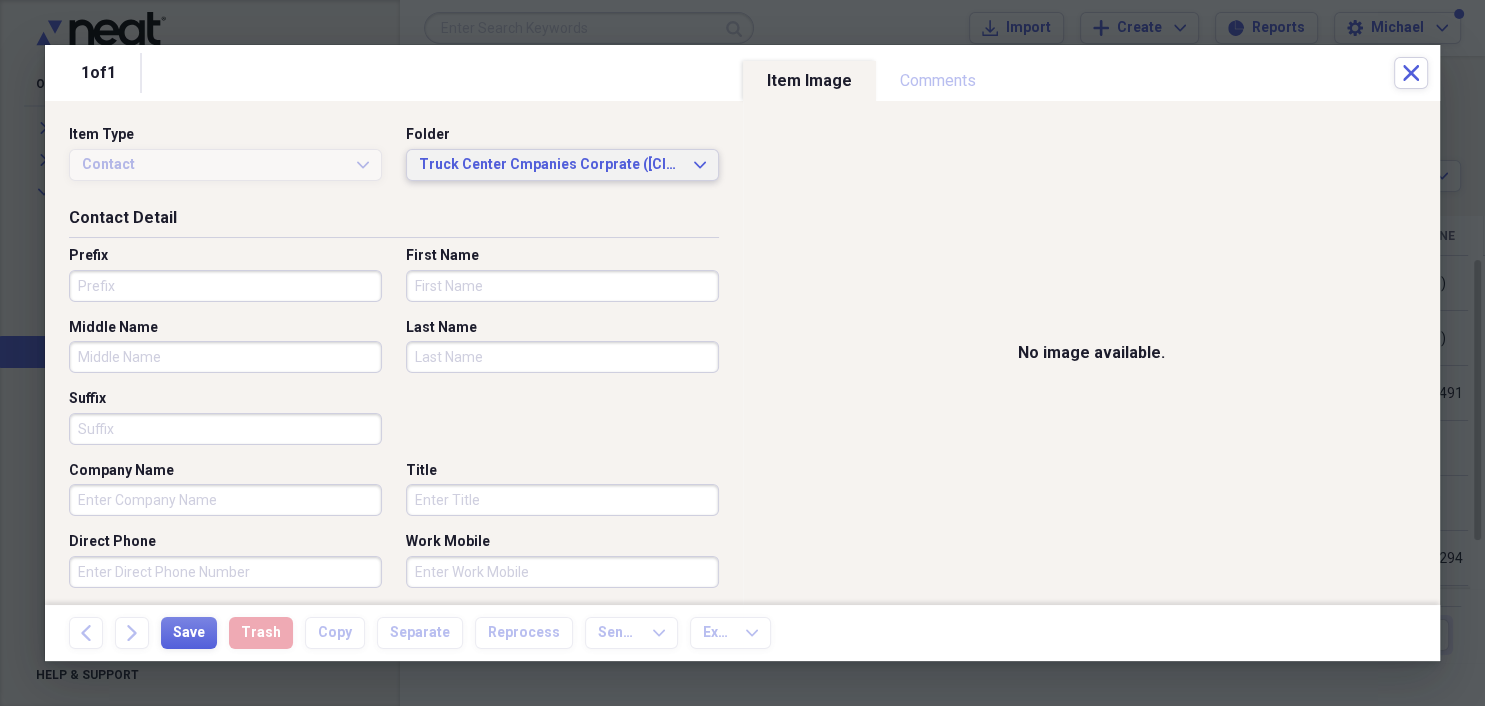 click on "[COMPANY] [COMPANY] ([CITY], [STATE]) Expand" at bounding box center (562, 165) 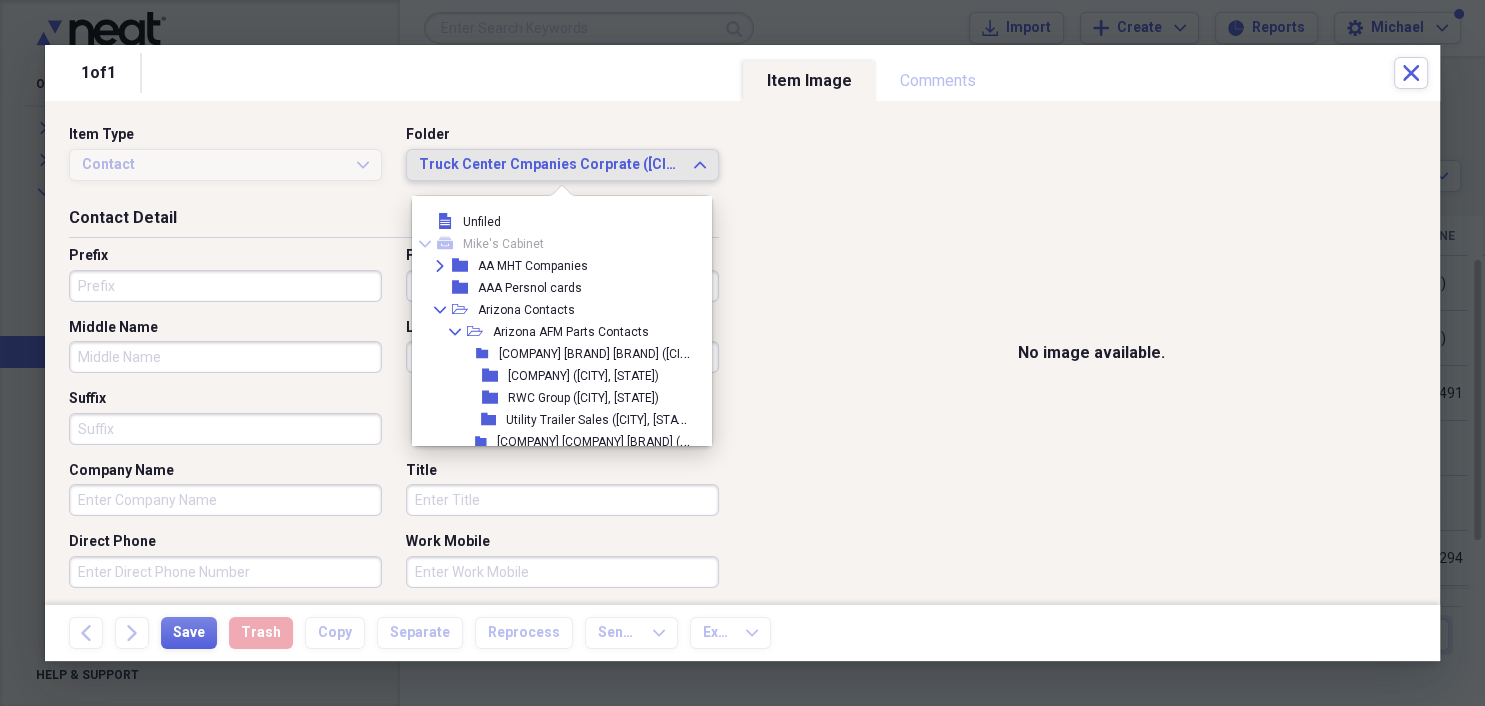 scroll, scrollTop: 1969, scrollLeft: 0, axis: vertical 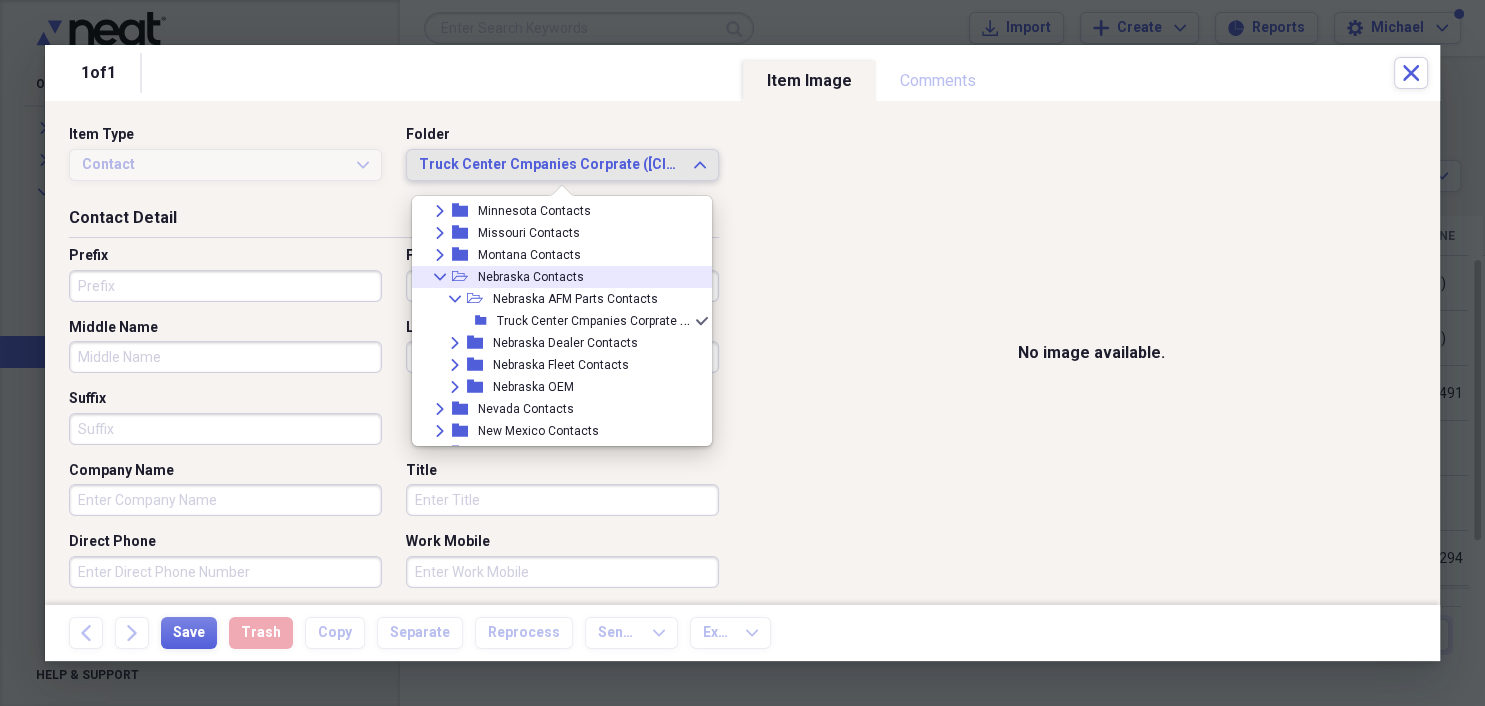 click on "Collapse" 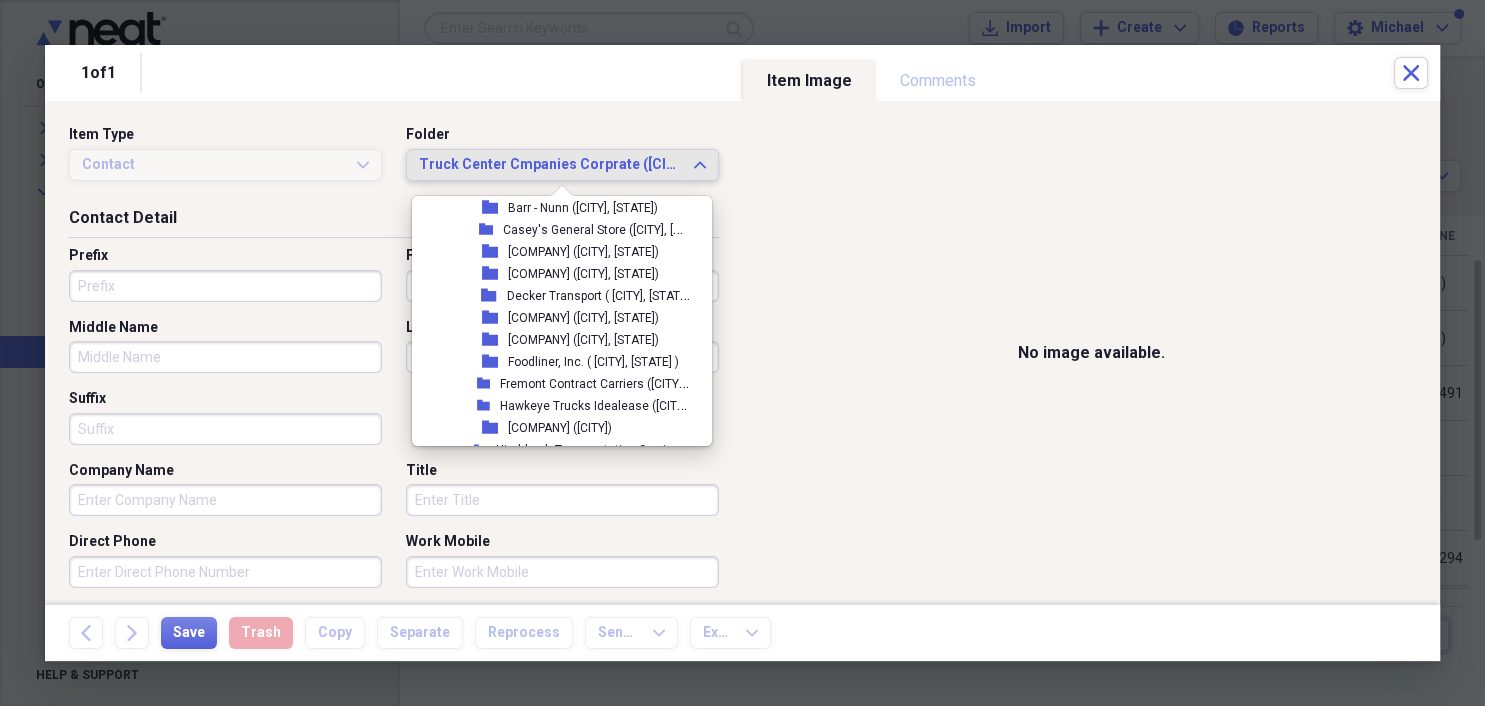 scroll, scrollTop: 1278, scrollLeft: 0, axis: vertical 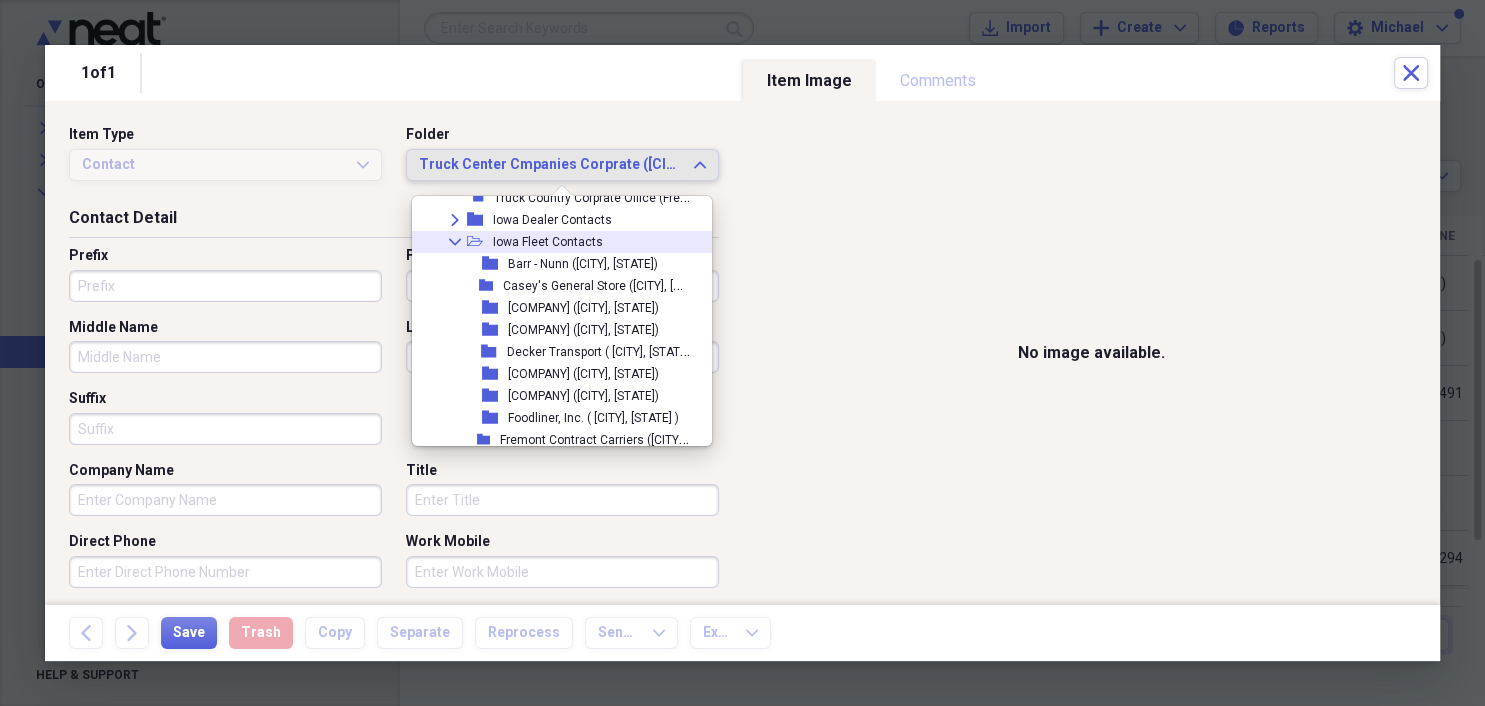 click on "Collapse" 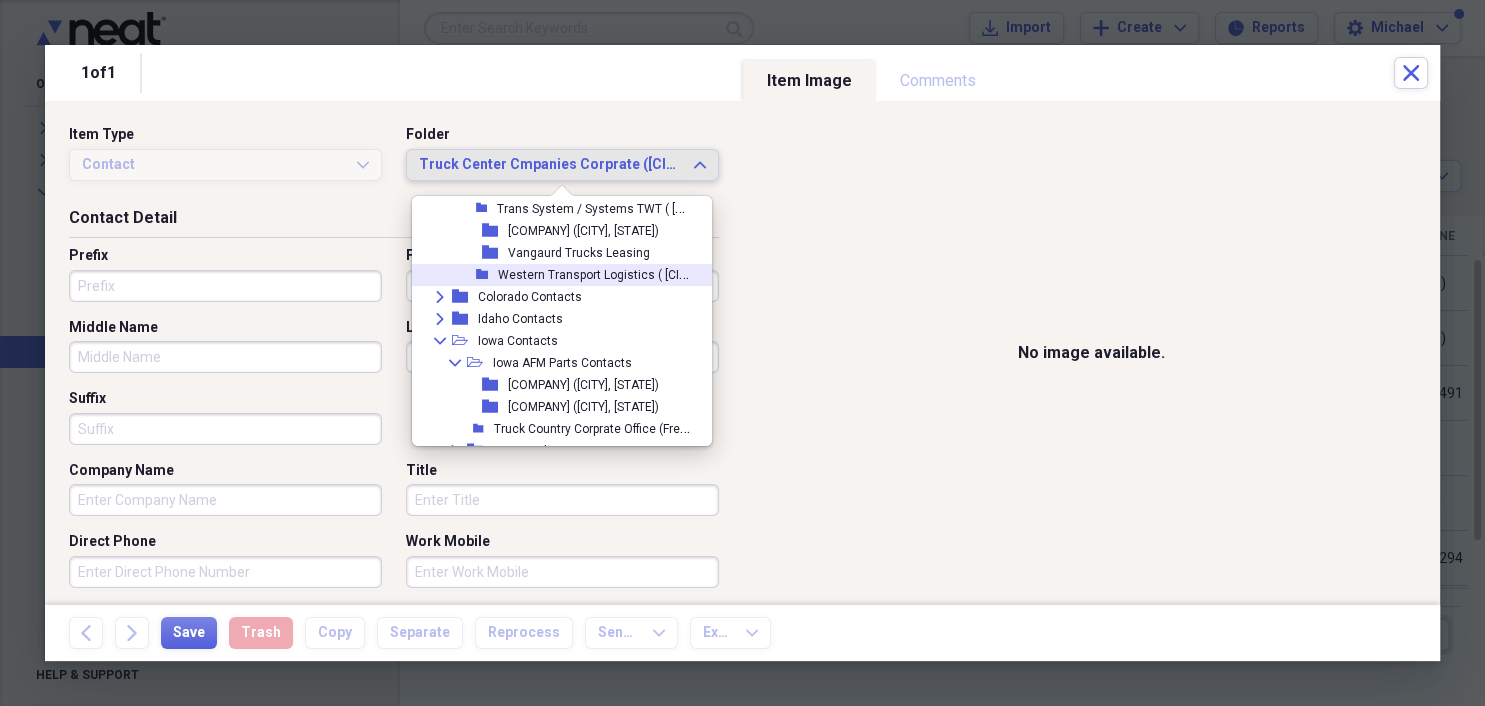 scroll, scrollTop: 1162, scrollLeft: 0, axis: vertical 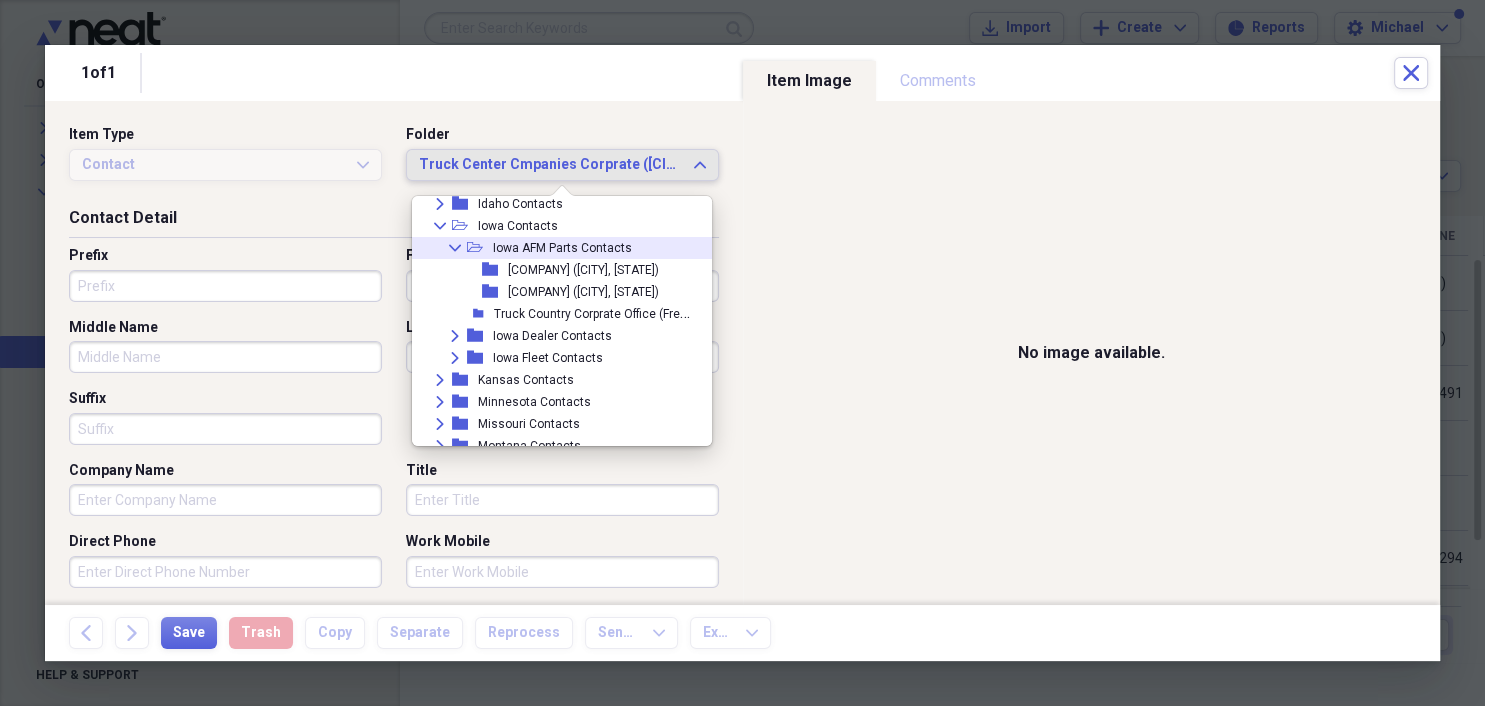 click 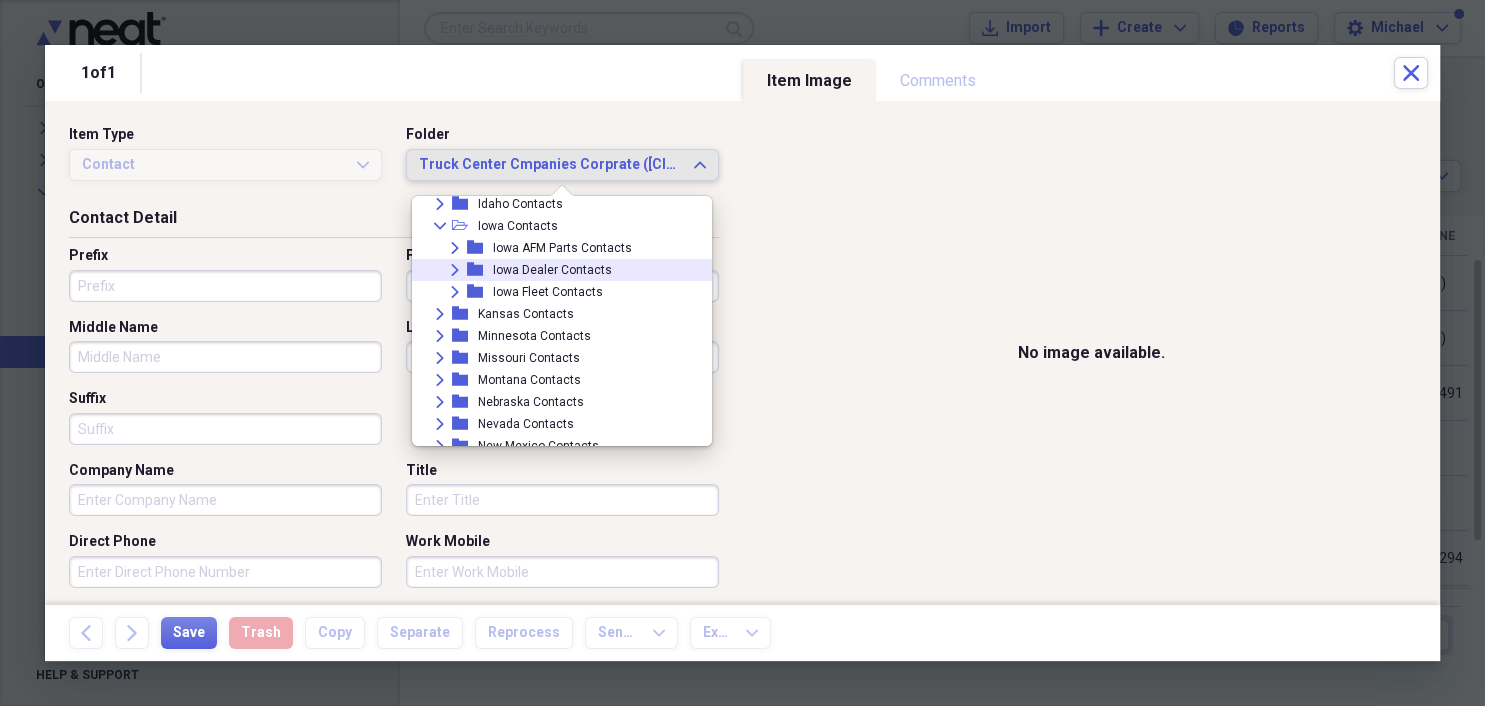 scroll, scrollTop: 1133, scrollLeft: 0, axis: vertical 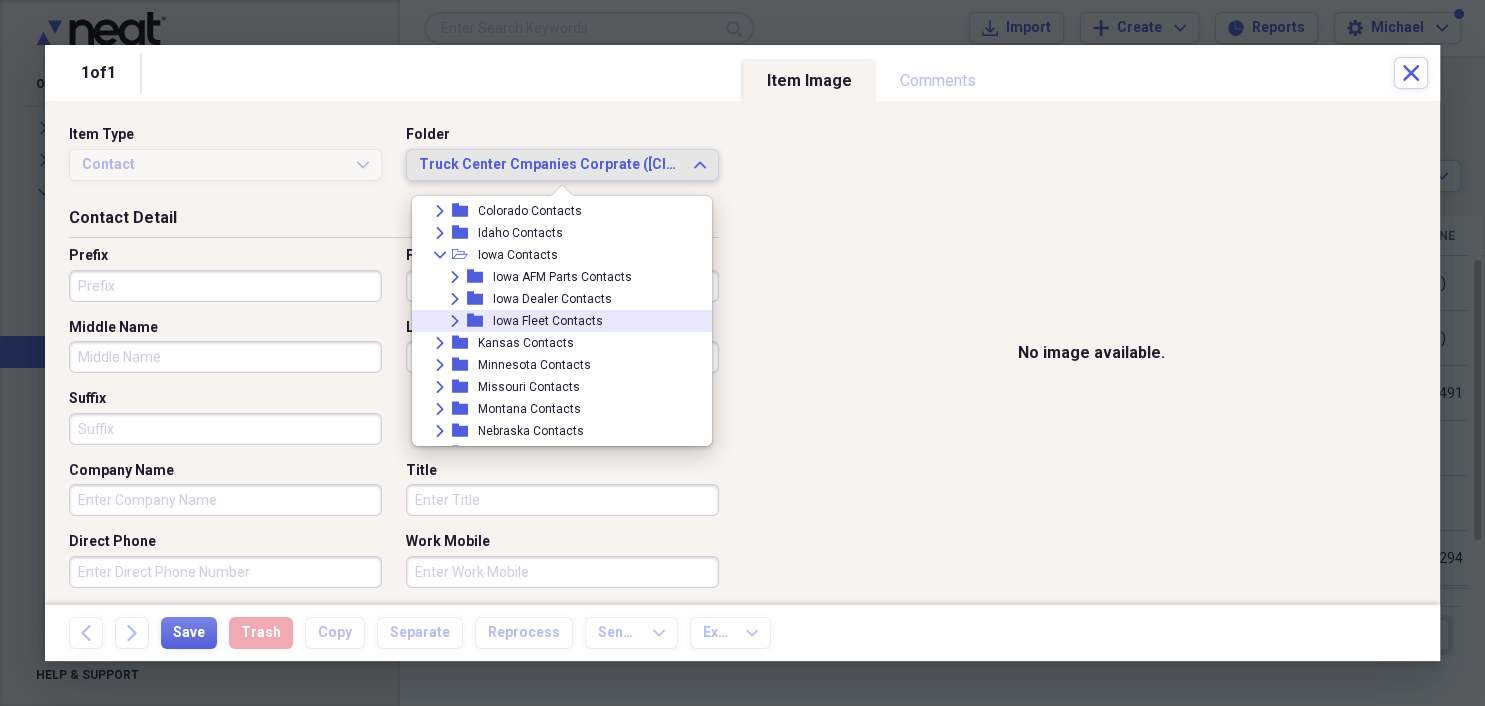 click on "Expand" 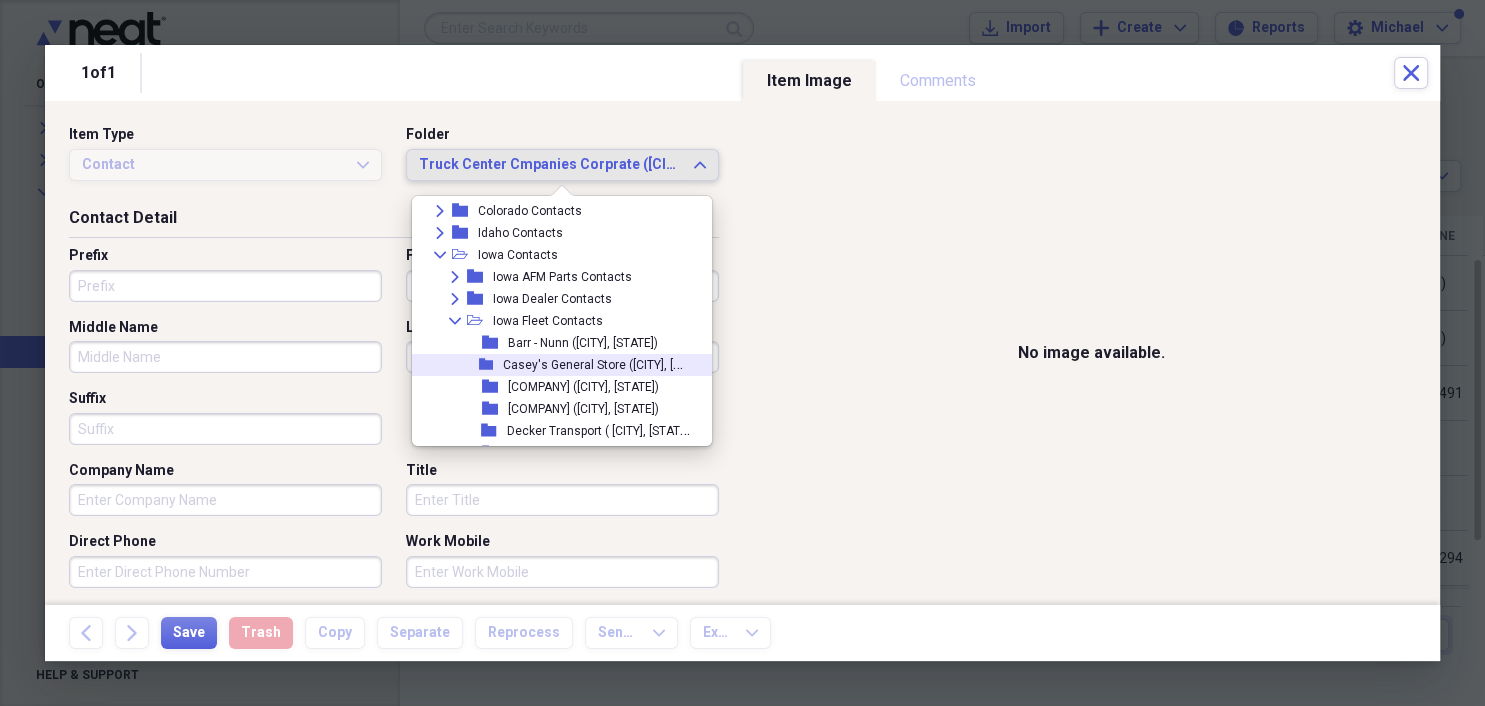 click on "Casey's General Store ([CITY], [STATE])" at bounding box center [609, 363] 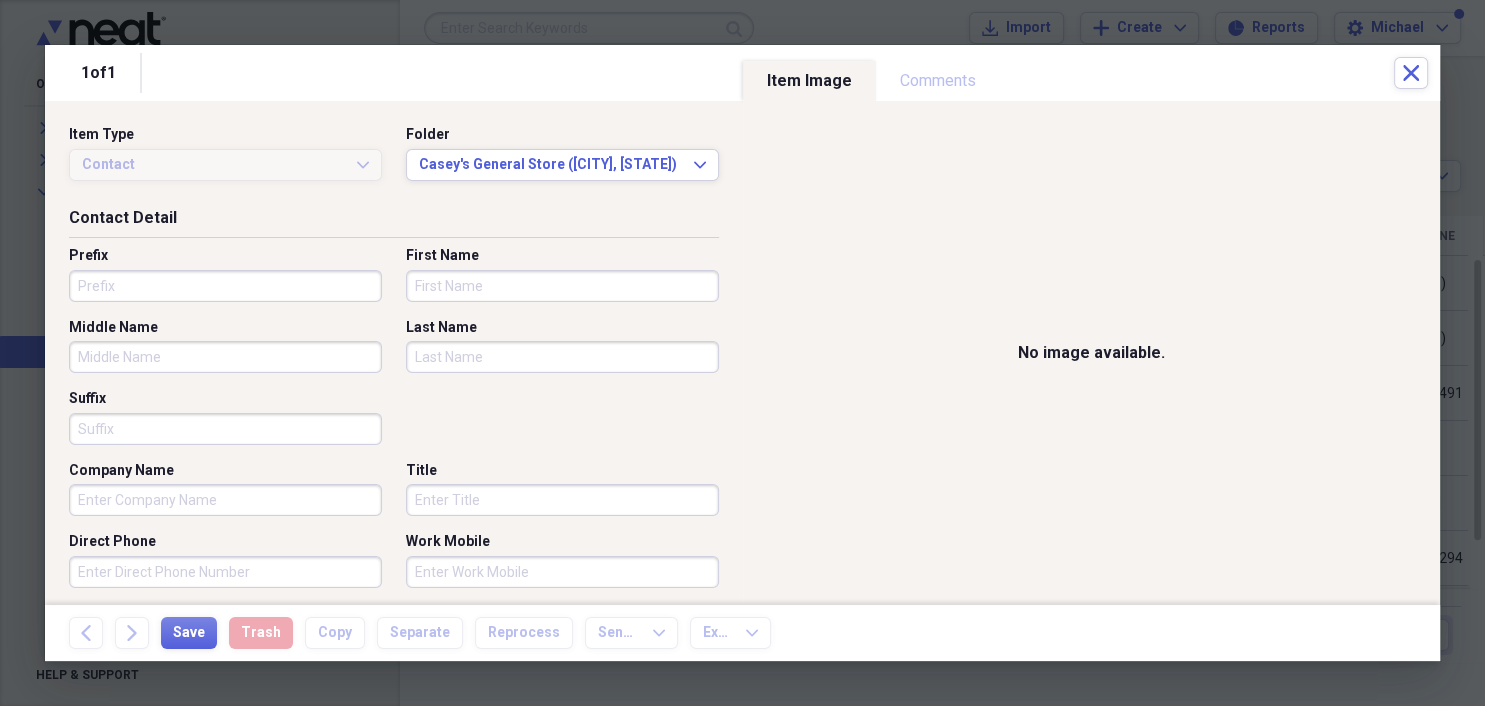 click on "First Name" at bounding box center [562, 286] 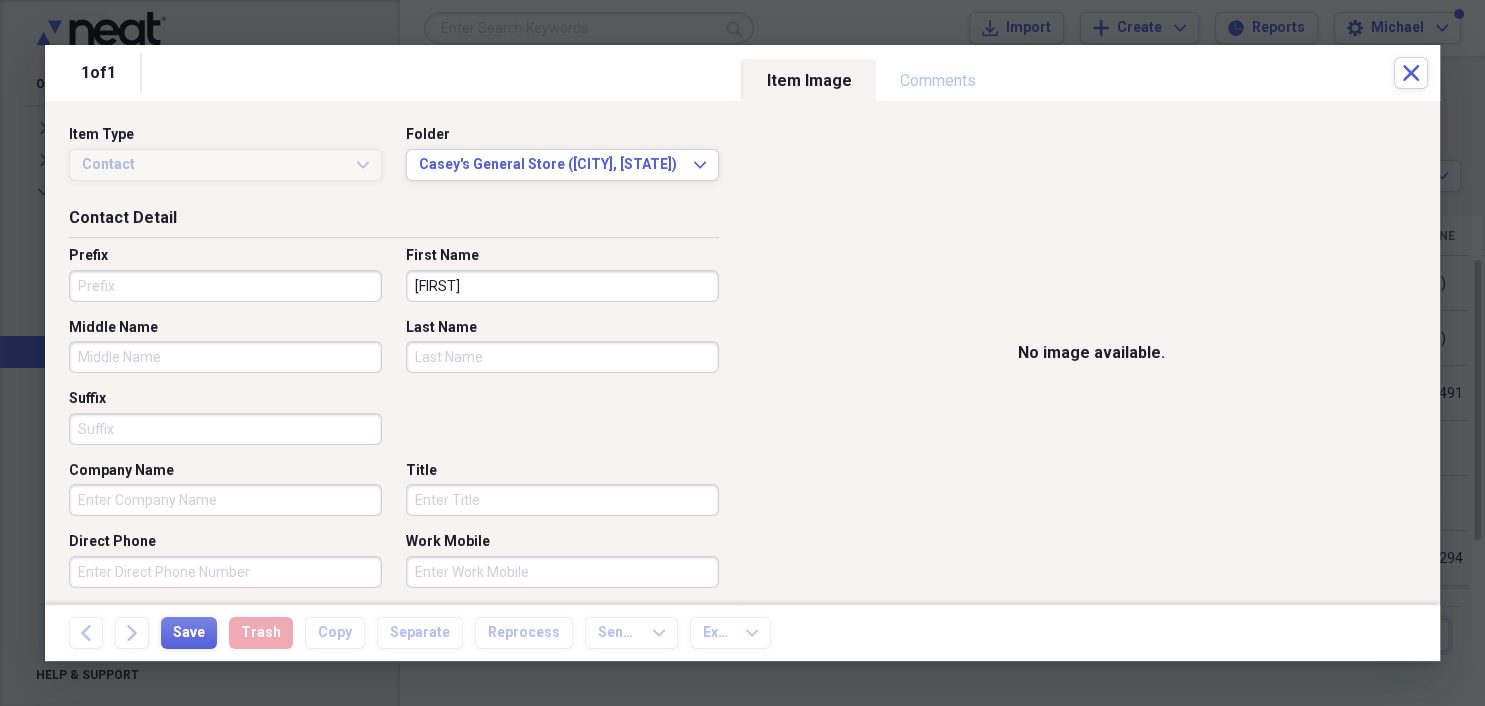 type on "[FIRST]" 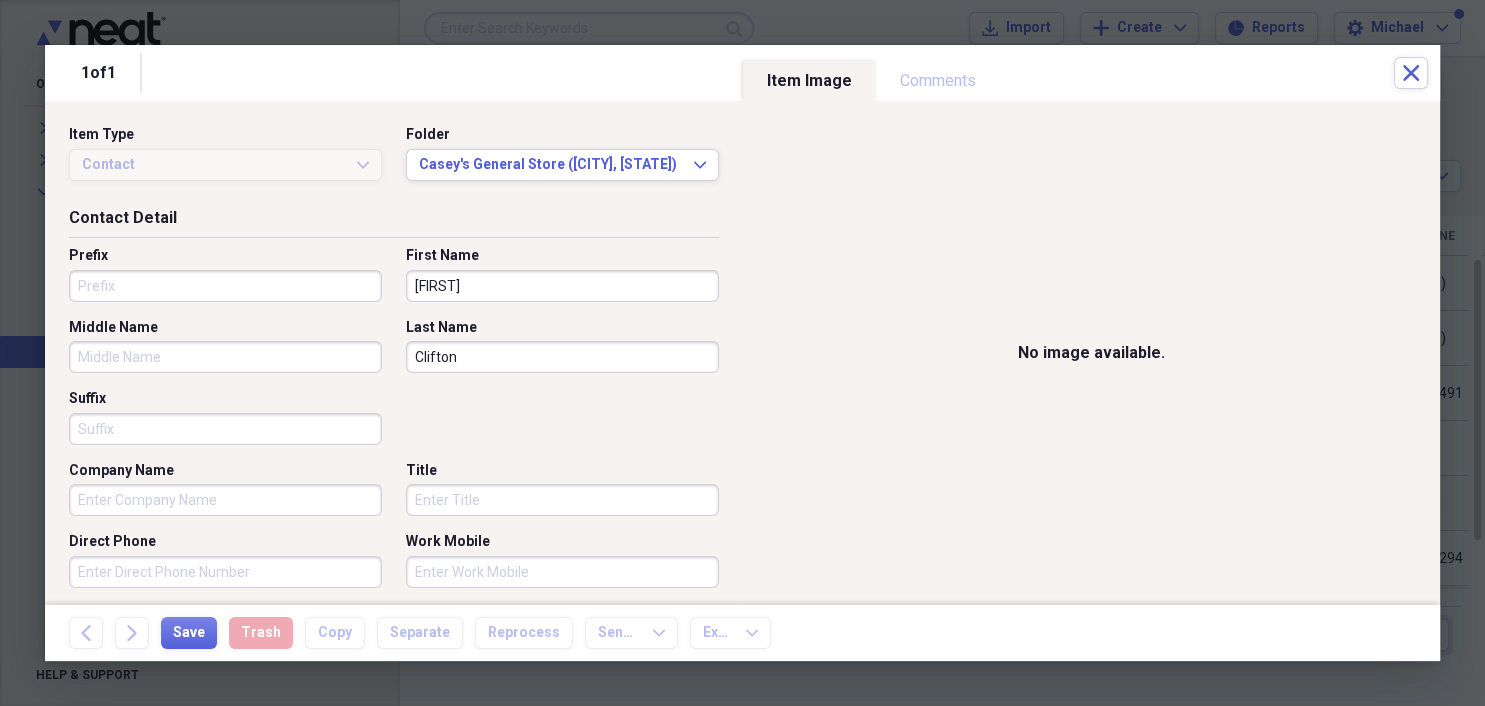 type on "Clifton" 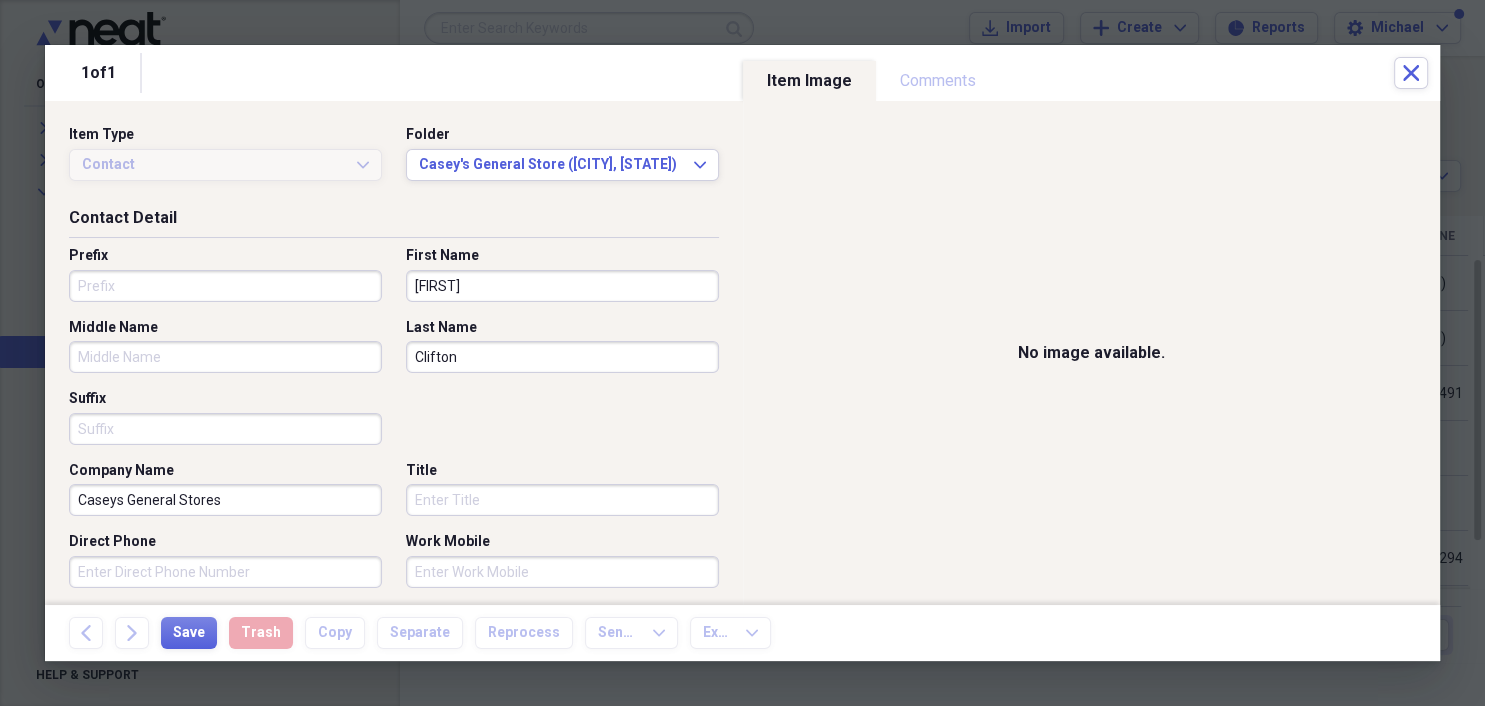 type on "Caseys General Stores" 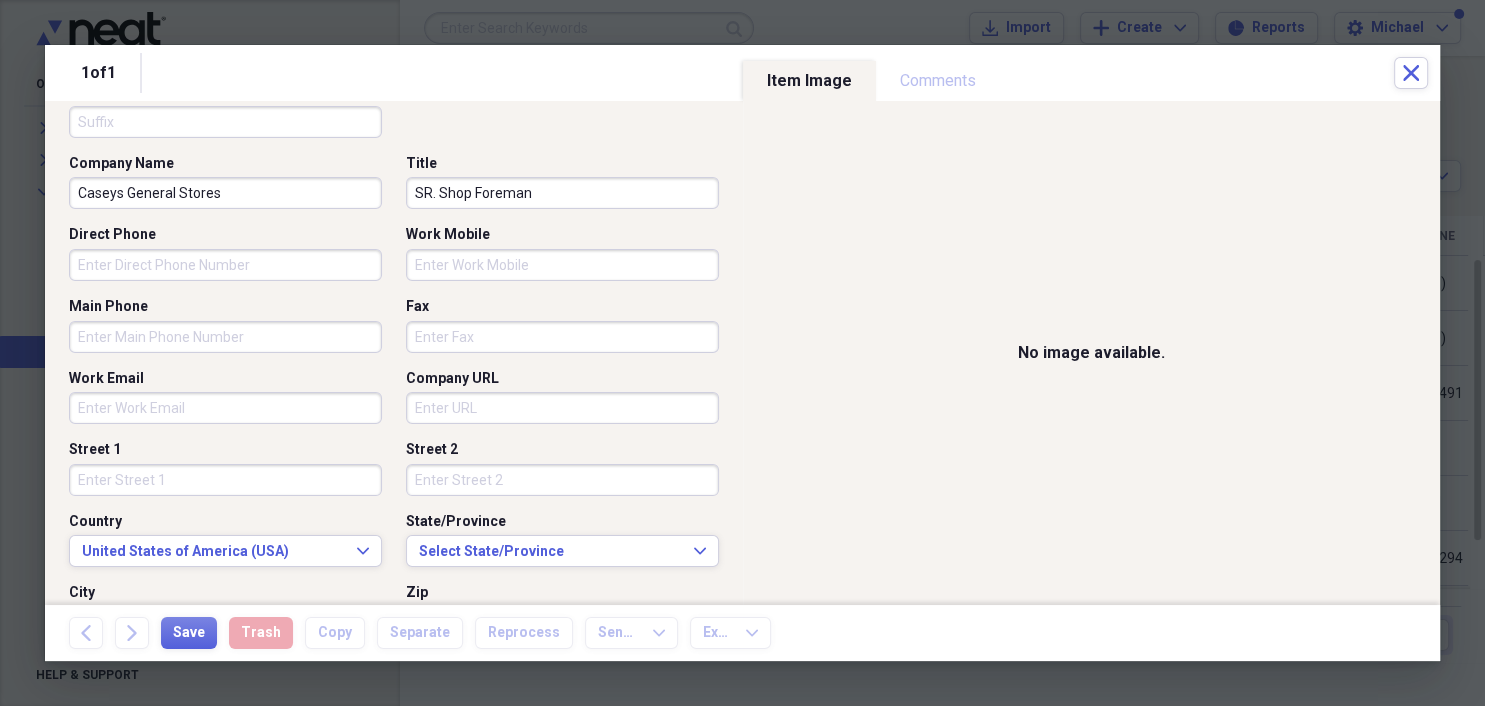 scroll, scrollTop: 345, scrollLeft: 0, axis: vertical 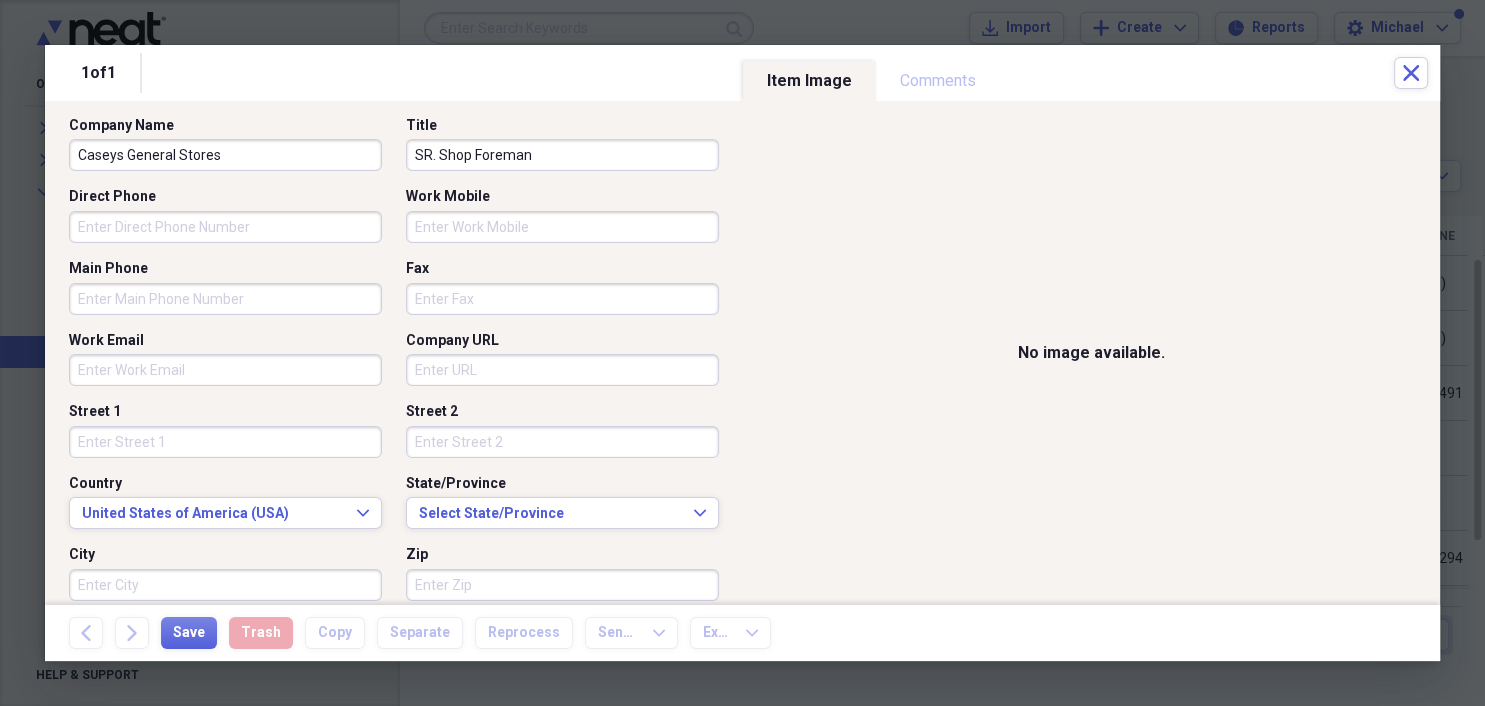 type on "SR. Shop Foreman" 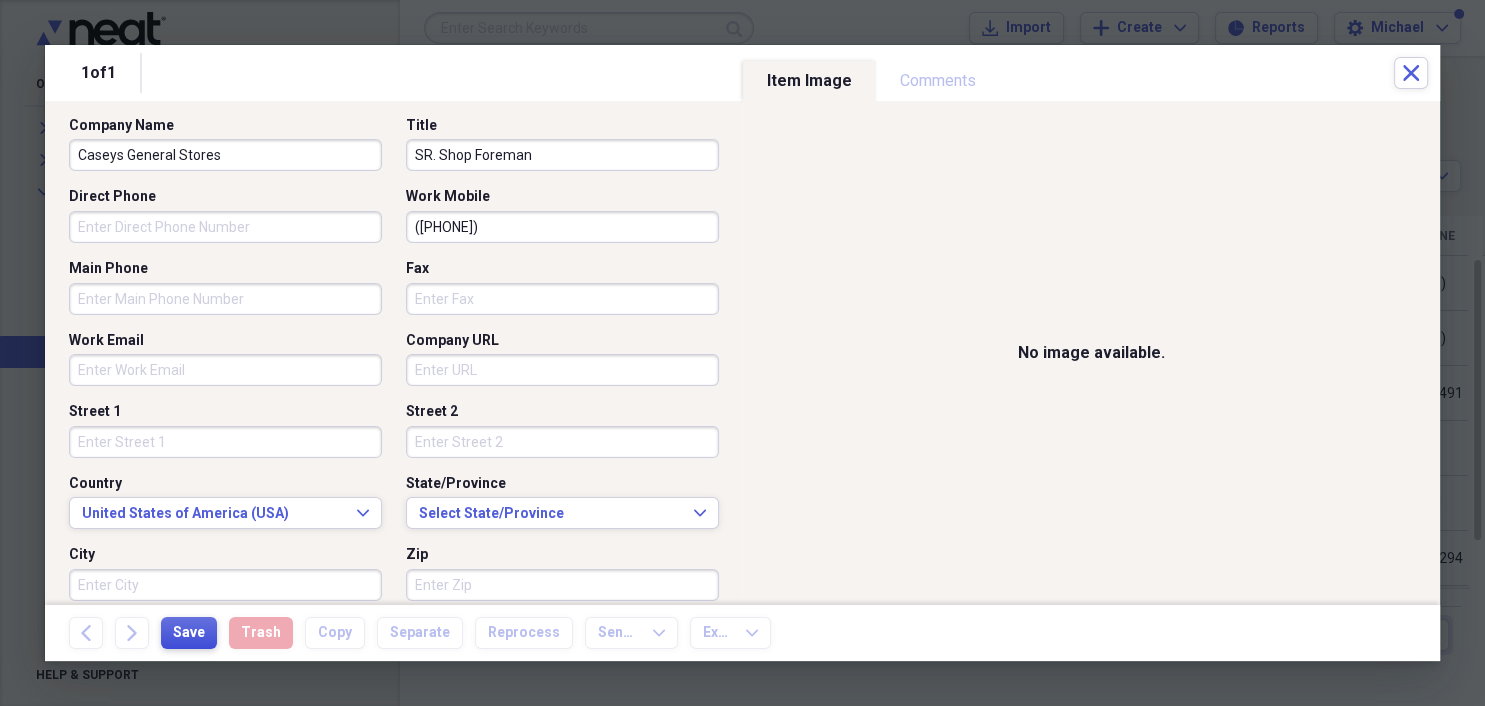 type on "([PHONE])" 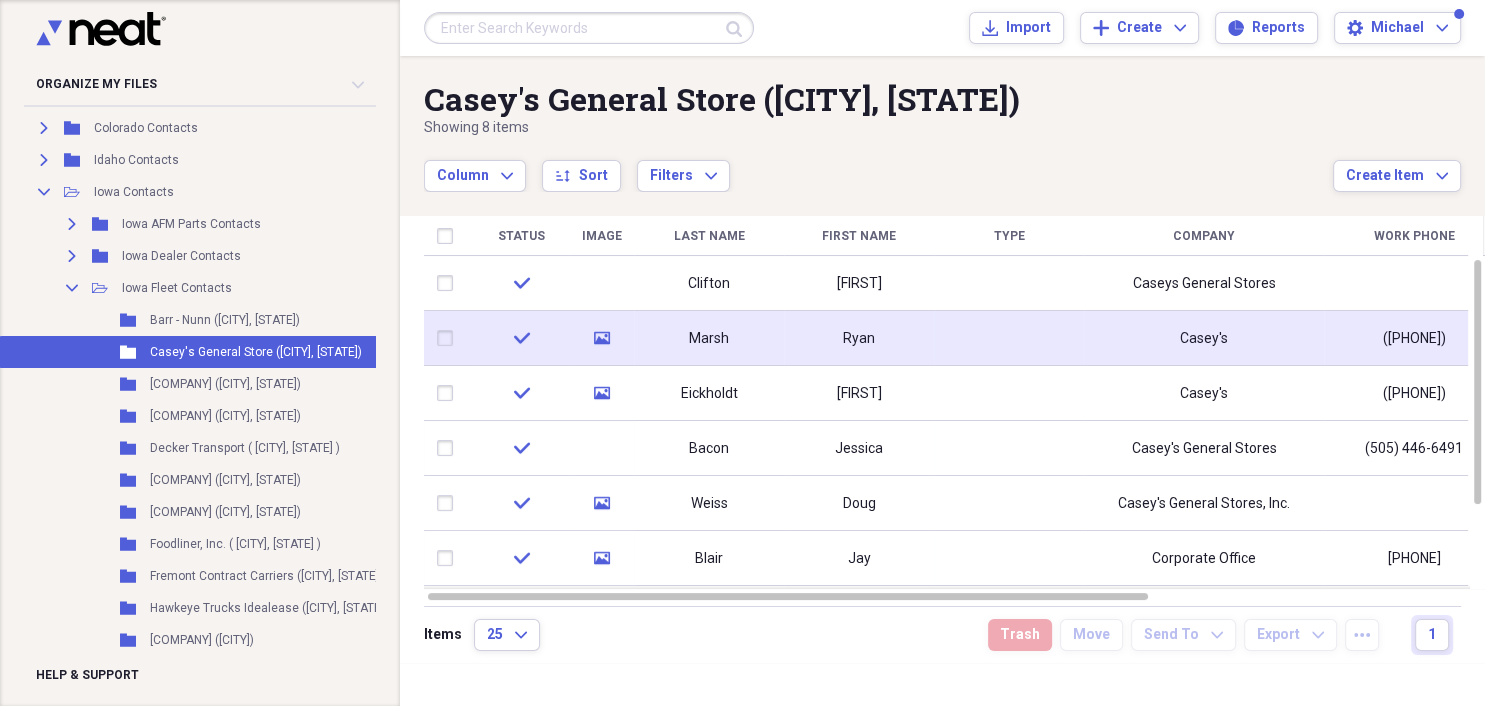 click on "Marsh" at bounding box center [709, 339] 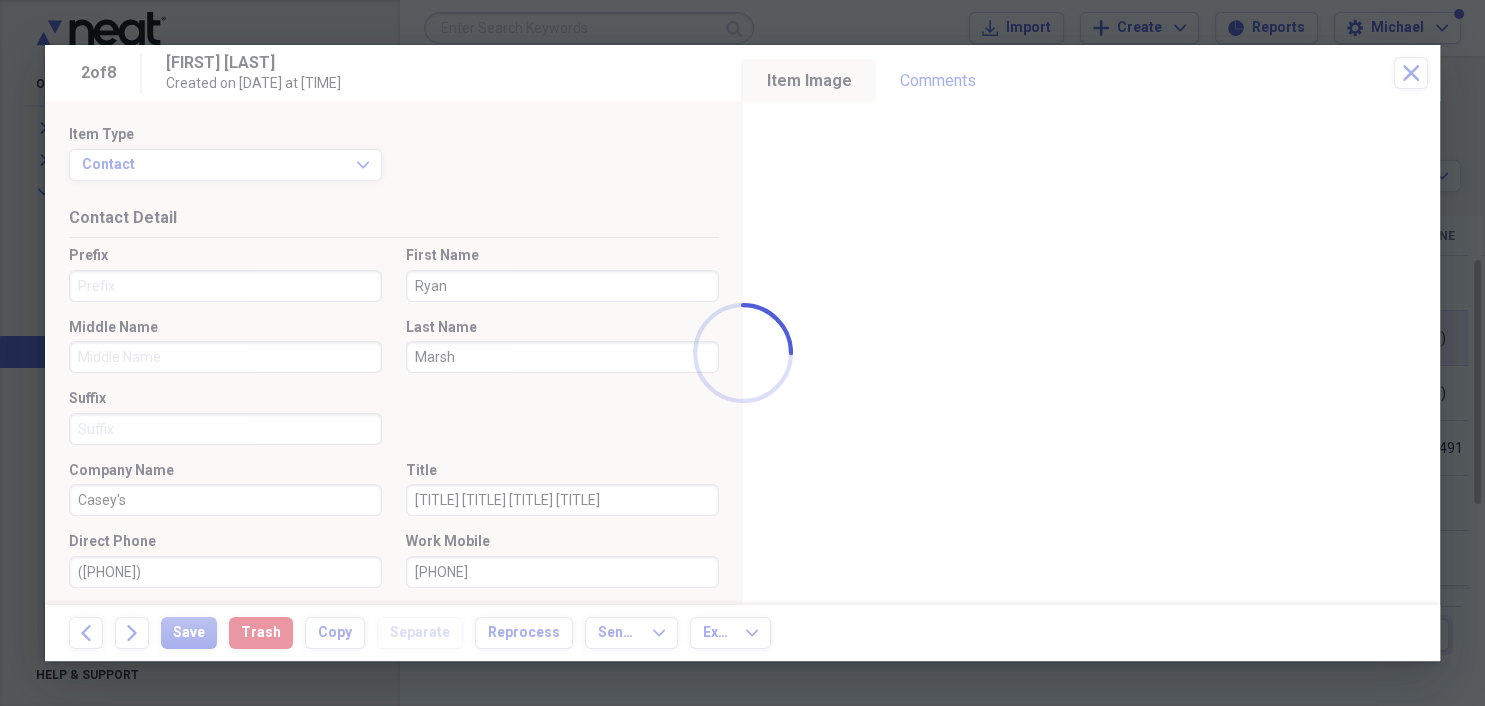 click on "Folder Barr - Nunn ([CITY], [STATE]) Add Folder Folder Casey's General Store ([CITY], [STATE]) Add Folder Folder Clausen Supply Company ( [CITY], [STATE] ) Add Folder Folder CRST ([CITY], [STATE]) Add Folder Folder Decker Transport ( [CITY], [STATE] ) Add Folder Folder Don Hummer Trucking ([CITY], [STATE]) Add Folder Folder Don Hummer Trucking ([CITY], [STATE]) Add Folder Folder Foodliner, Inc. ( [CITY], [STATE] ) Add Folder Folder Fremont Contract Carriers ([CITY], [STATE]) 25" at bounding box center (742, 353) 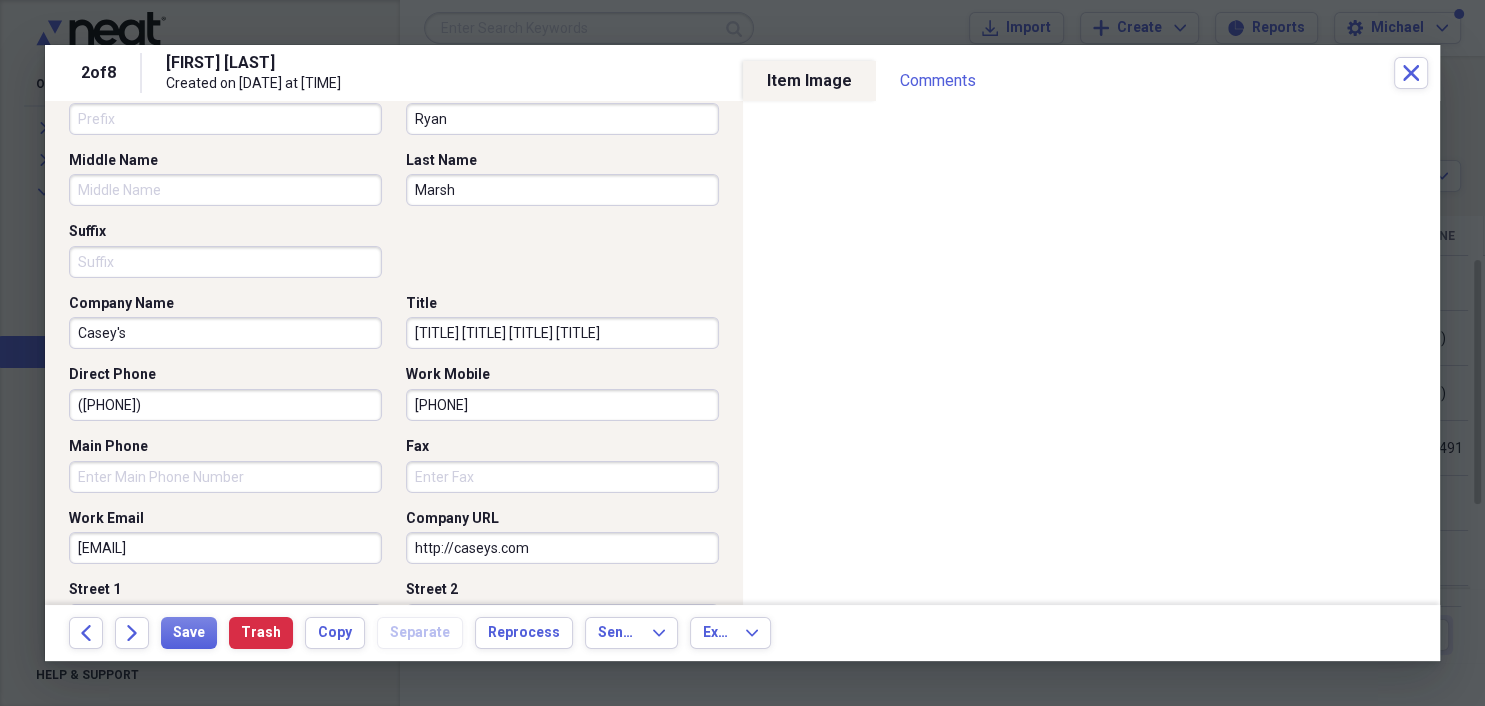 scroll, scrollTop: 230, scrollLeft: 0, axis: vertical 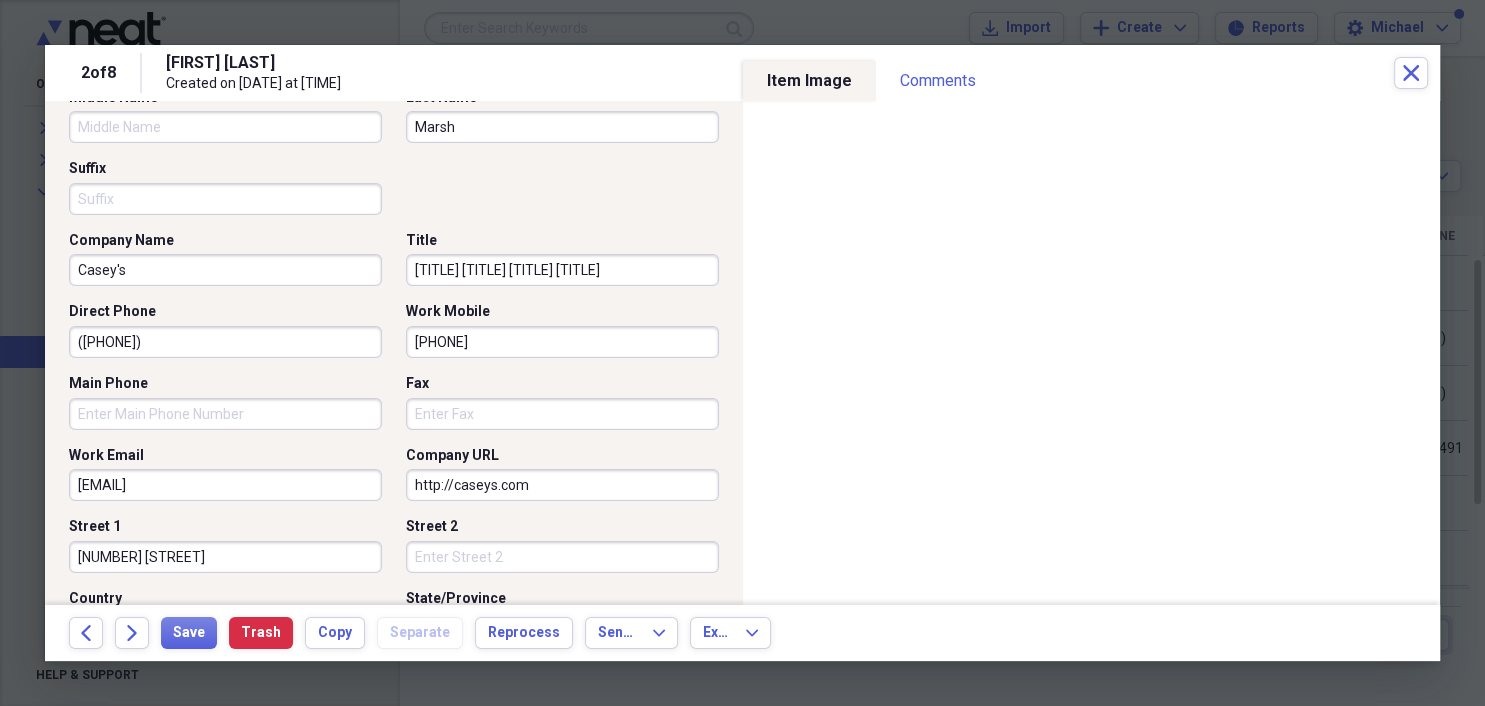 drag, startPoint x: 74, startPoint y: 486, endPoint x: 208, endPoint y: 483, distance: 134.03358 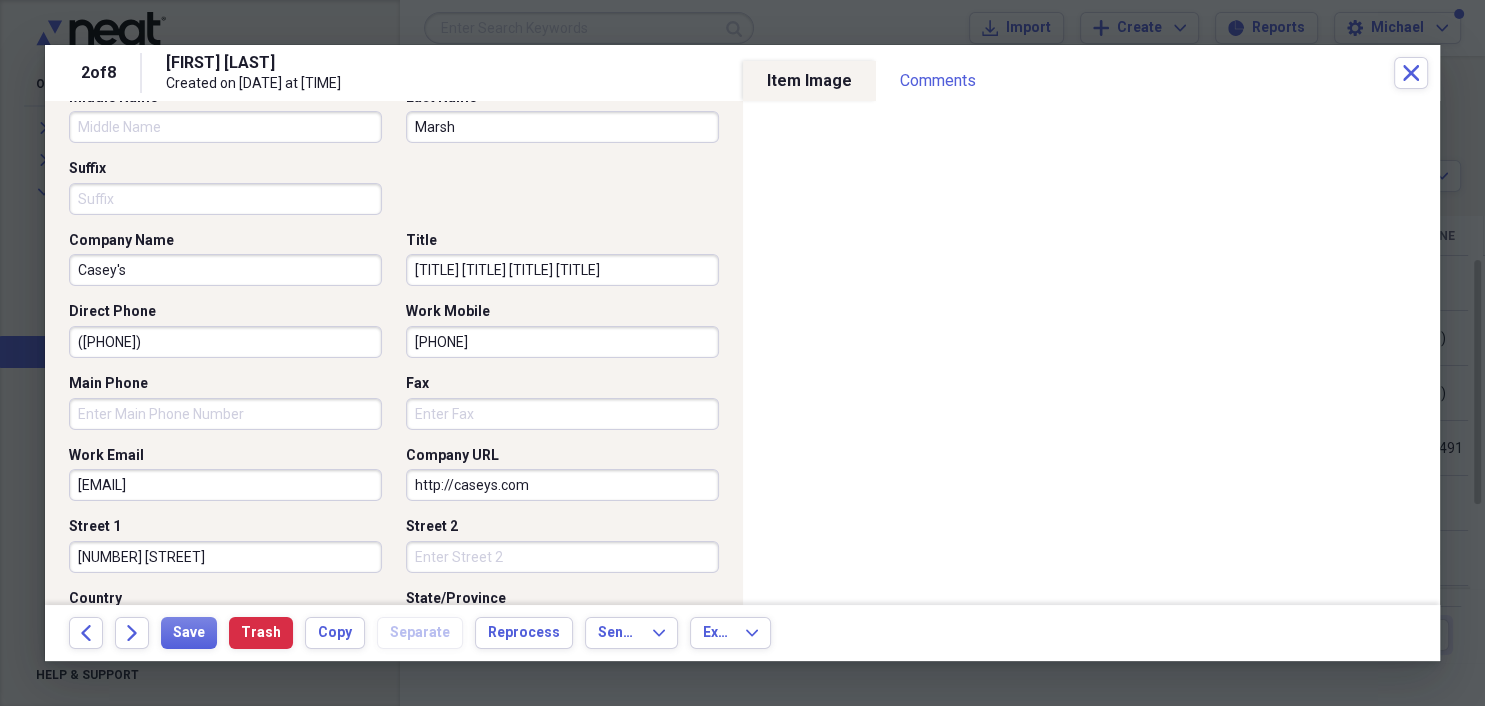 drag, startPoint x: 78, startPoint y: 484, endPoint x: 240, endPoint y: 485, distance: 162.00308 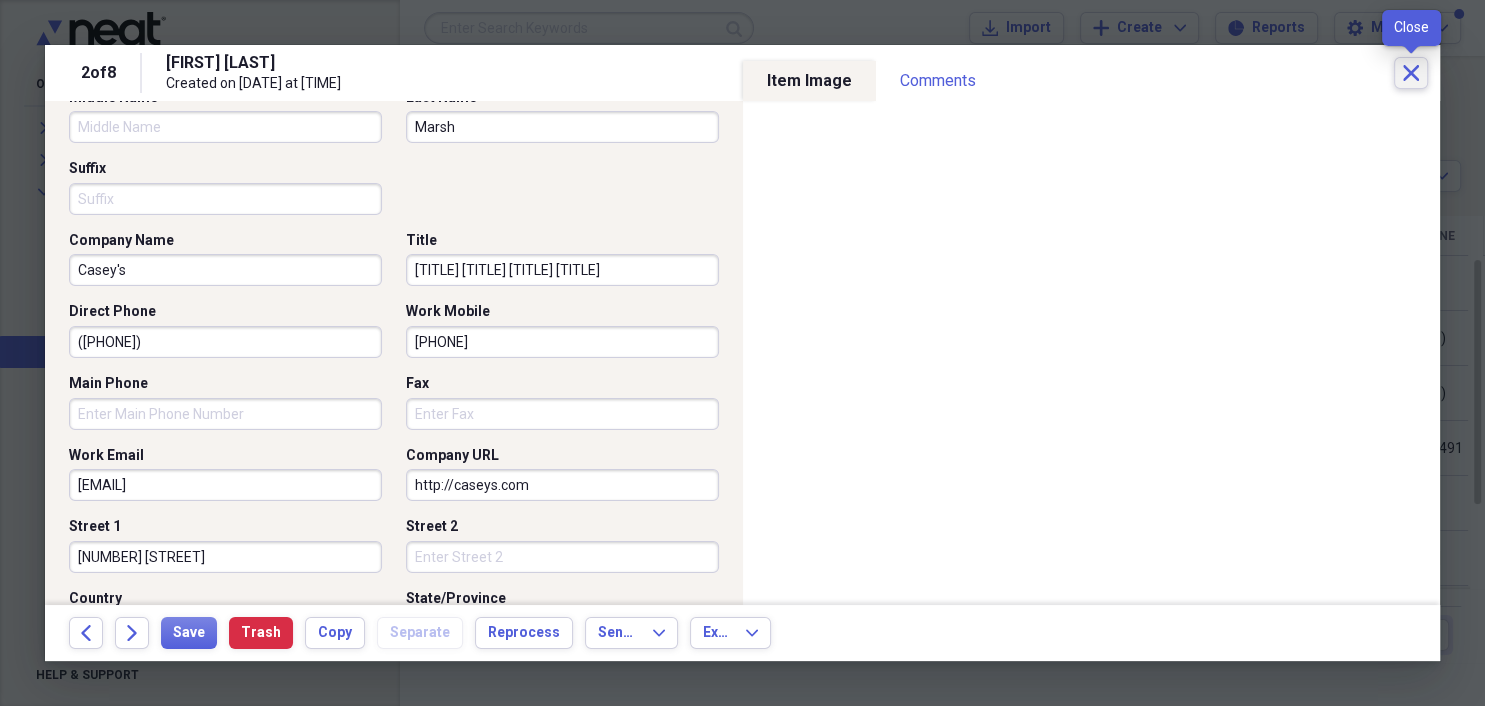 click on "Close" 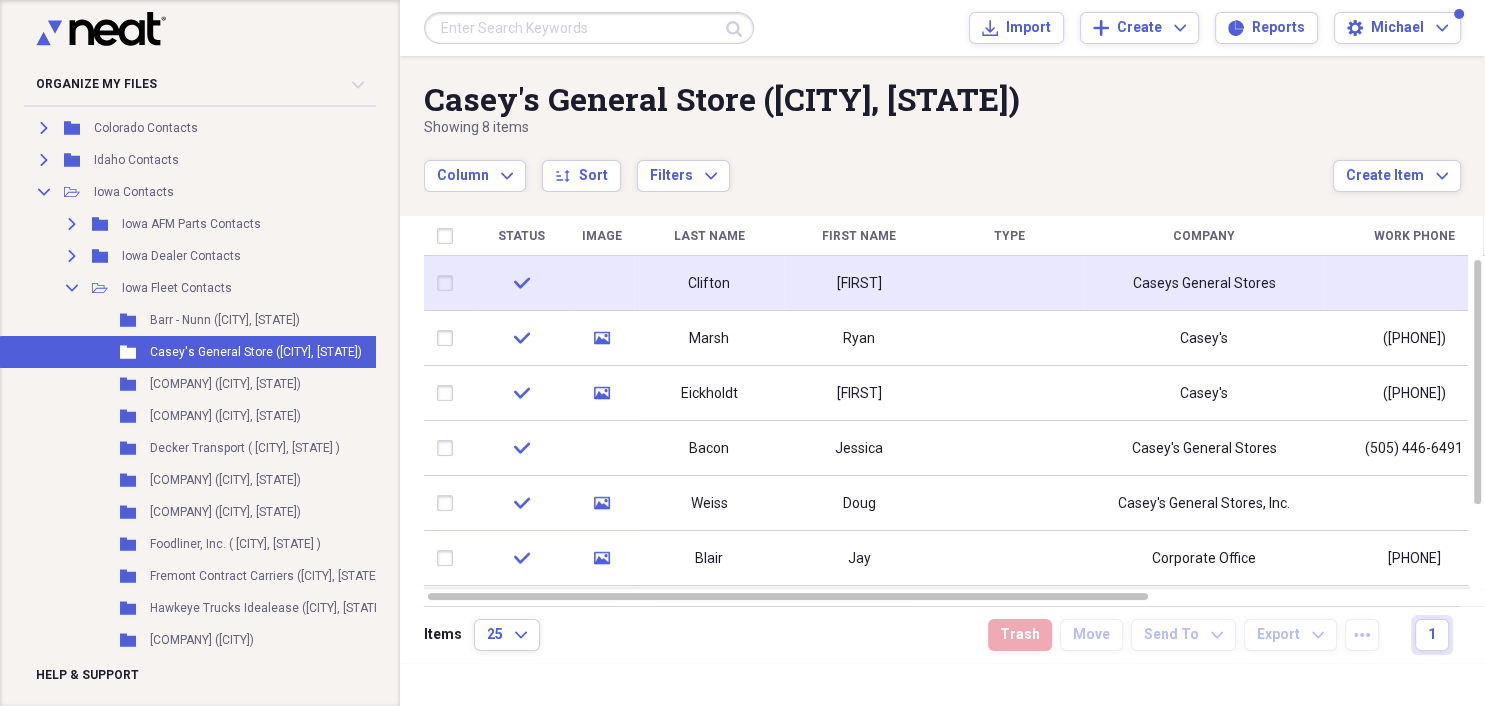 click on "[FIRST]" at bounding box center (859, 283) 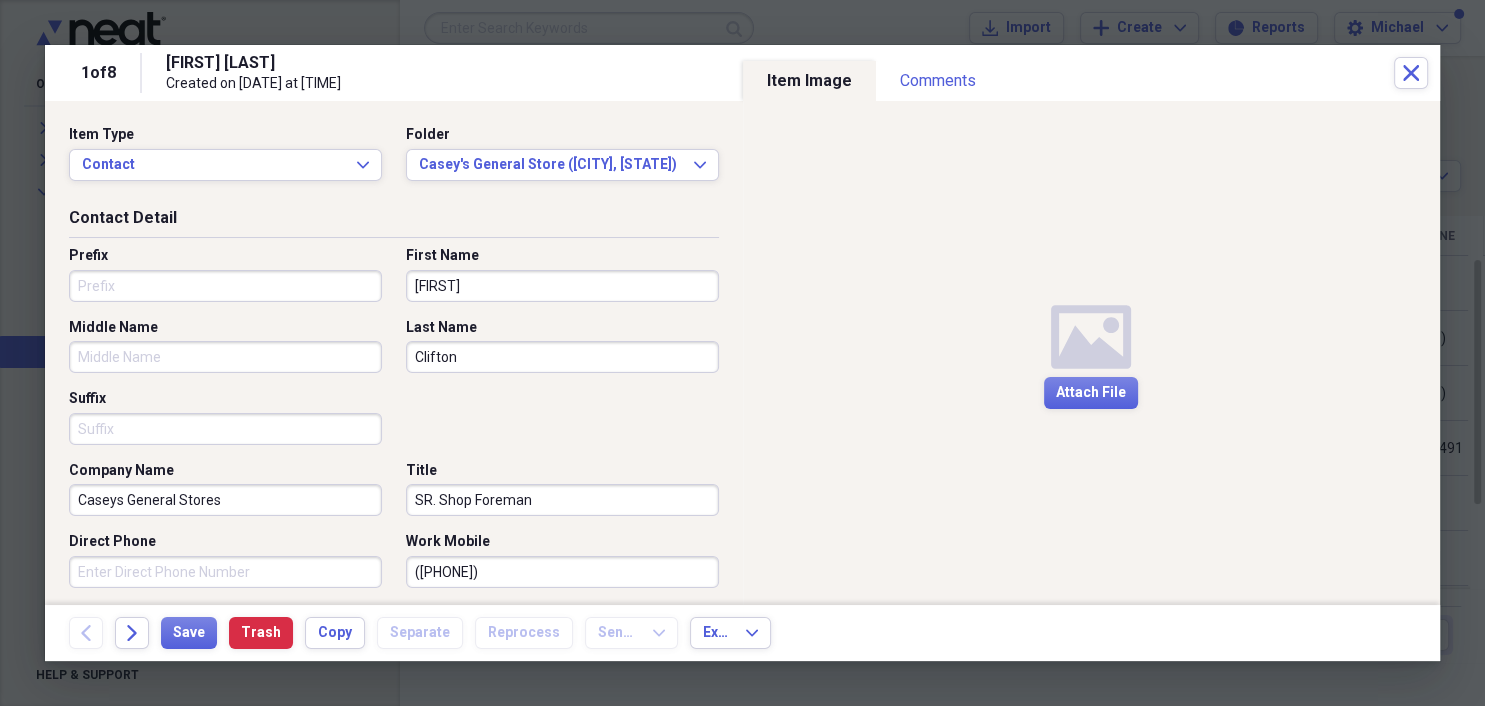 click on "Direct Phone" at bounding box center (225, 572) 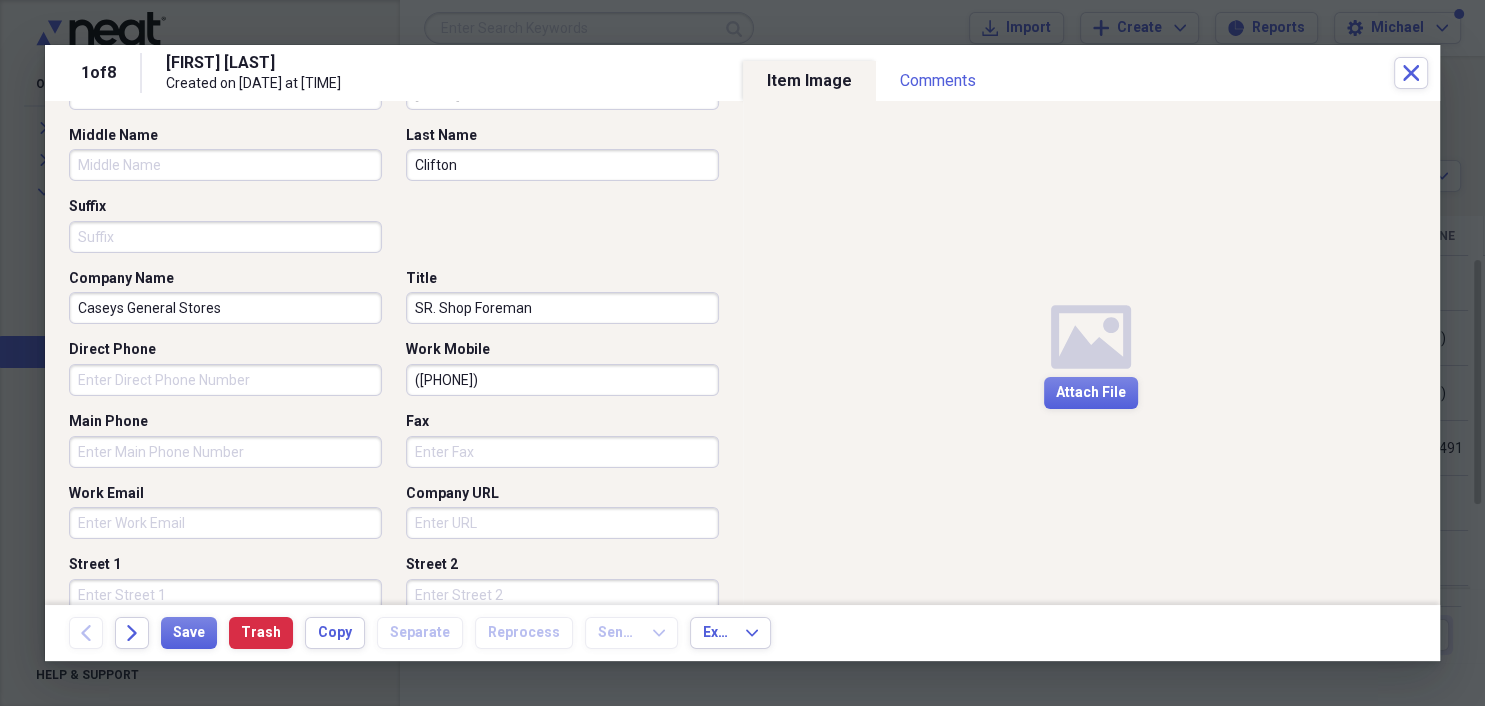 scroll, scrollTop: 230, scrollLeft: 0, axis: vertical 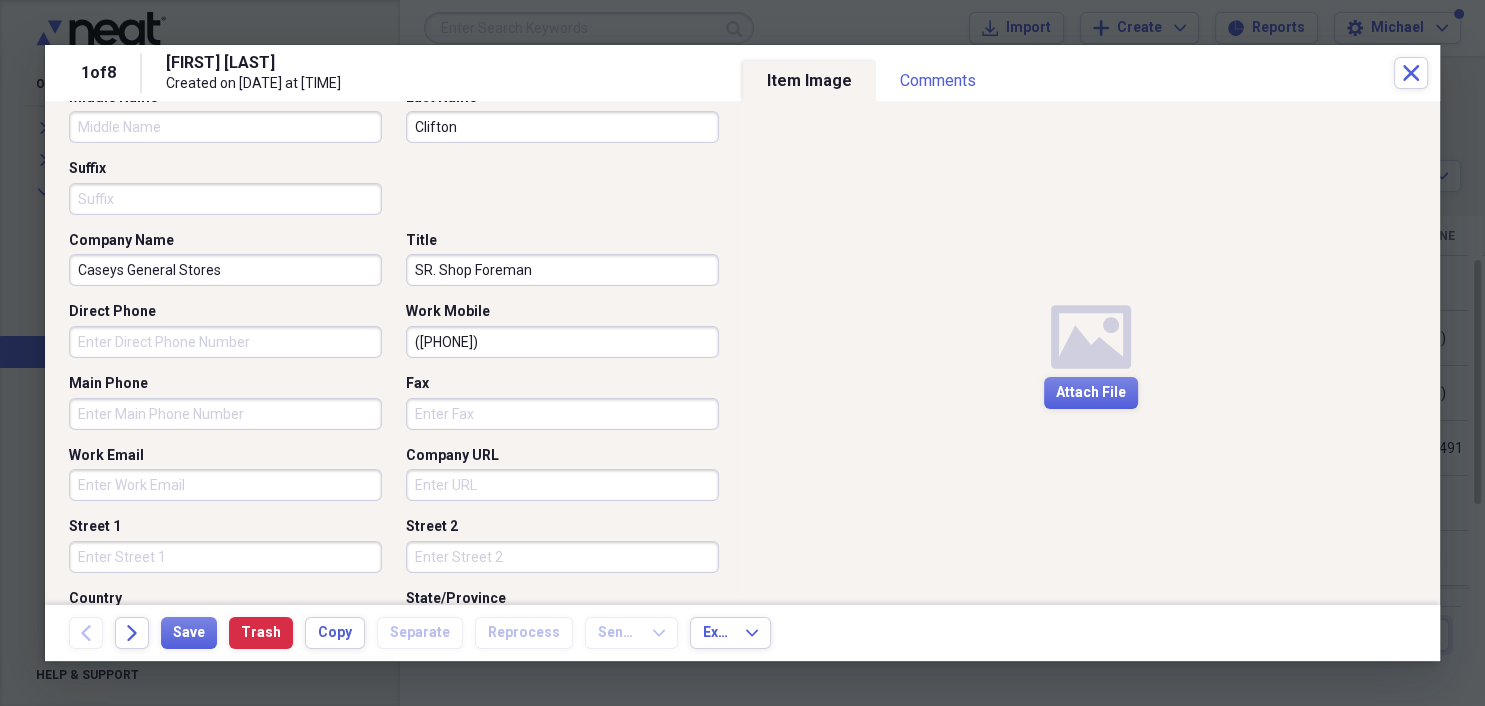 click on "Main Phone" at bounding box center [225, 414] 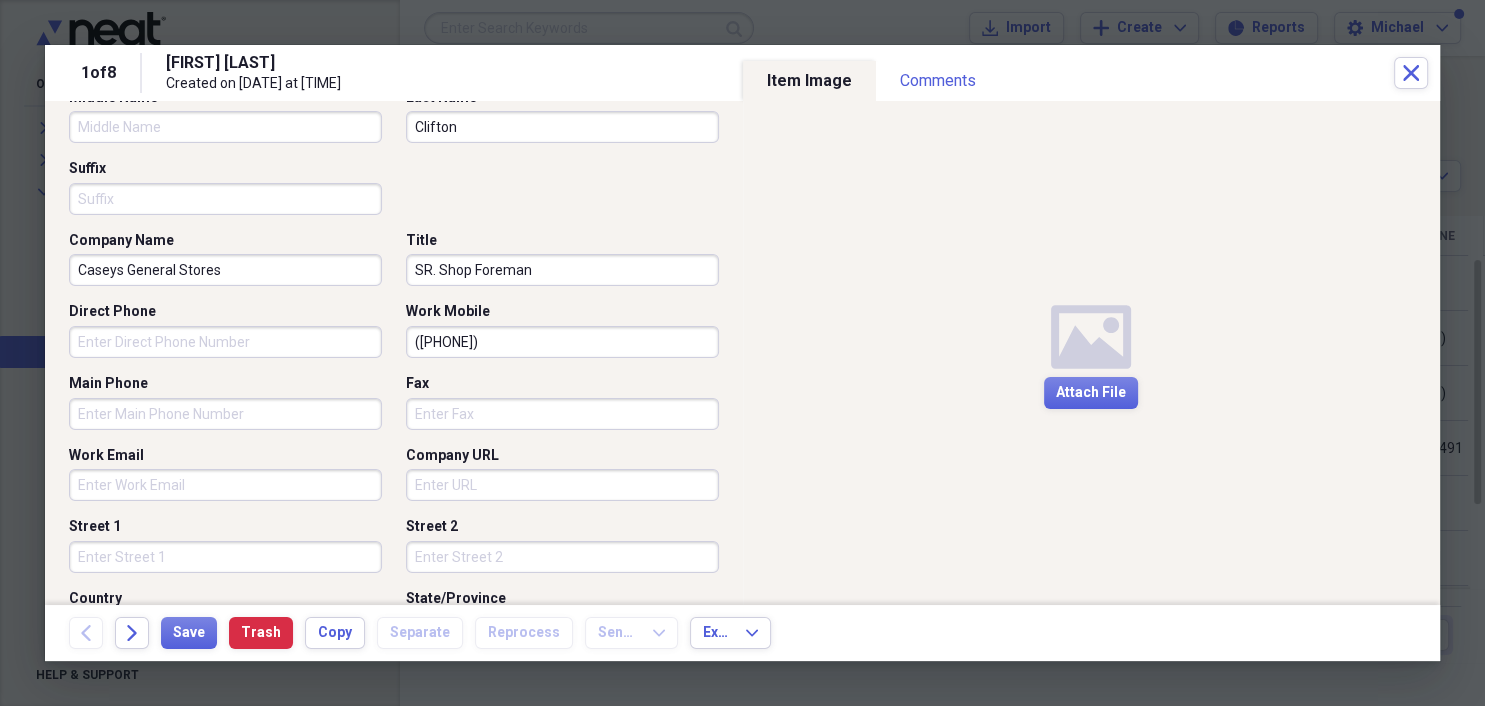paste on "[EMAIL]" 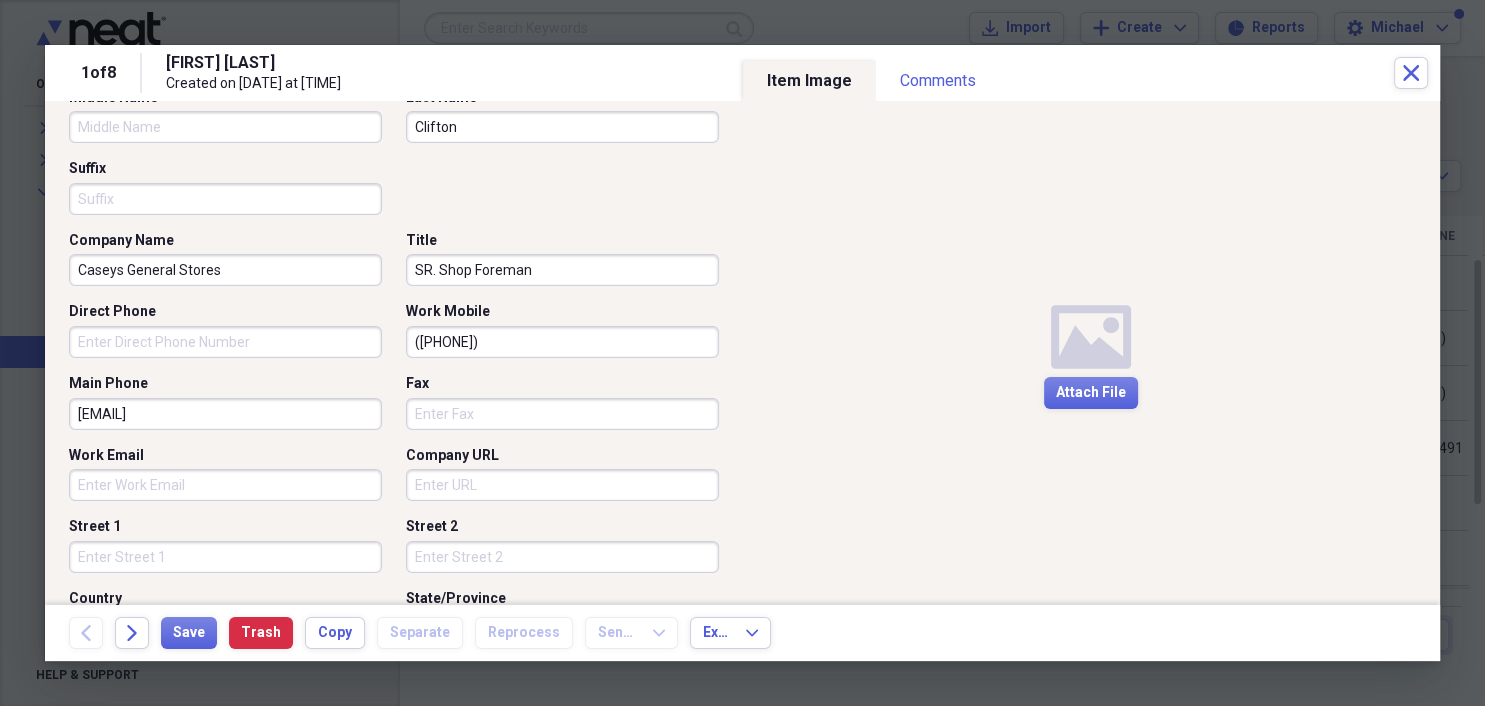 click on "[EMAIL]" at bounding box center [225, 414] 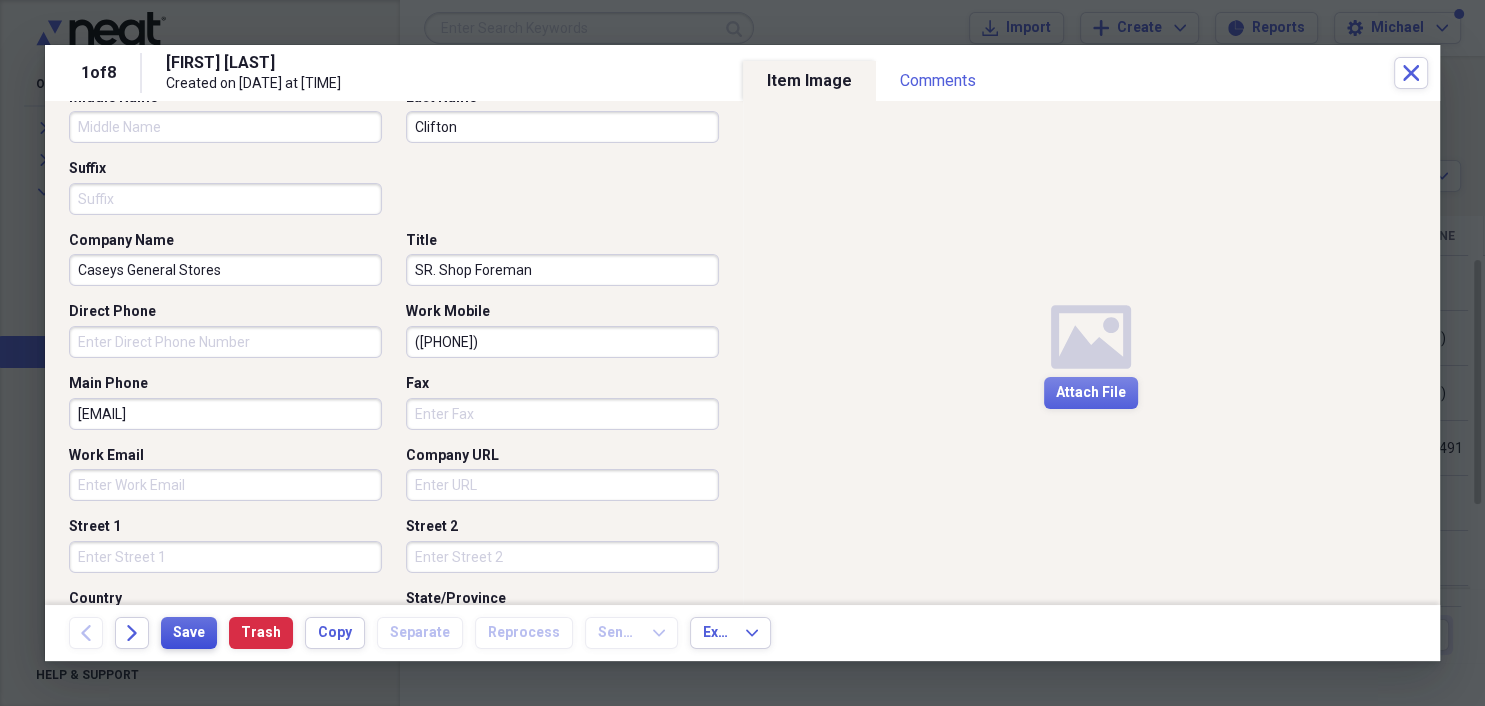 type on "[EMAIL]" 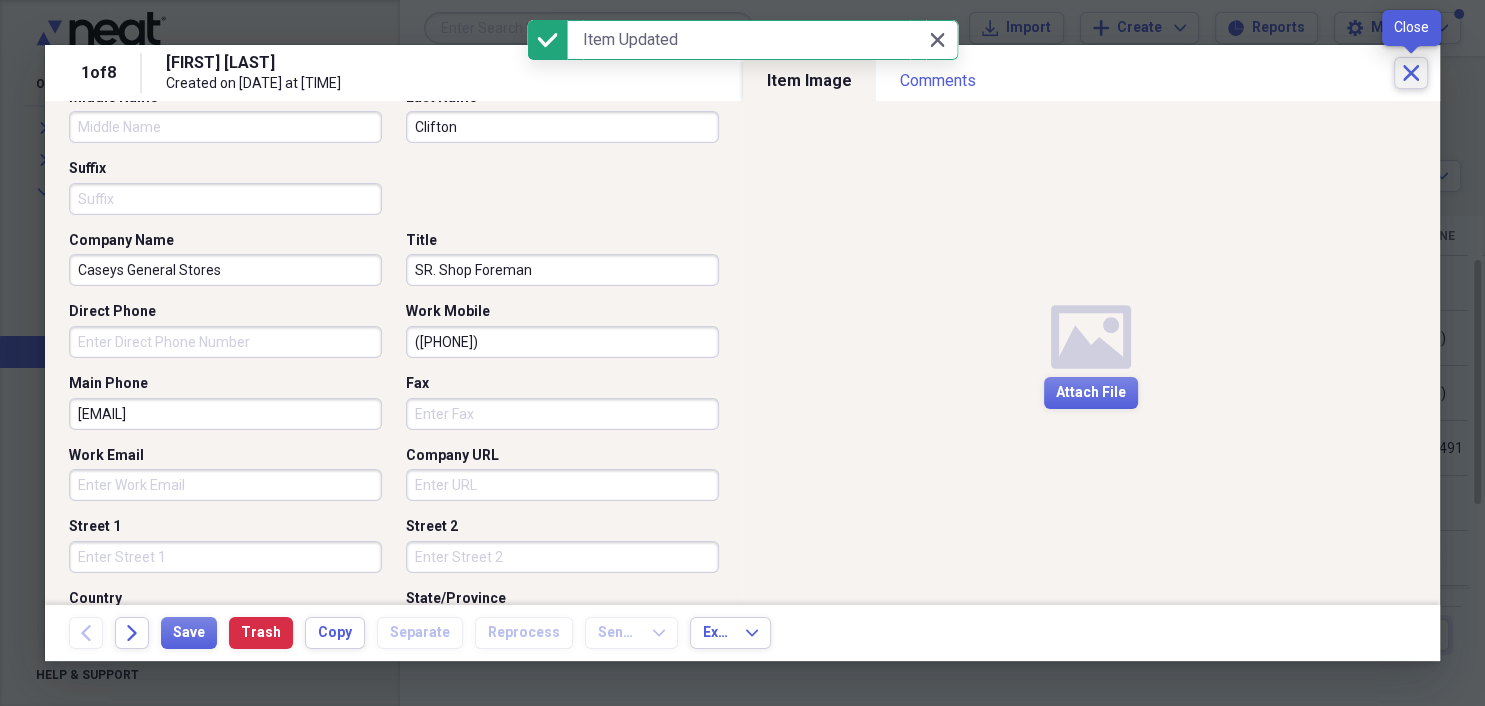 click 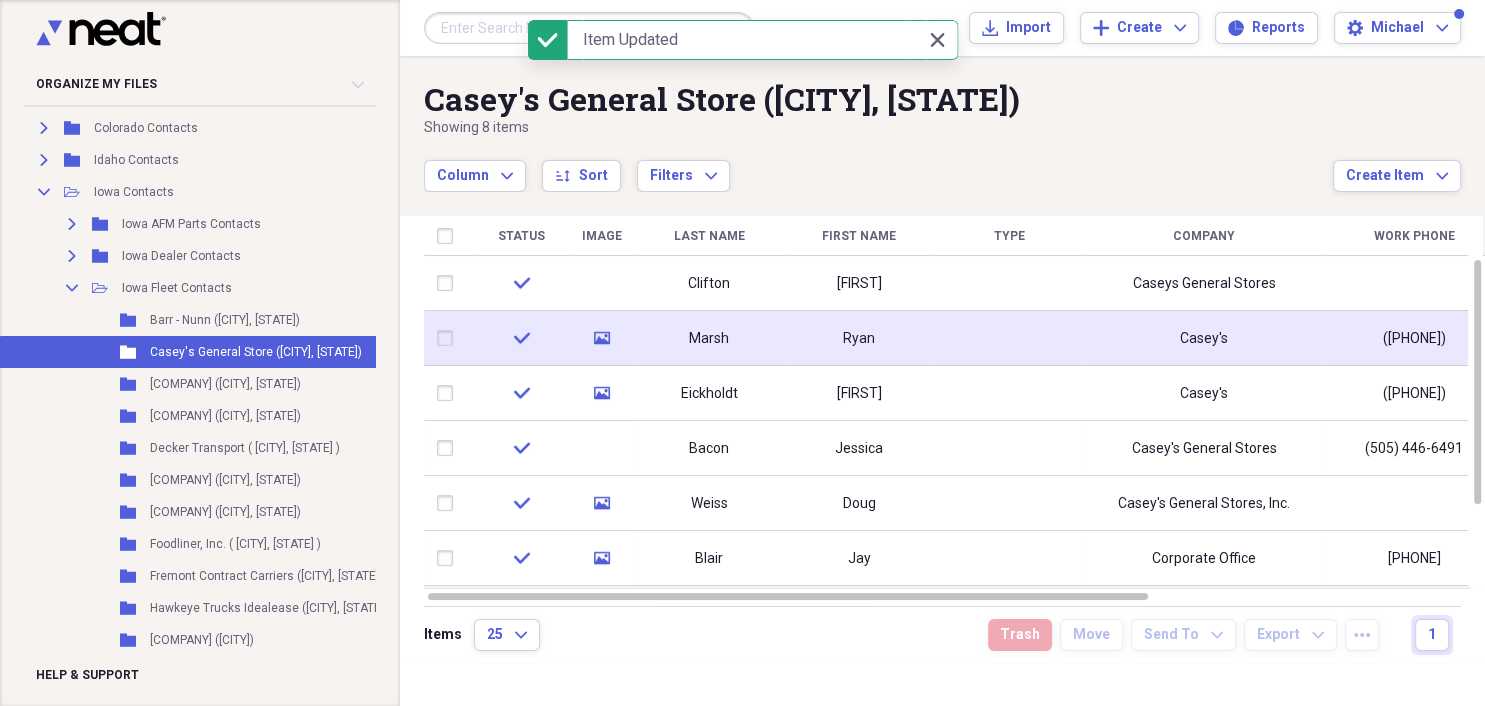 click on "Marsh" at bounding box center [709, 338] 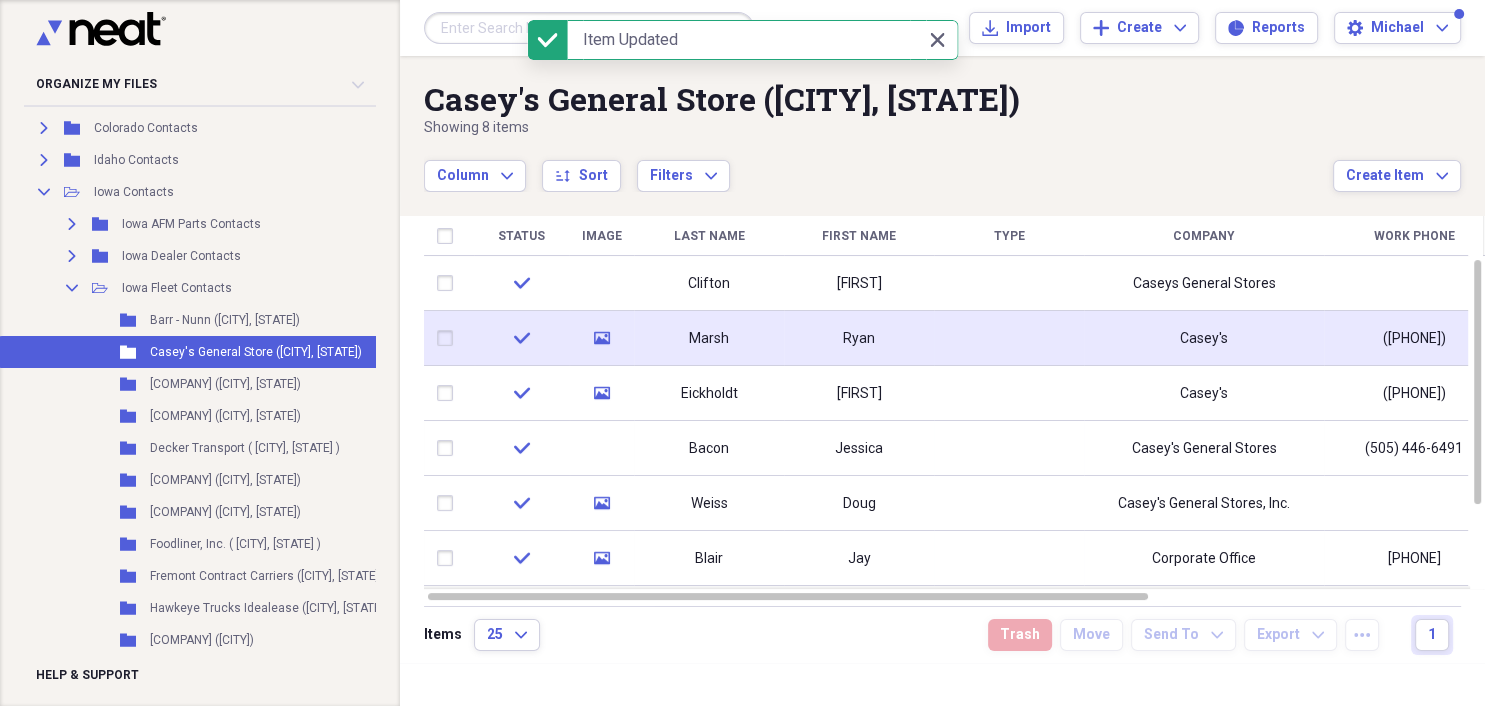 click on "Folder Barr - Nunn ([CITY], [STATE]) Add Folder Folder Casey's General Store ([CITY], [STATE]) Add Folder Folder Clausen Supply Company ( [CITY], [STATE] ) Add Folder Folder CRST ([CITY], [STATE]) Add Folder Folder Decker Transport ( [CITY], [STATE] ) Add Folder Folder Don Hummer Trucking ([CITY], [STATE]) Add Folder Folder Don Hummer Trucking ([CITY], [STATE]) Add Folder Folder Foodliner, Inc. ( [CITY], [STATE] ) Add Folder Folder Fremont Contract Carriers ([CITY], [STATE]) 25" at bounding box center [742, 353] 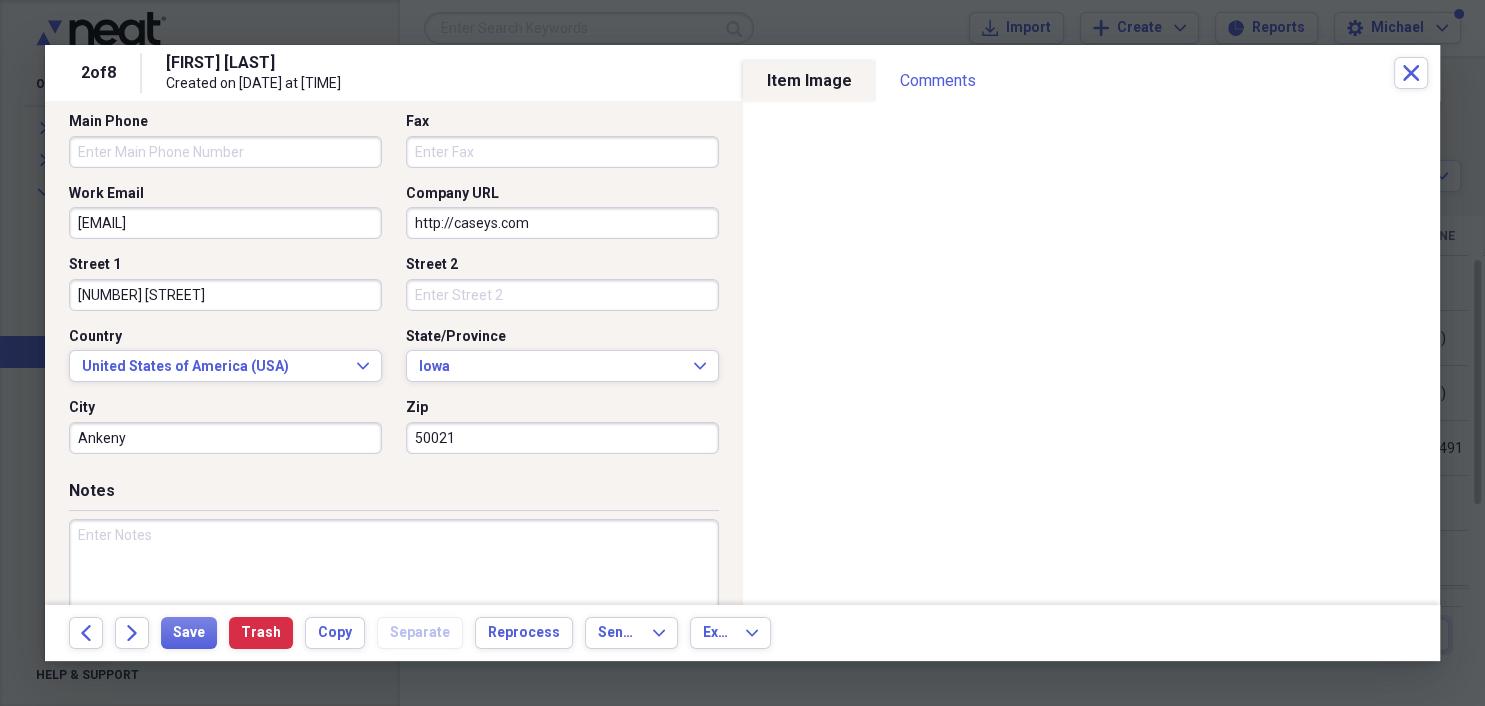 scroll, scrollTop: 460, scrollLeft: 0, axis: vertical 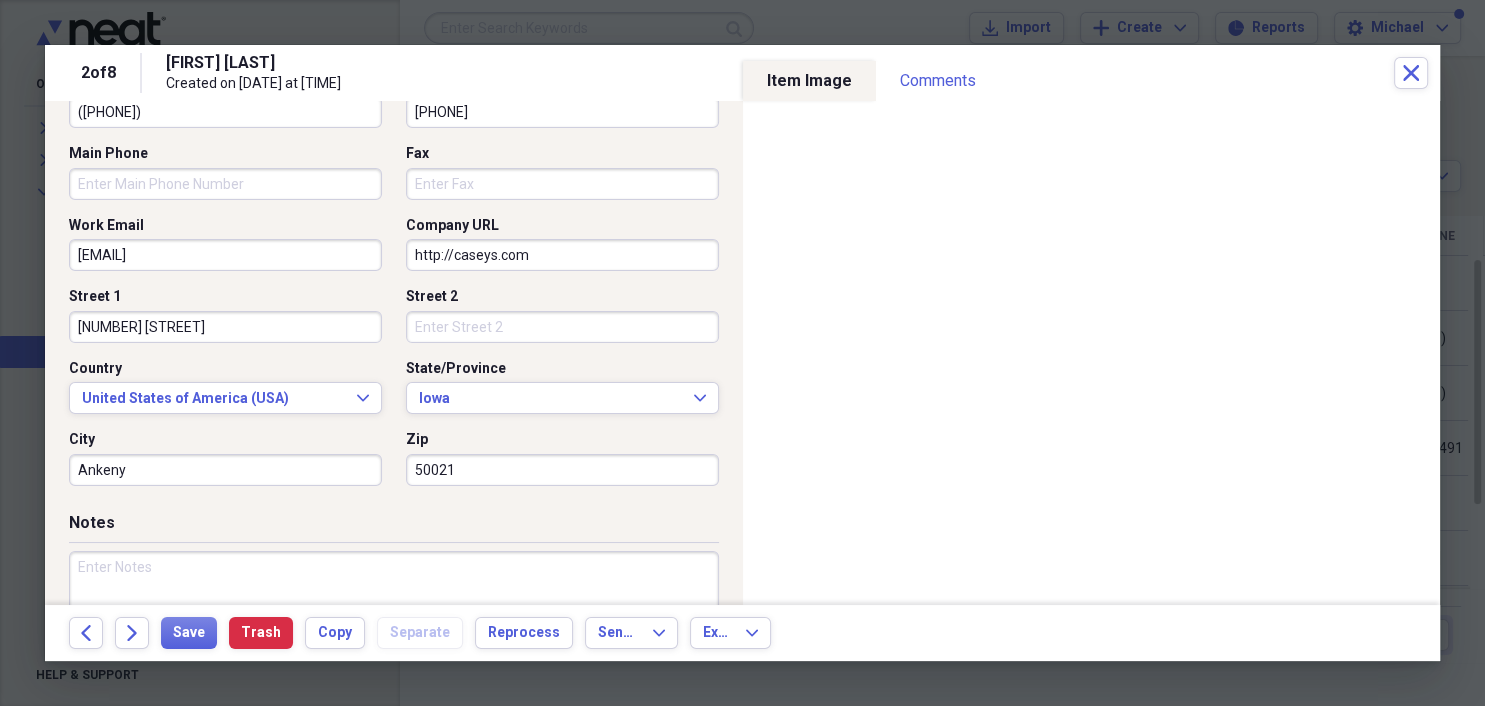 drag, startPoint x: 73, startPoint y: 327, endPoint x: 200, endPoint y: 330, distance: 127.03543 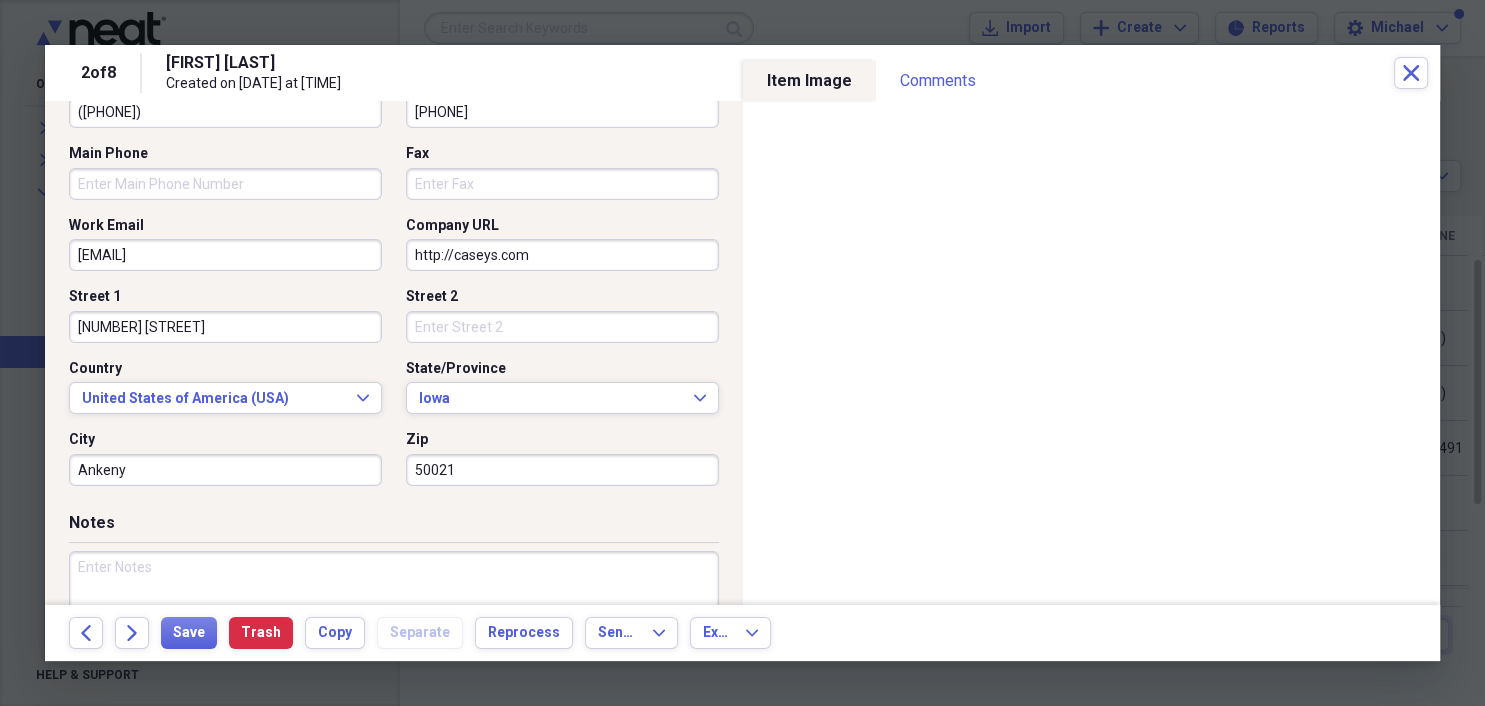 drag, startPoint x: 76, startPoint y: 327, endPoint x: 242, endPoint y: 330, distance: 166.0271 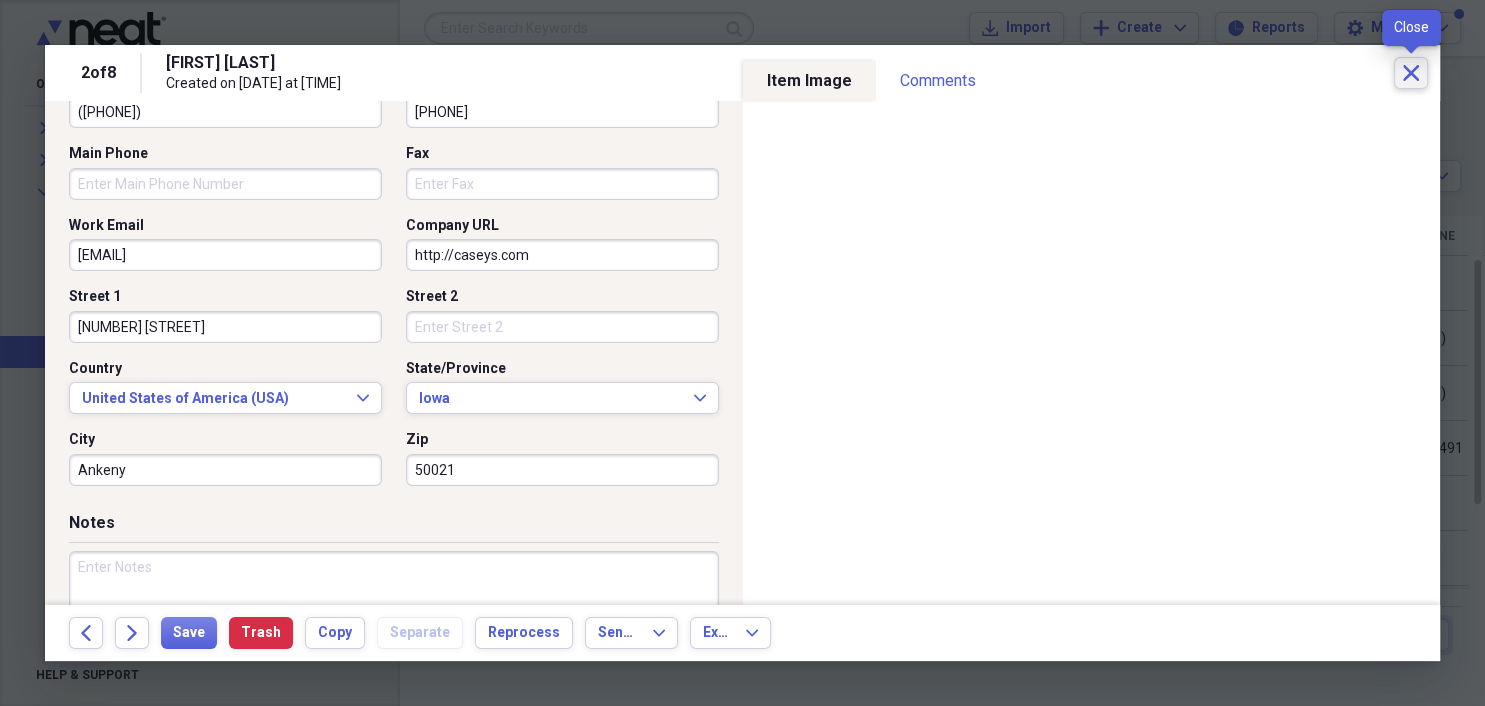 click 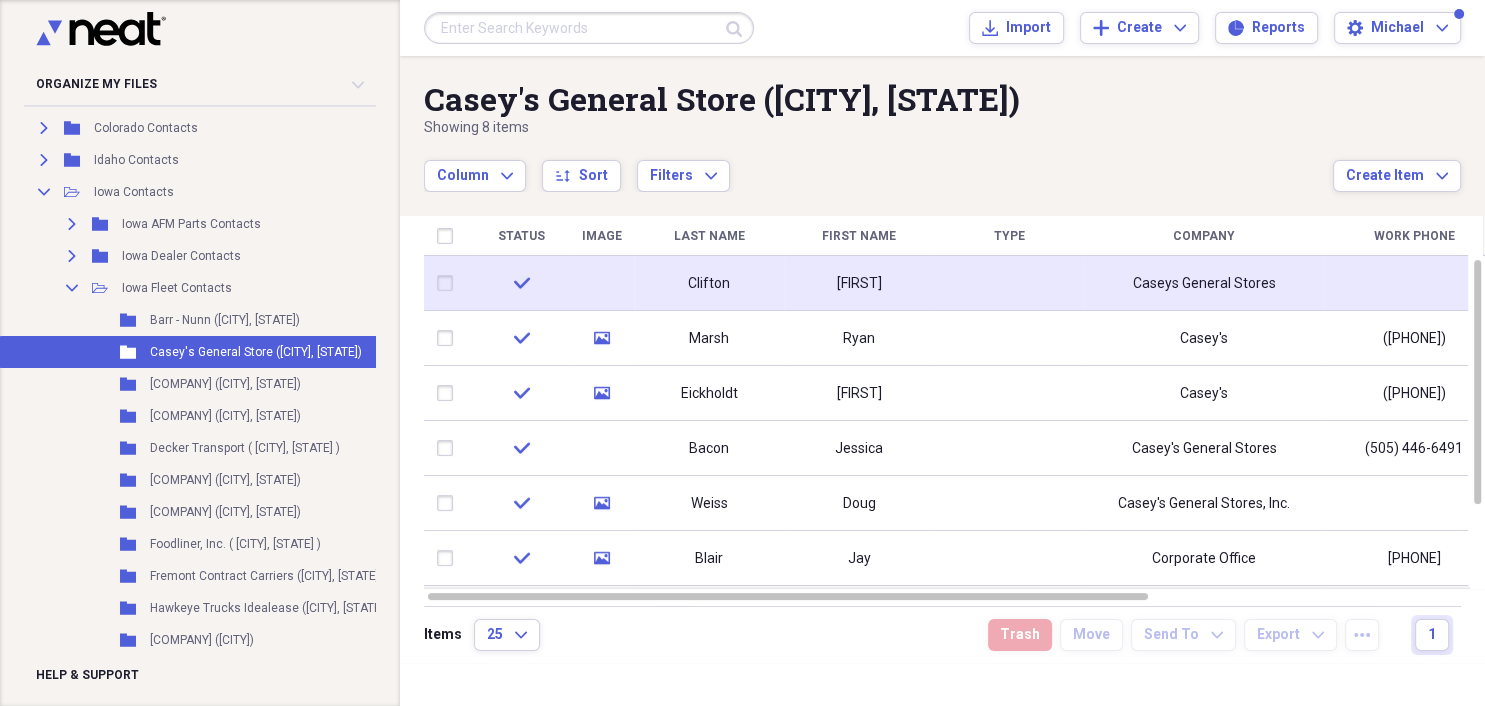 click on "Clifton" at bounding box center (709, 284) 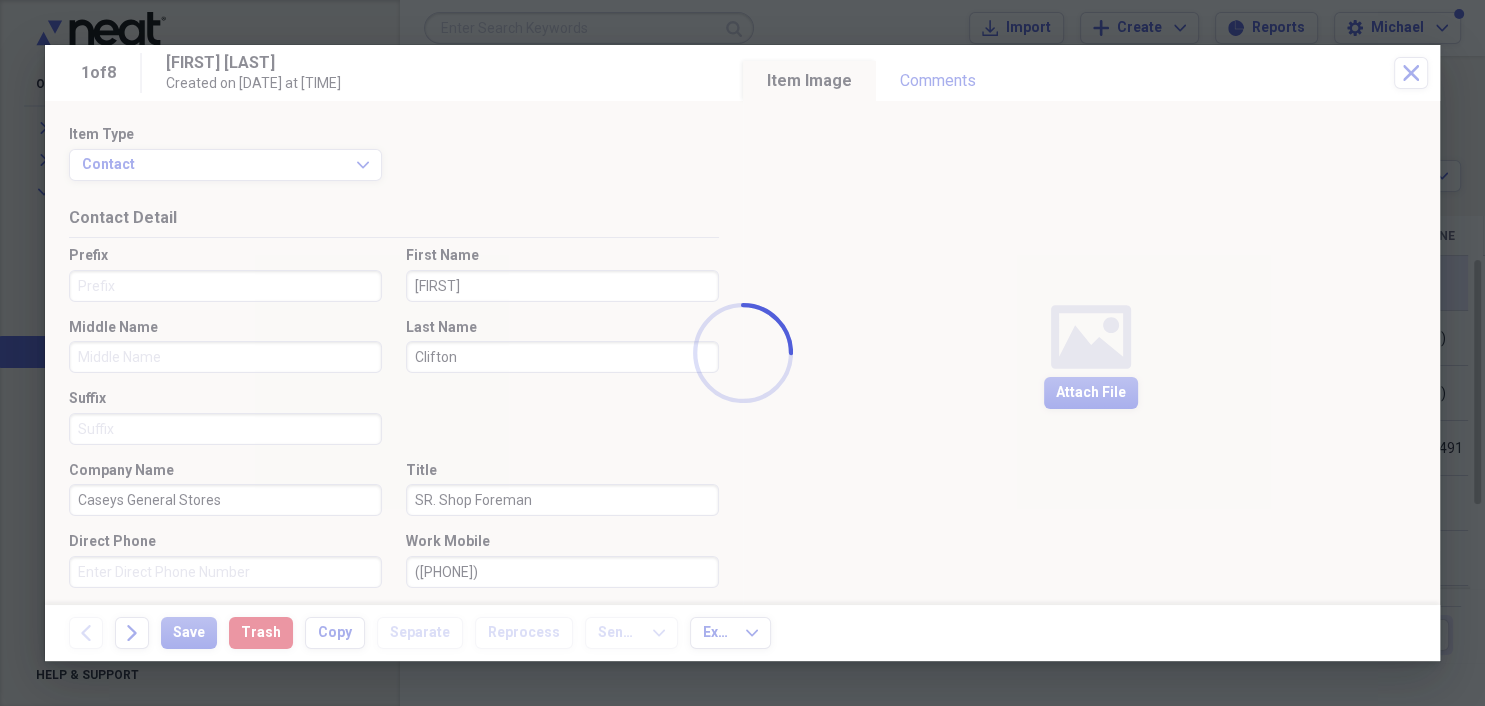 click on "Folder Barr - Nunn ([CITY], [STATE]) Add Folder Folder Casey's General Store ([CITY], [STATE]) Add Folder Folder Clausen Supply Company ( [CITY], [STATE] ) Add Folder Folder CRST ([CITY], [STATE]) Add Folder Folder Decker Transport ( [CITY], [STATE] ) Add Folder Folder Don Hummer Trucking ([CITY], [STATE]) Add Folder Folder Don Hummer Trucking ([CITY], [STATE]) Add Folder Folder Foodliner, Inc. ( [CITY], [STATE] ) Add Folder Folder Fremont Contract Carriers ([CITY], [STATE]) 25" at bounding box center (742, 353) 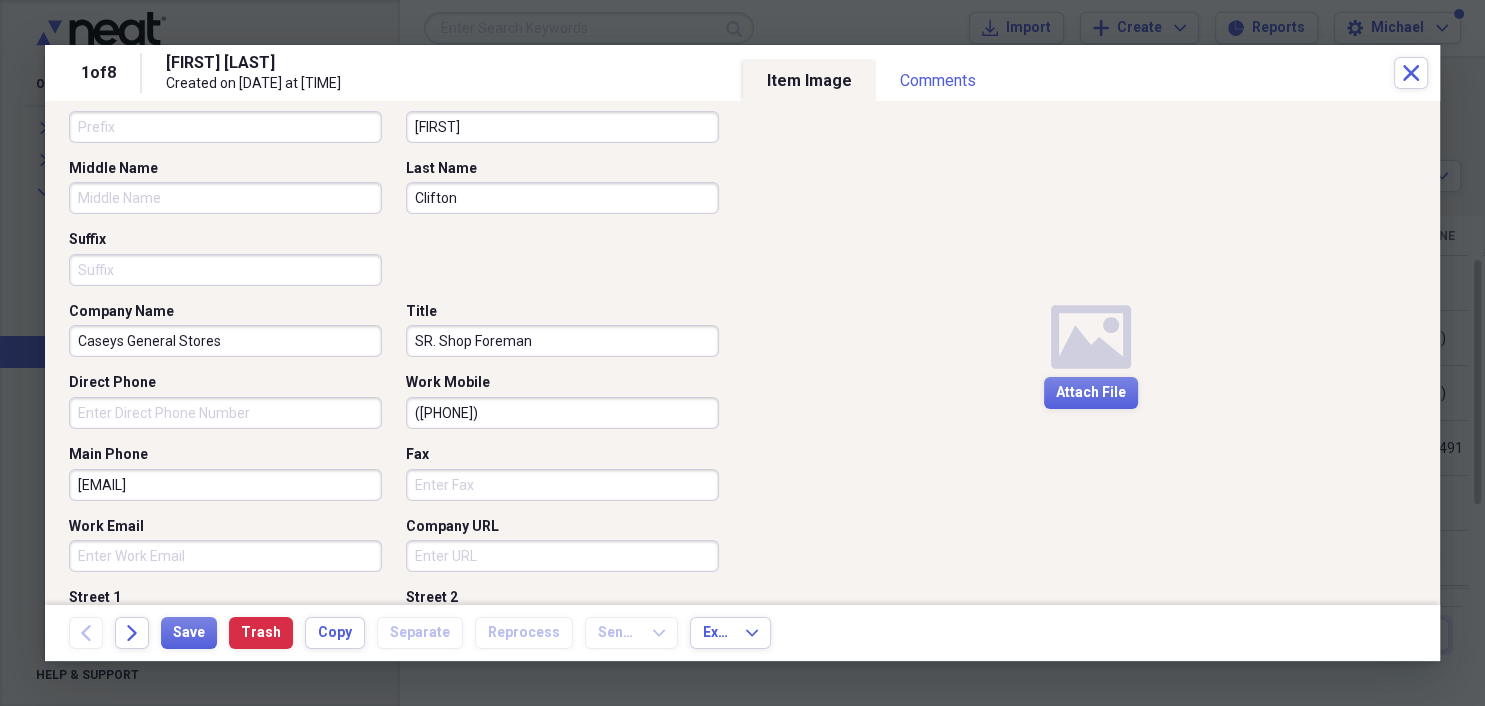 scroll, scrollTop: 345, scrollLeft: 0, axis: vertical 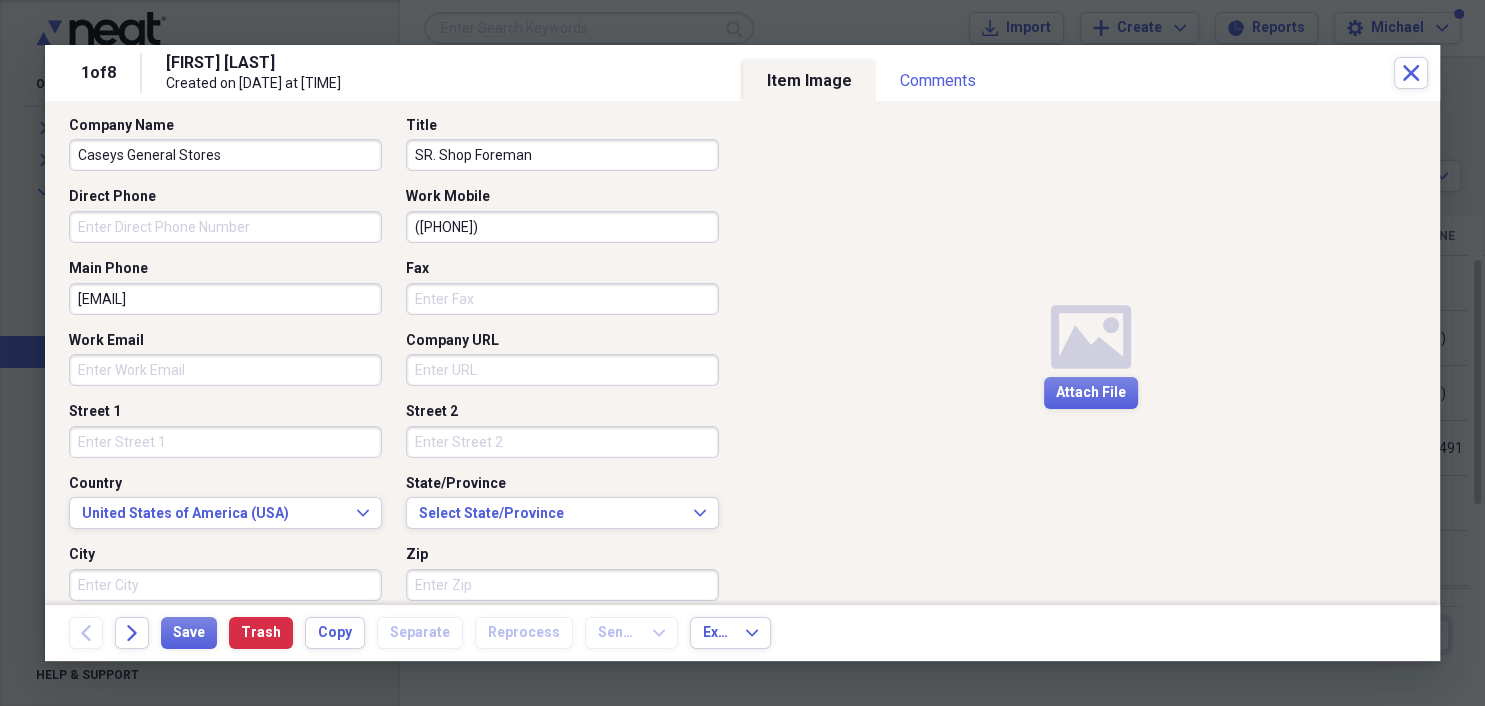 click on "Street 1" at bounding box center [225, 442] 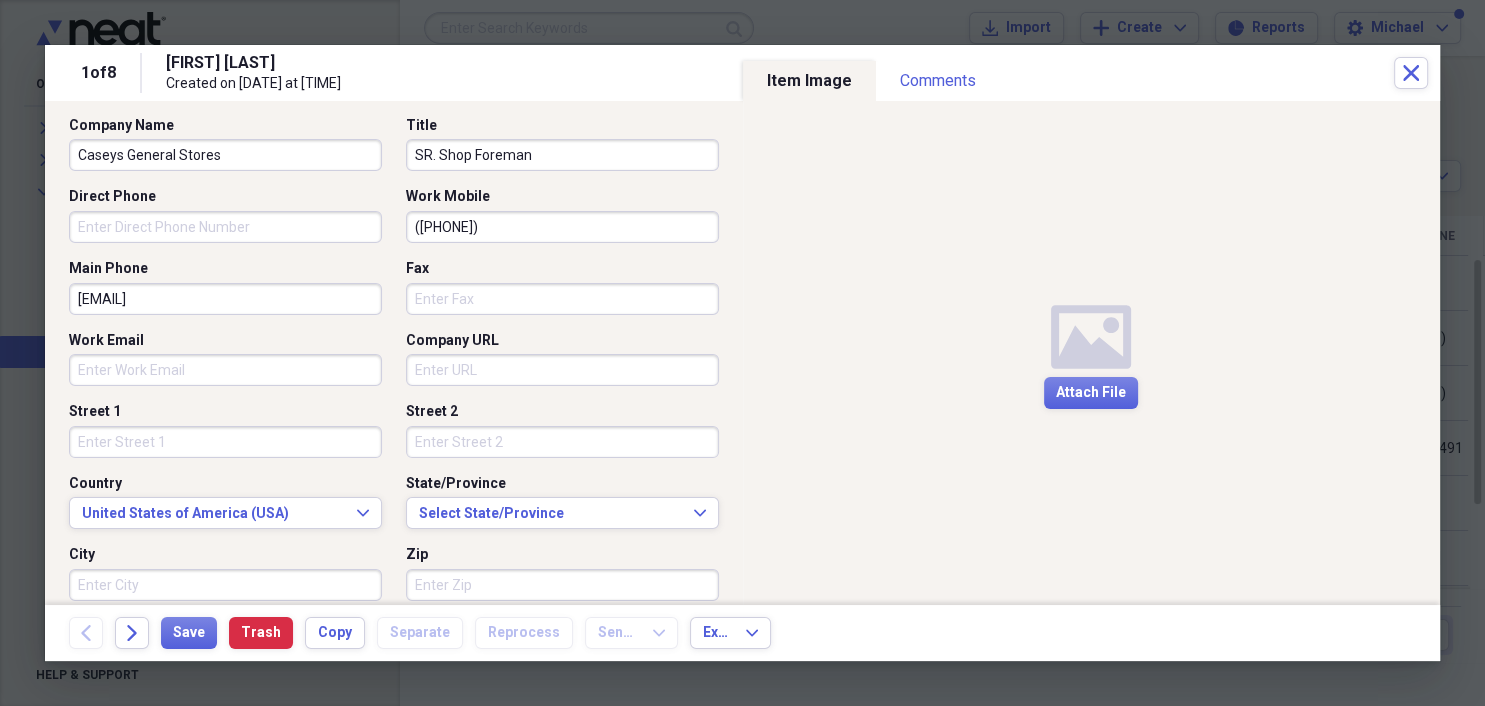 paste on "[NUMBER] [STREET]" 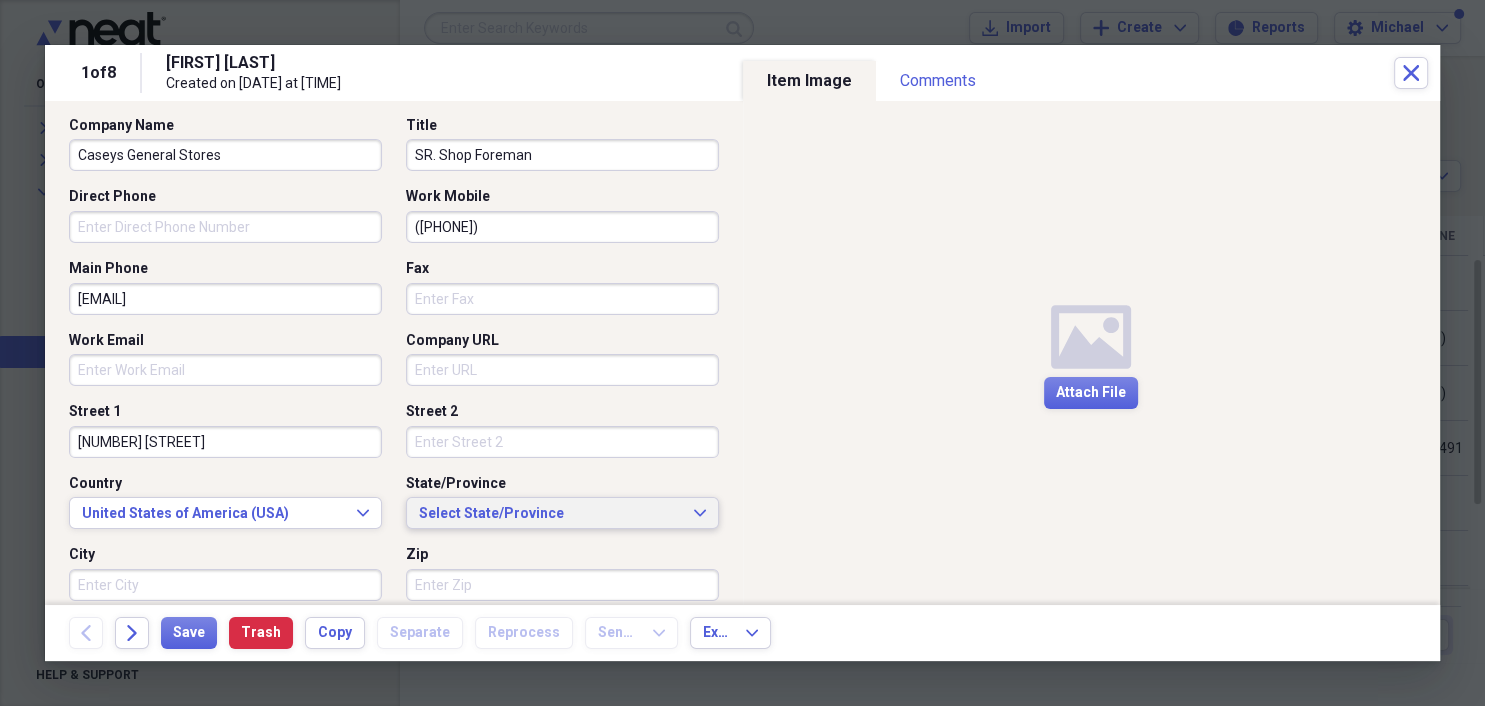 type on "[NUMBER] [STREET]" 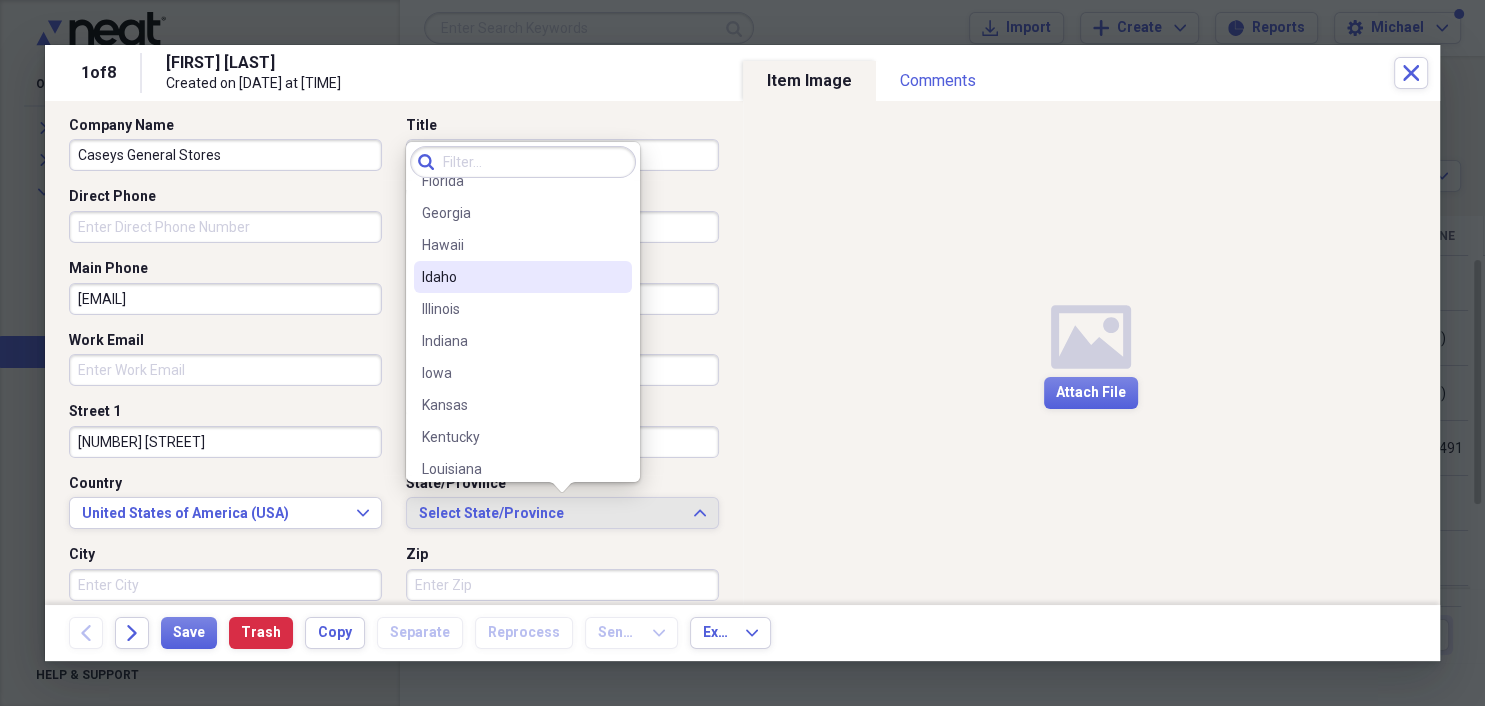 scroll, scrollTop: 345, scrollLeft: 0, axis: vertical 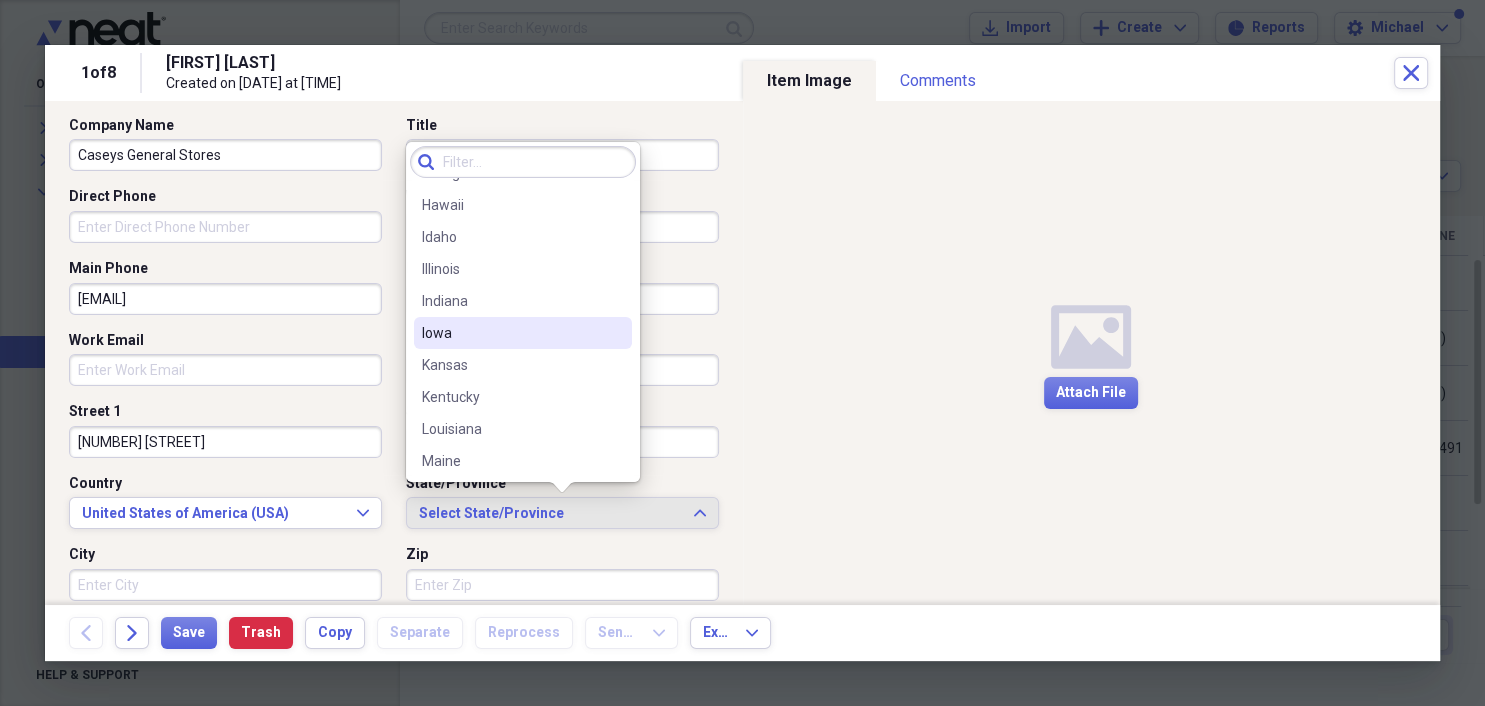 click on "Iowa" at bounding box center (511, 333) 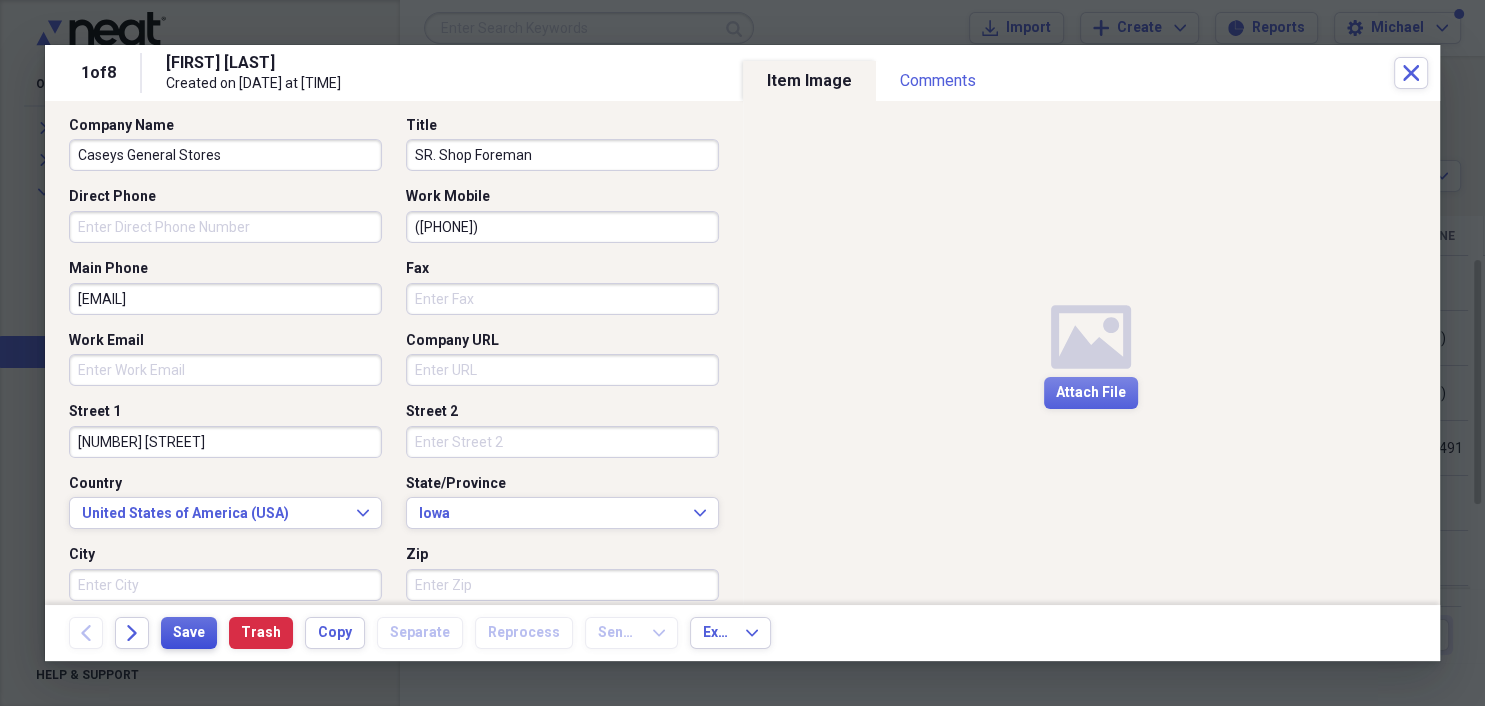 click on "Save" at bounding box center (189, 633) 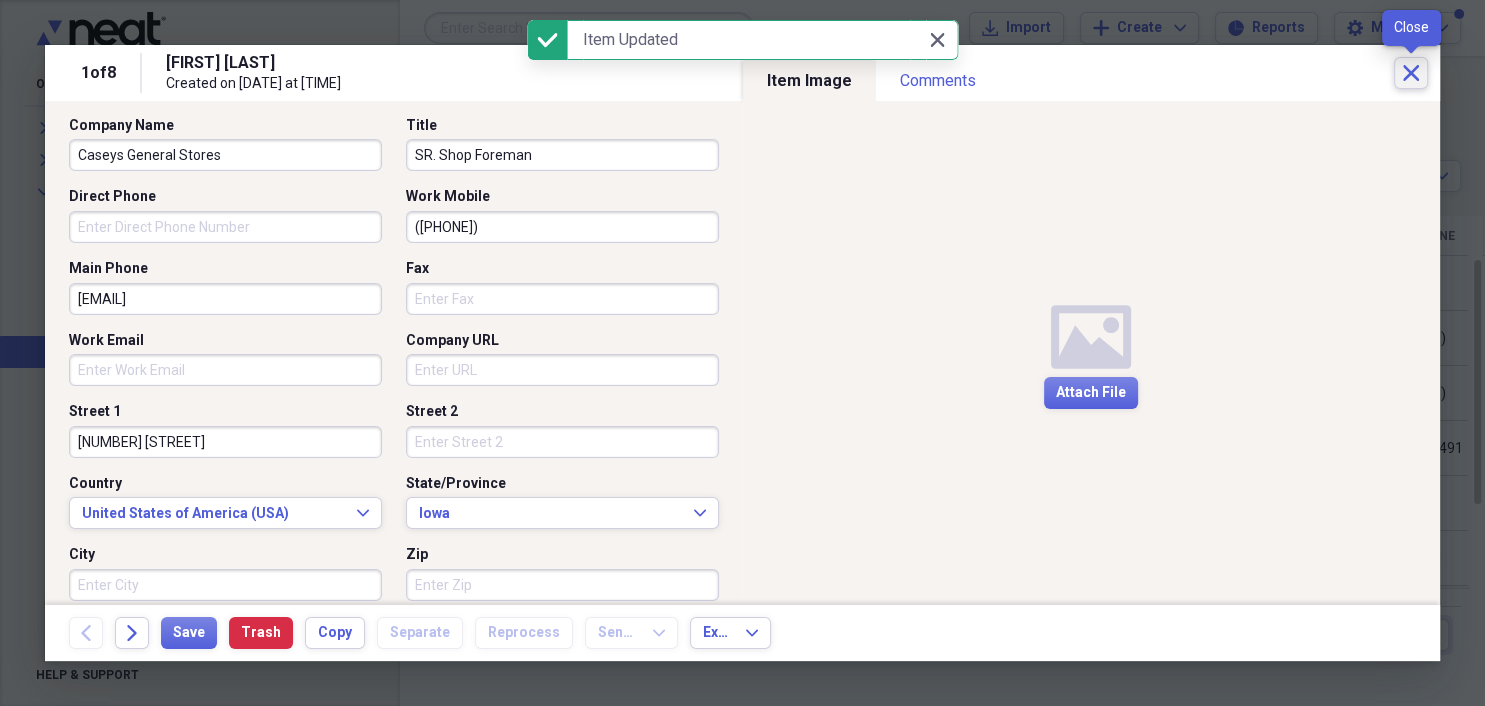 click 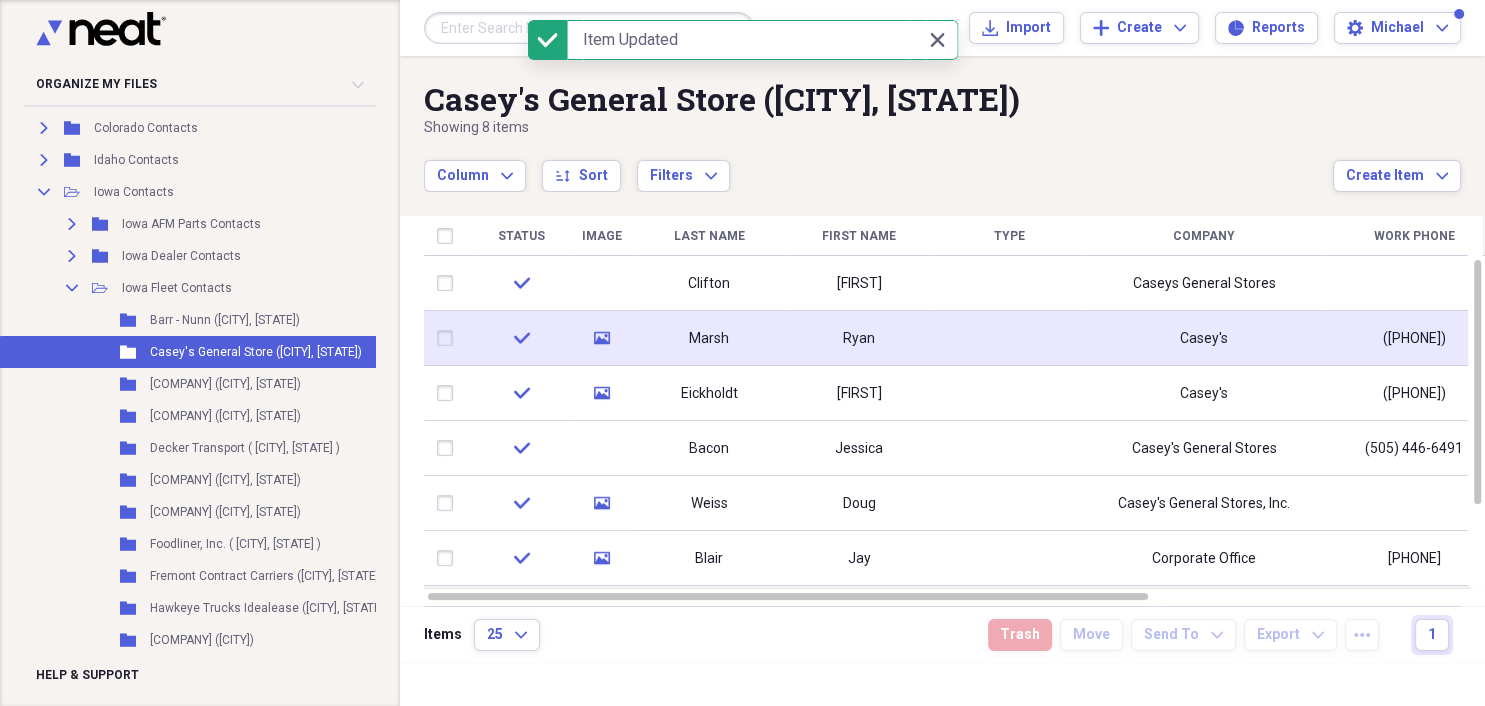 click on "Marsh" at bounding box center (709, 338) 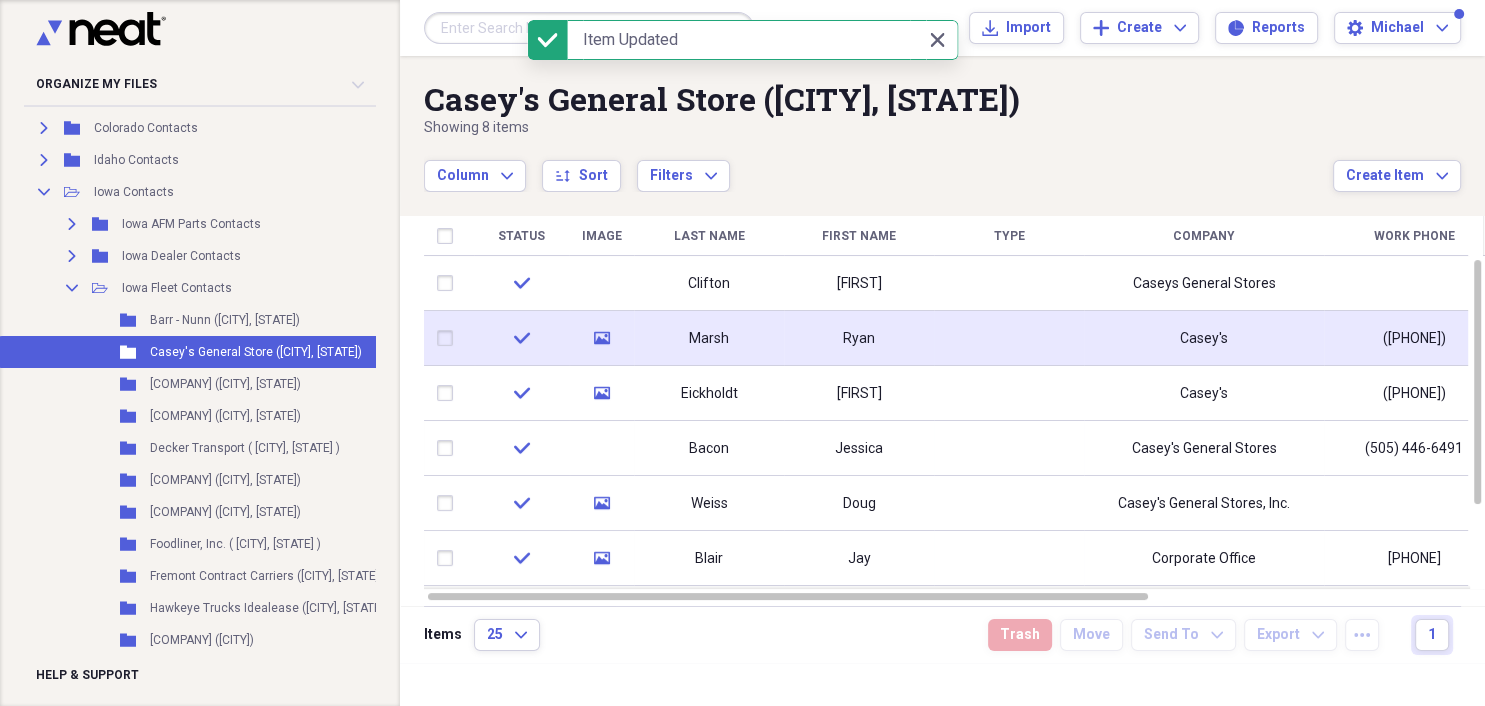 click on "Folder Barr - Nunn ([CITY], [STATE]) Add Folder Folder Casey's General Store ([CITY], [STATE]) Add Folder Folder Clausen Supply Company ( [CITY], [STATE] ) Add Folder Folder CRST ([CITY], [STATE]) Add Folder Folder Decker Transport ( [CITY], [STATE] ) Add Folder Folder Don Hummer Trucking ([CITY], [STATE]) Add Folder Folder Don Hummer Trucking ([CITY], [STATE]) Add Folder Folder Foodliner, Inc. ( [CITY], [STATE] ) Add Folder Folder Fremont Contract Carriers ([CITY], [STATE]) 25" at bounding box center (742, 353) 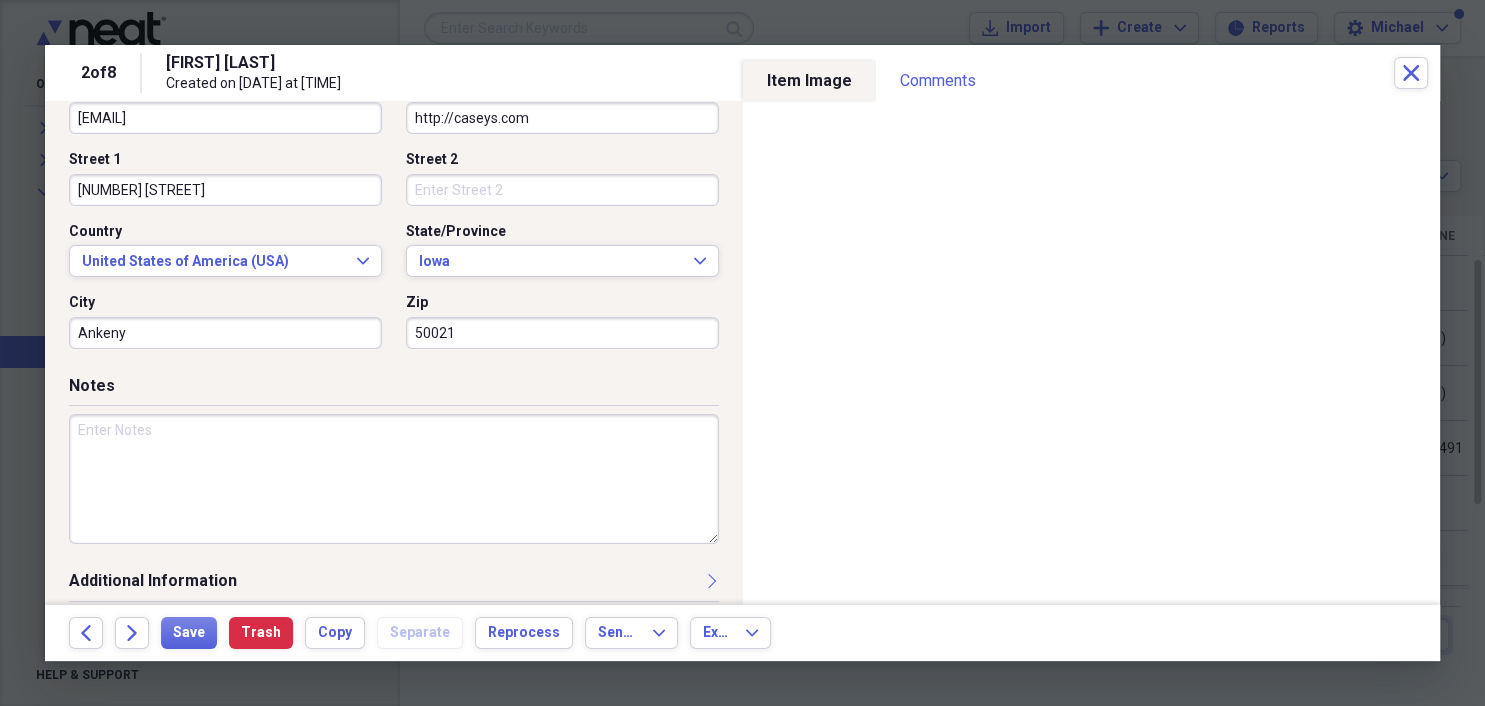scroll, scrollTop: 611, scrollLeft: 0, axis: vertical 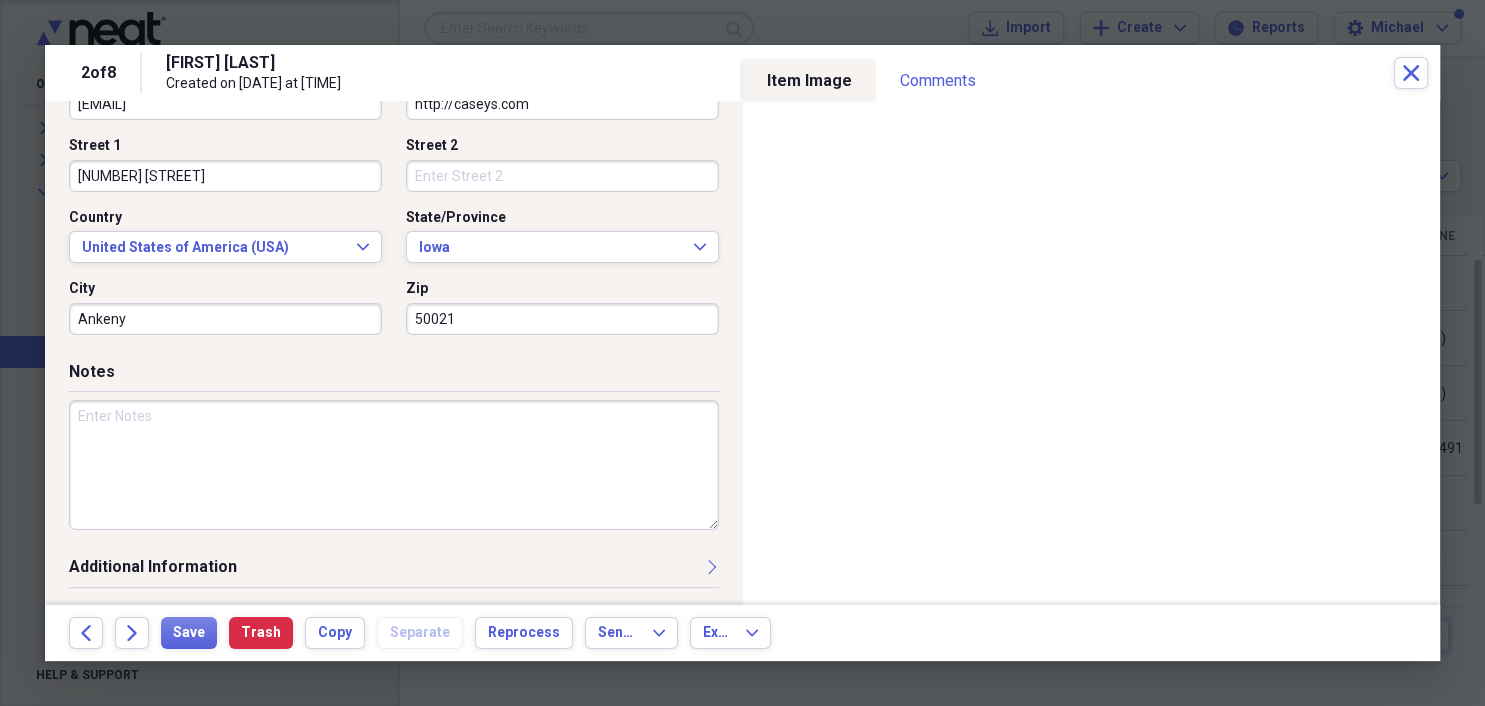 drag, startPoint x: 74, startPoint y: 317, endPoint x: 131, endPoint y: 318, distance: 57.00877 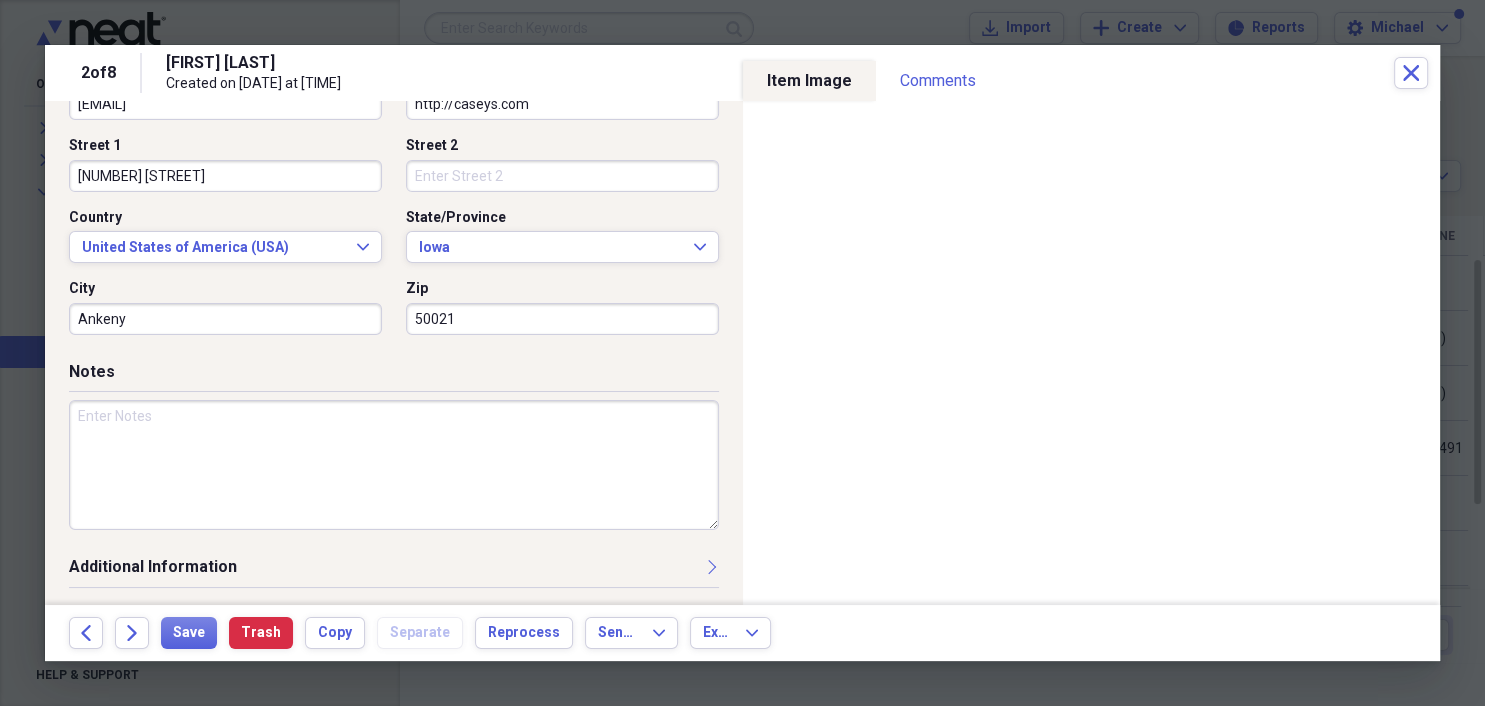drag, startPoint x: 78, startPoint y: 322, endPoint x: 126, endPoint y: 320, distance: 48.04165 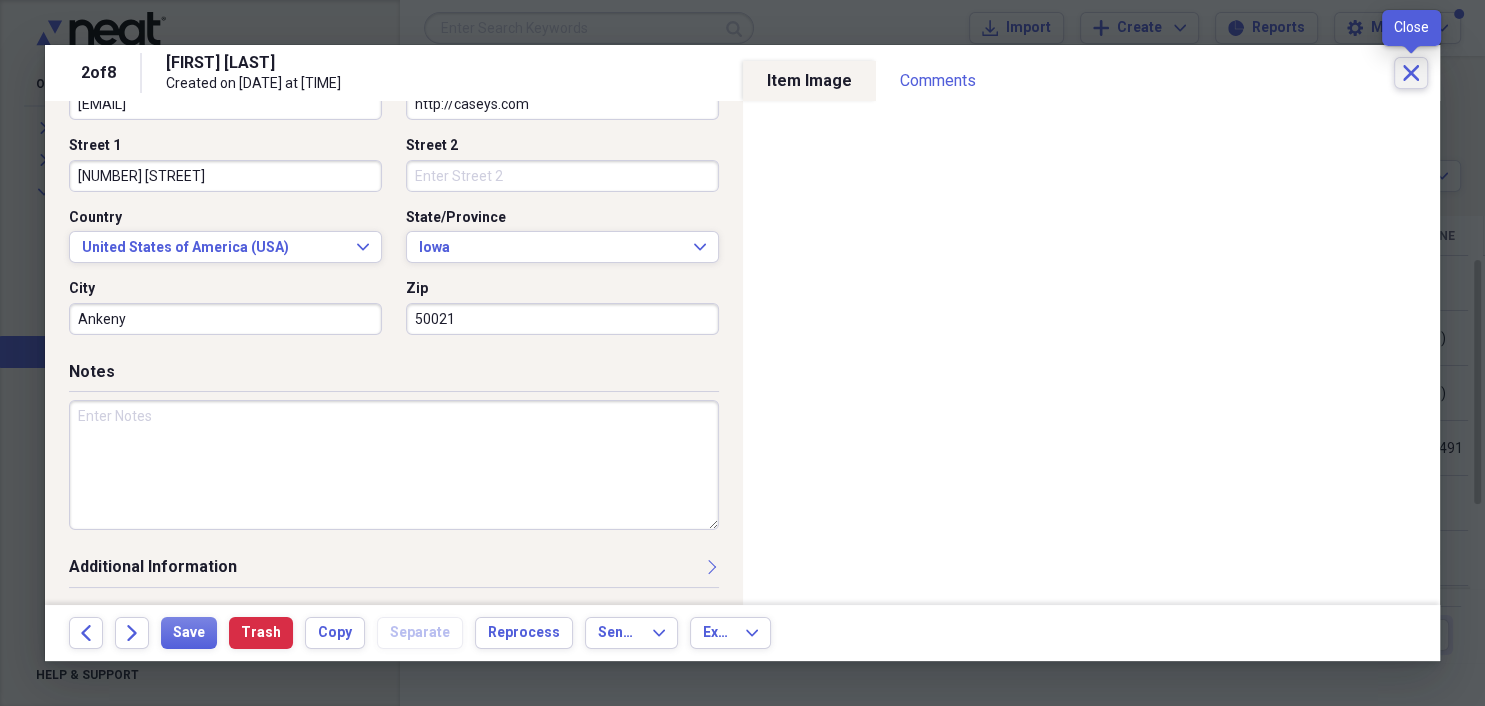click 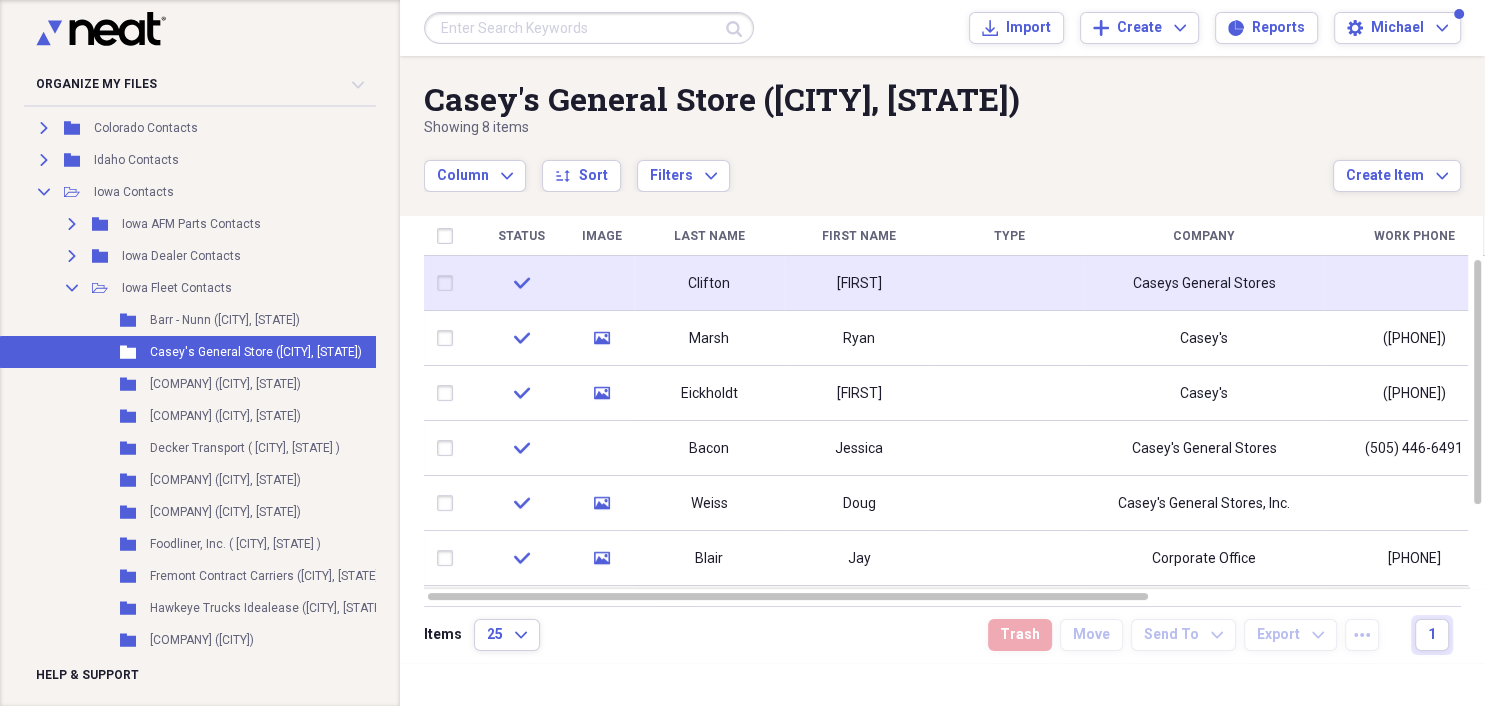 click on "Clifton" at bounding box center [709, 283] 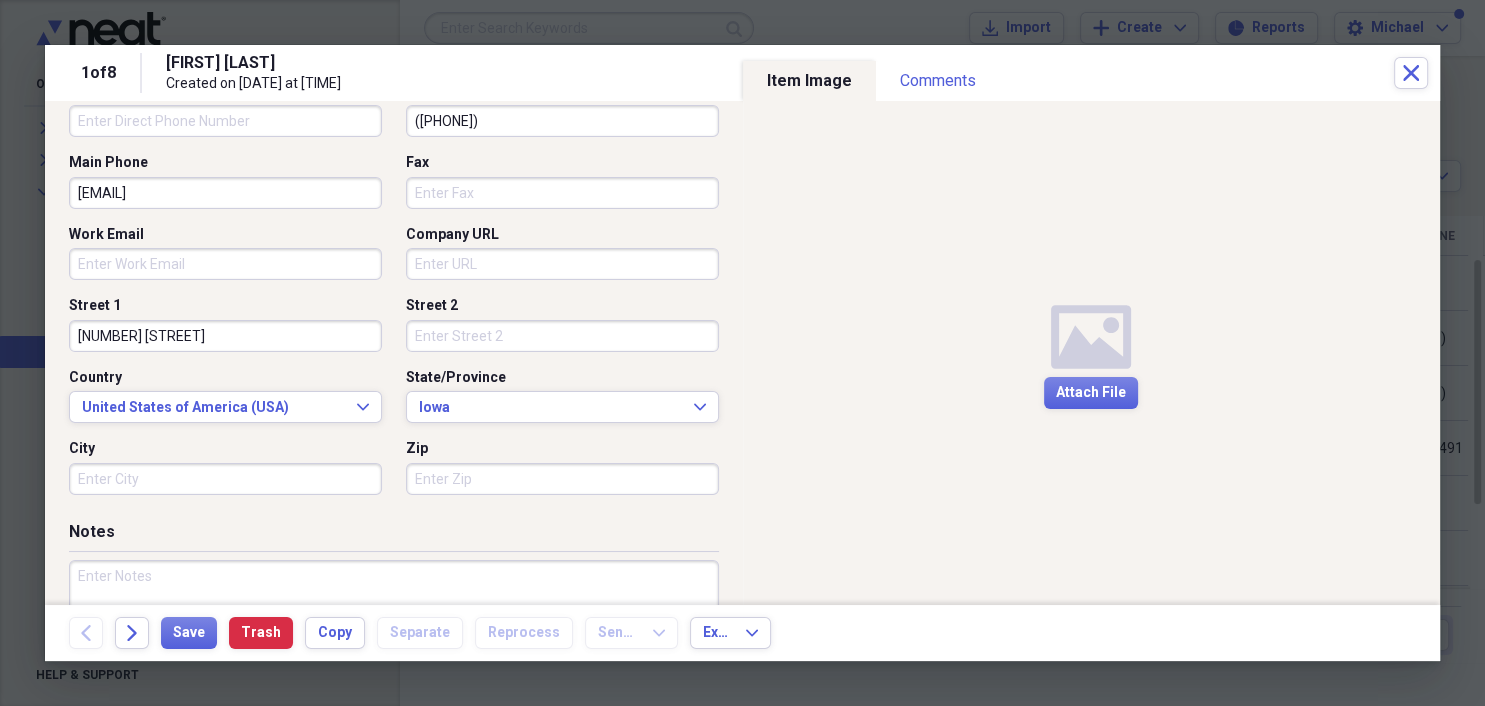 scroll, scrollTop: 460, scrollLeft: 0, axis: vertical 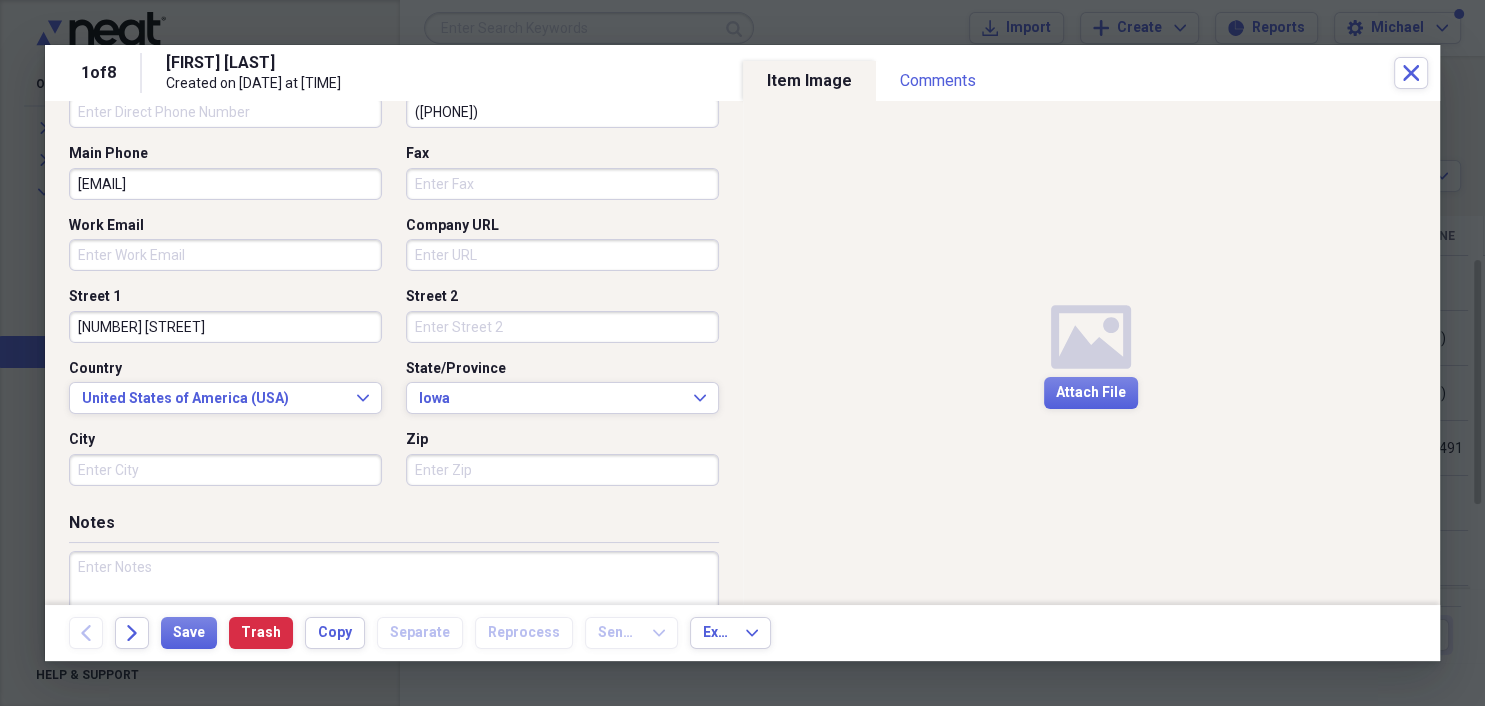 click on "City" at bounding box center (225, 470) 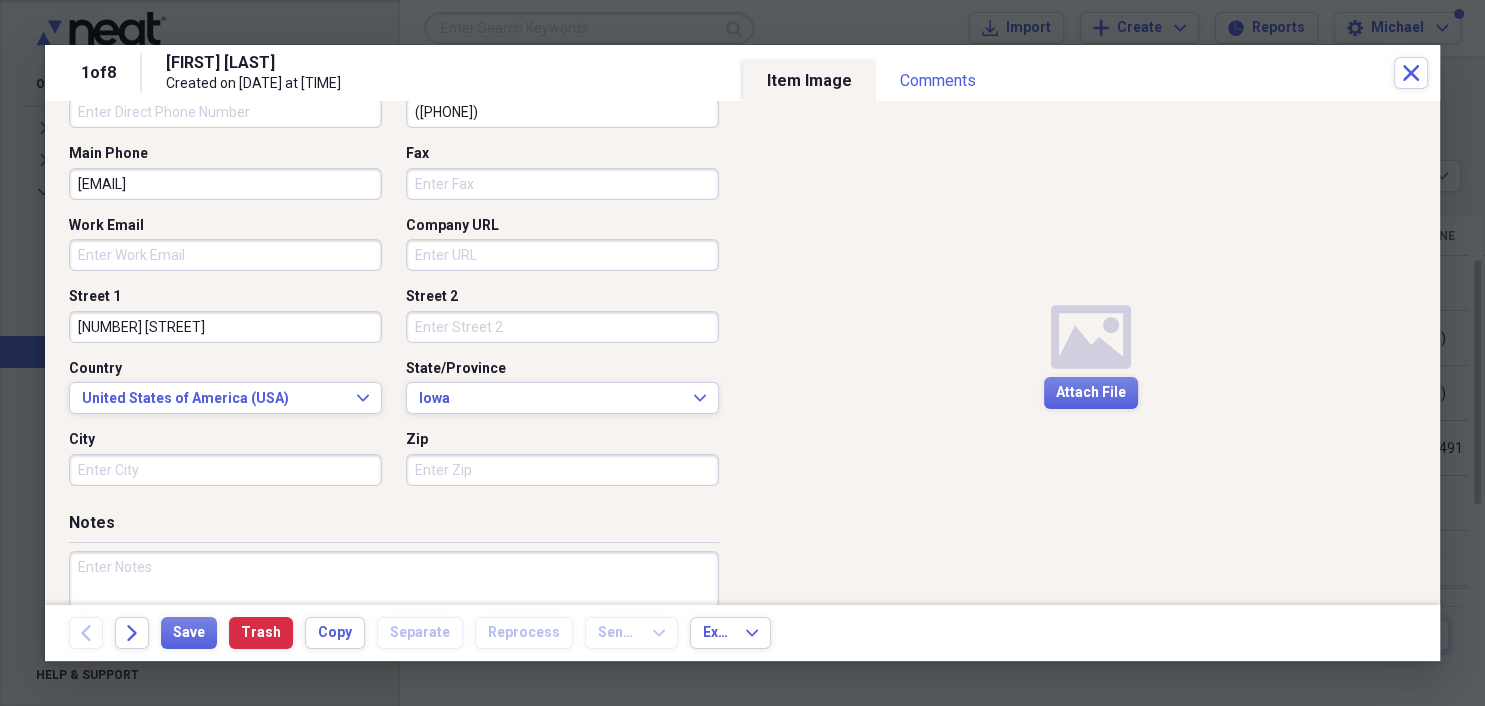 paste on "Ankeny" 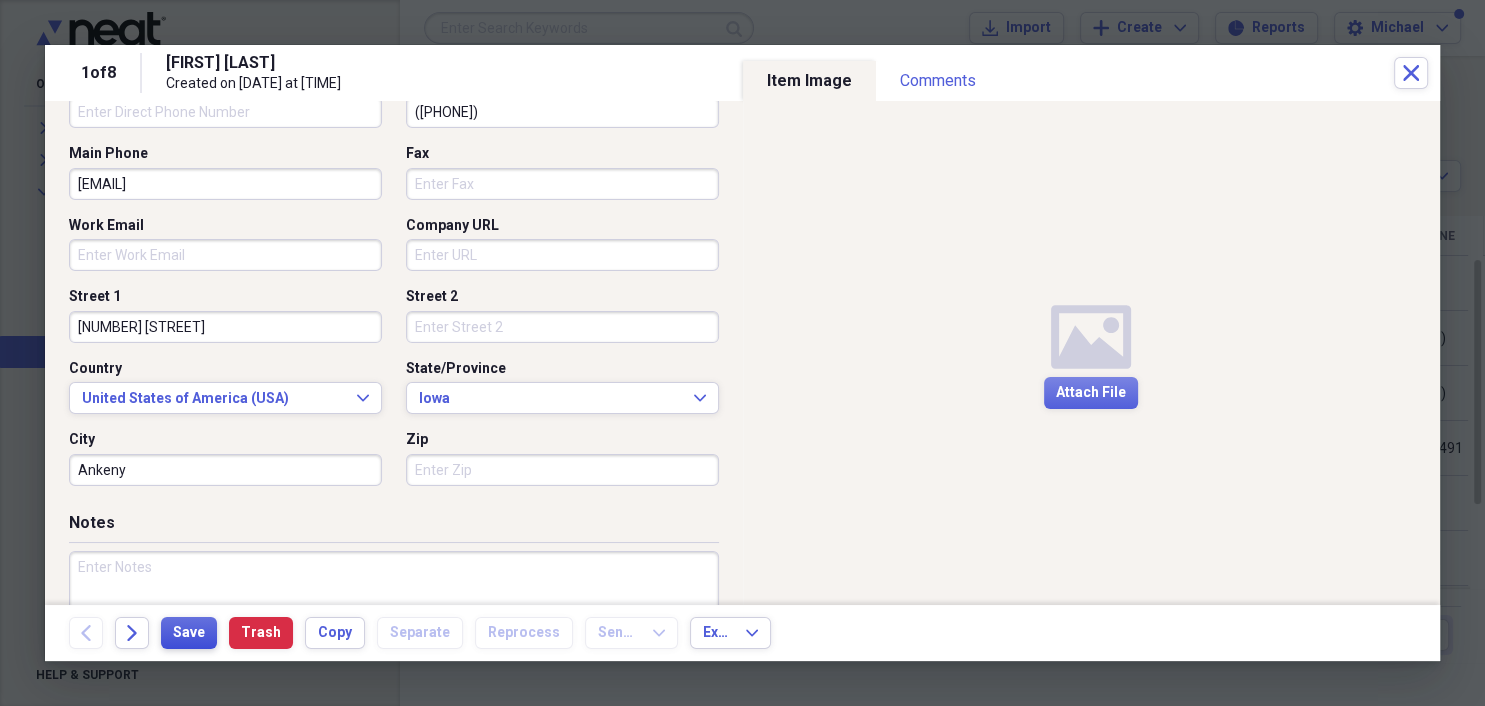 type on "Ankeny" 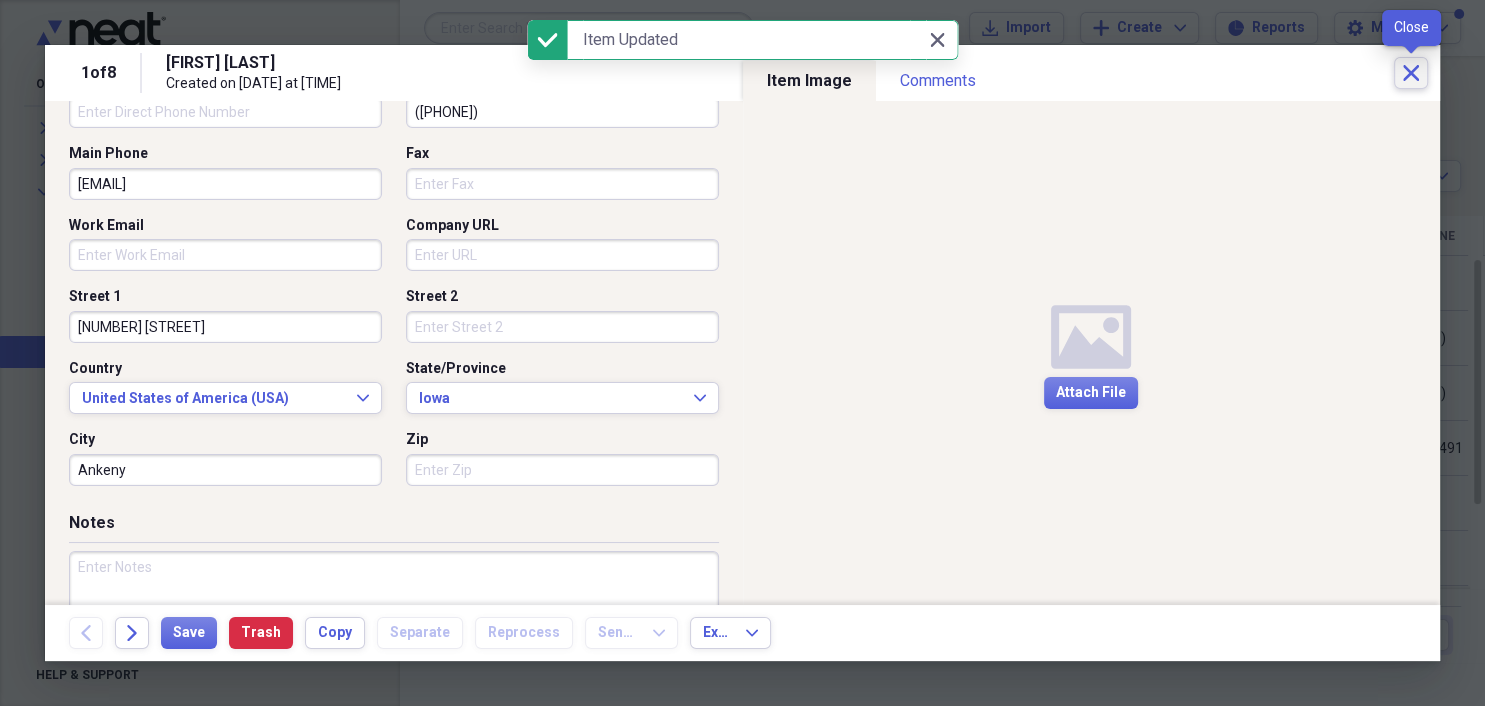 click on "Close" 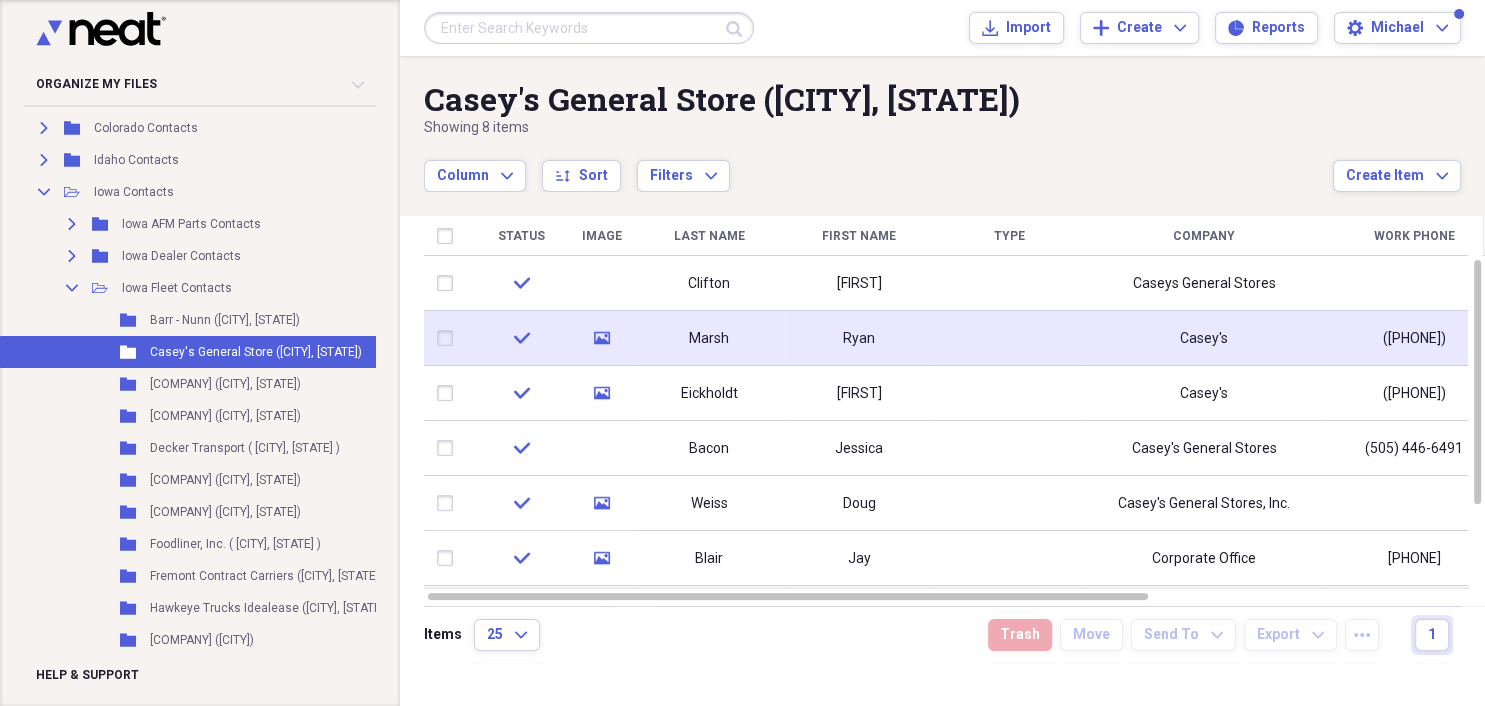 click on "Marsh" at bounding box center (709, 339) 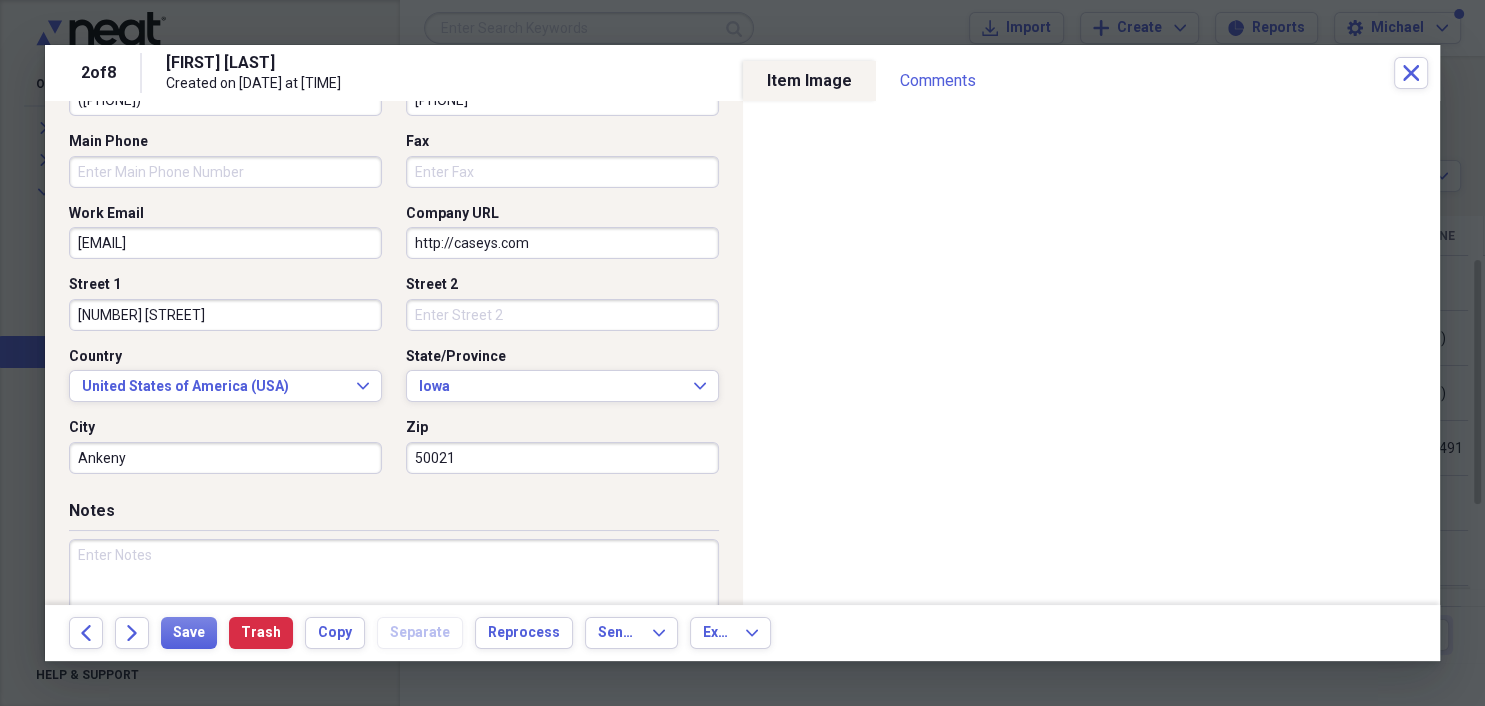 scroll, scrollTop: 576, scrollLeft: 0, axis: vertical 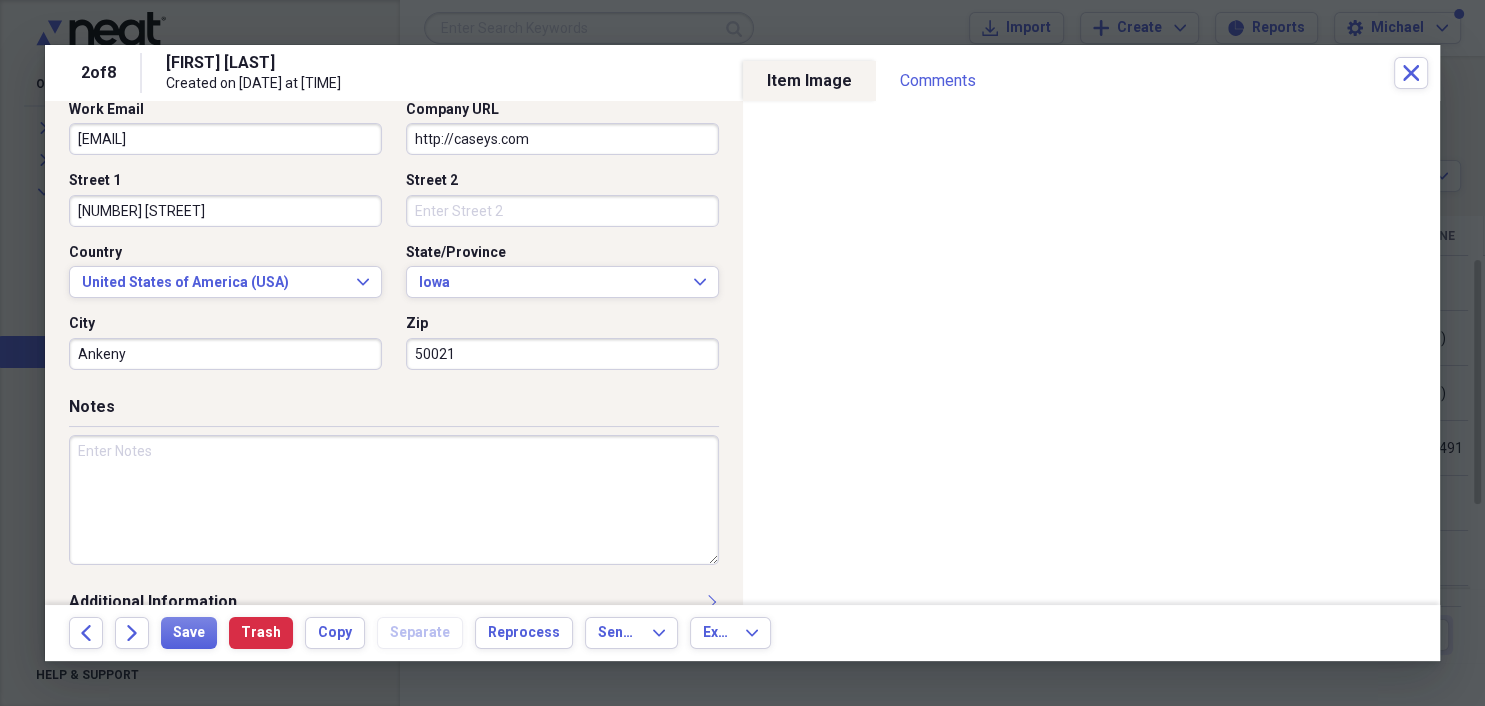 drag, startPoint x: 413, startPoint y: 358, endPoint x: 458, endPoint y: 352, distance: 45.39824 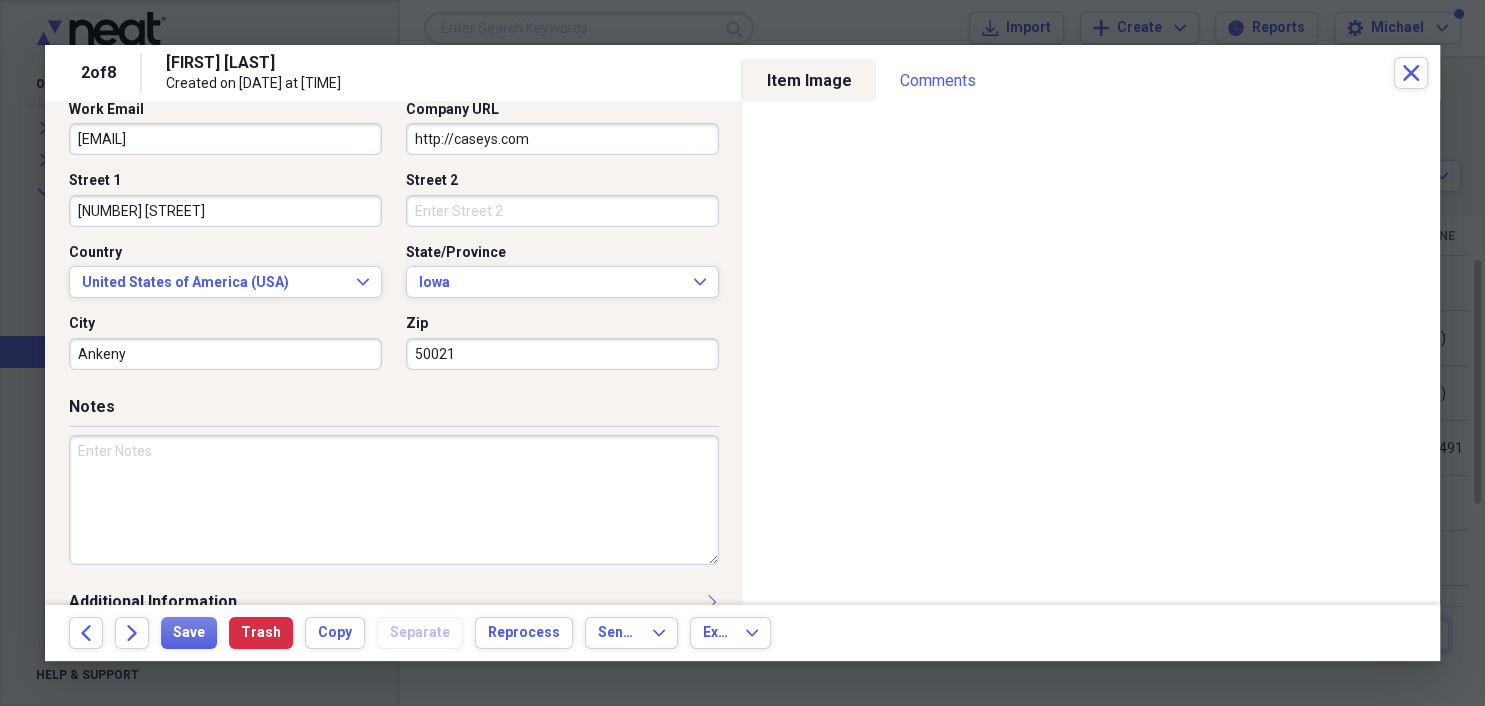 drag, startPoint x: 416, startPoint y: 354, endPoint x: 454, endPoint y: 354, distance: 38 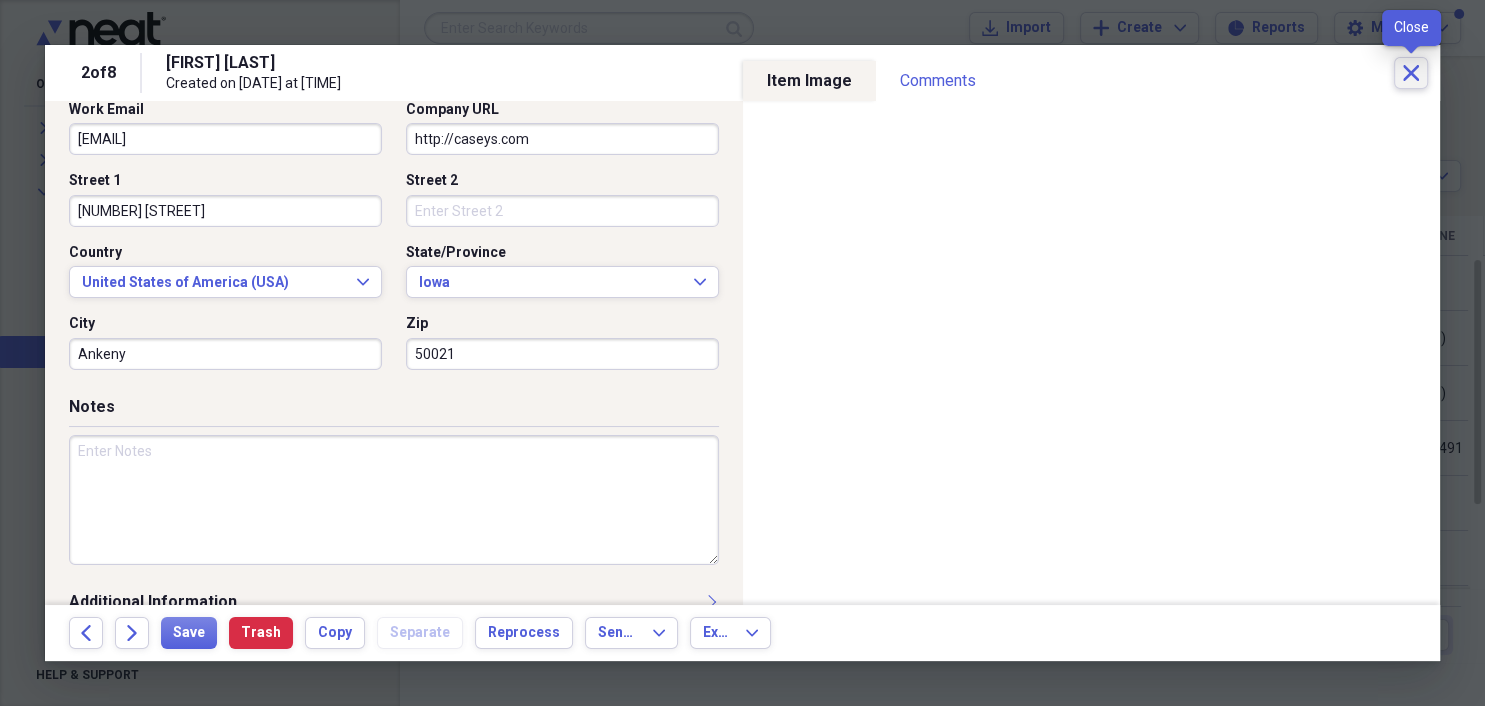 click on "Close" 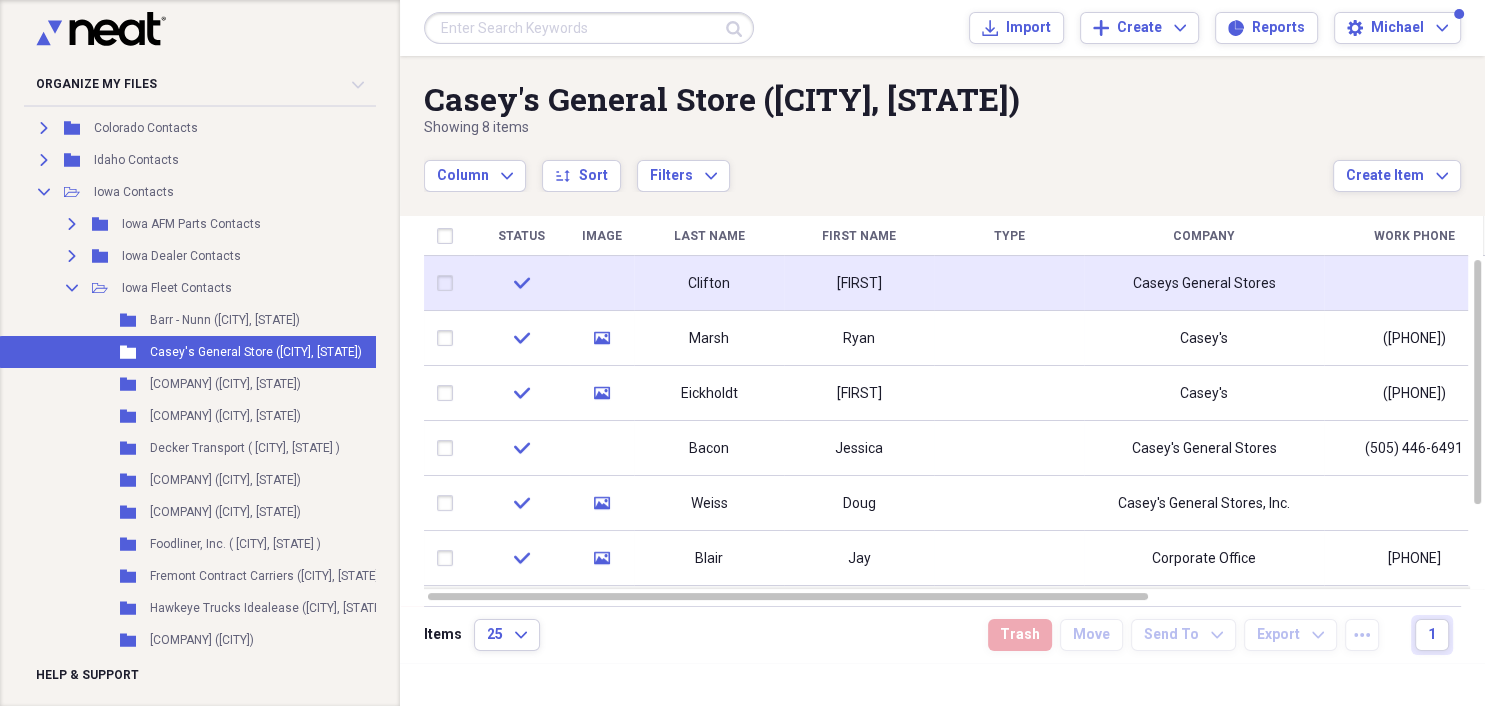click on "Clifton" at bounding box center (709, 283) 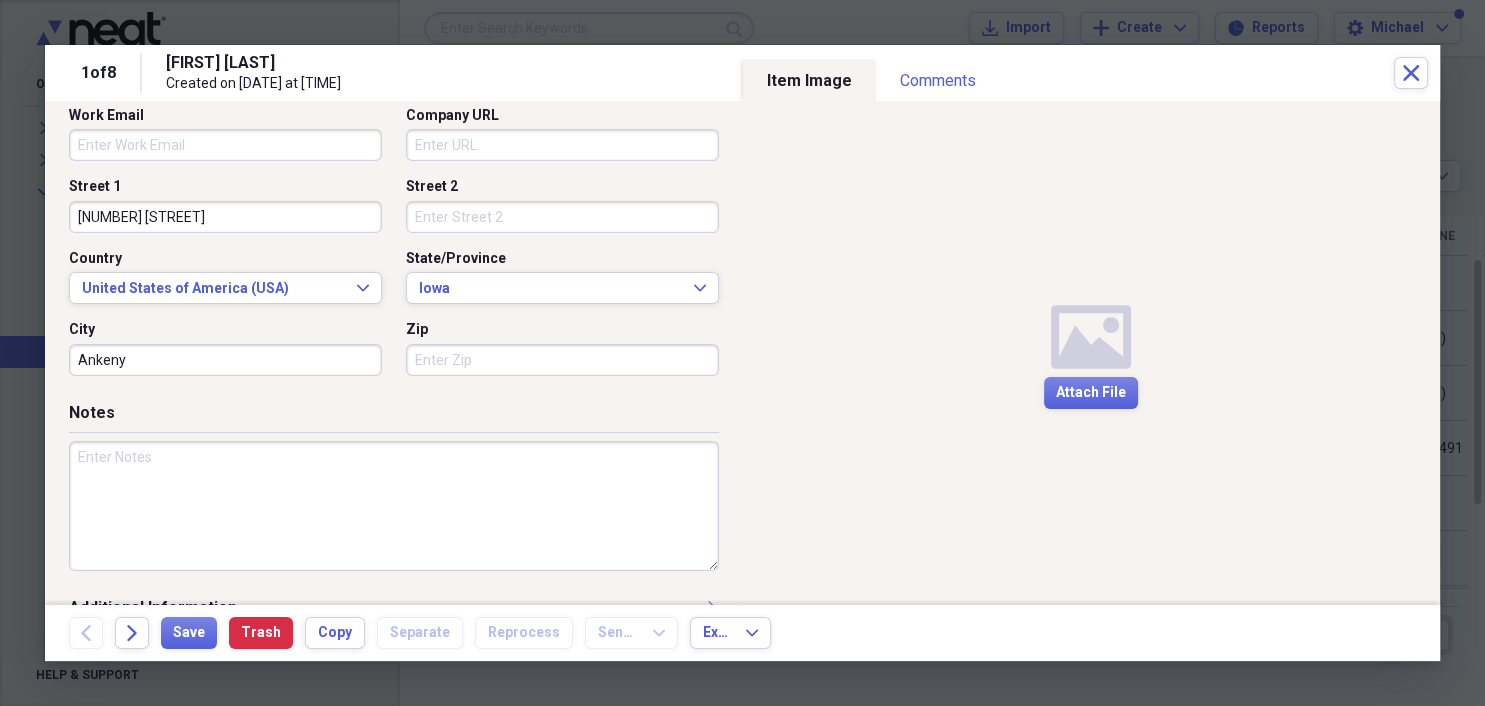 scroll, scrollTop: 576, scrollLeft: 0, axis: vertical 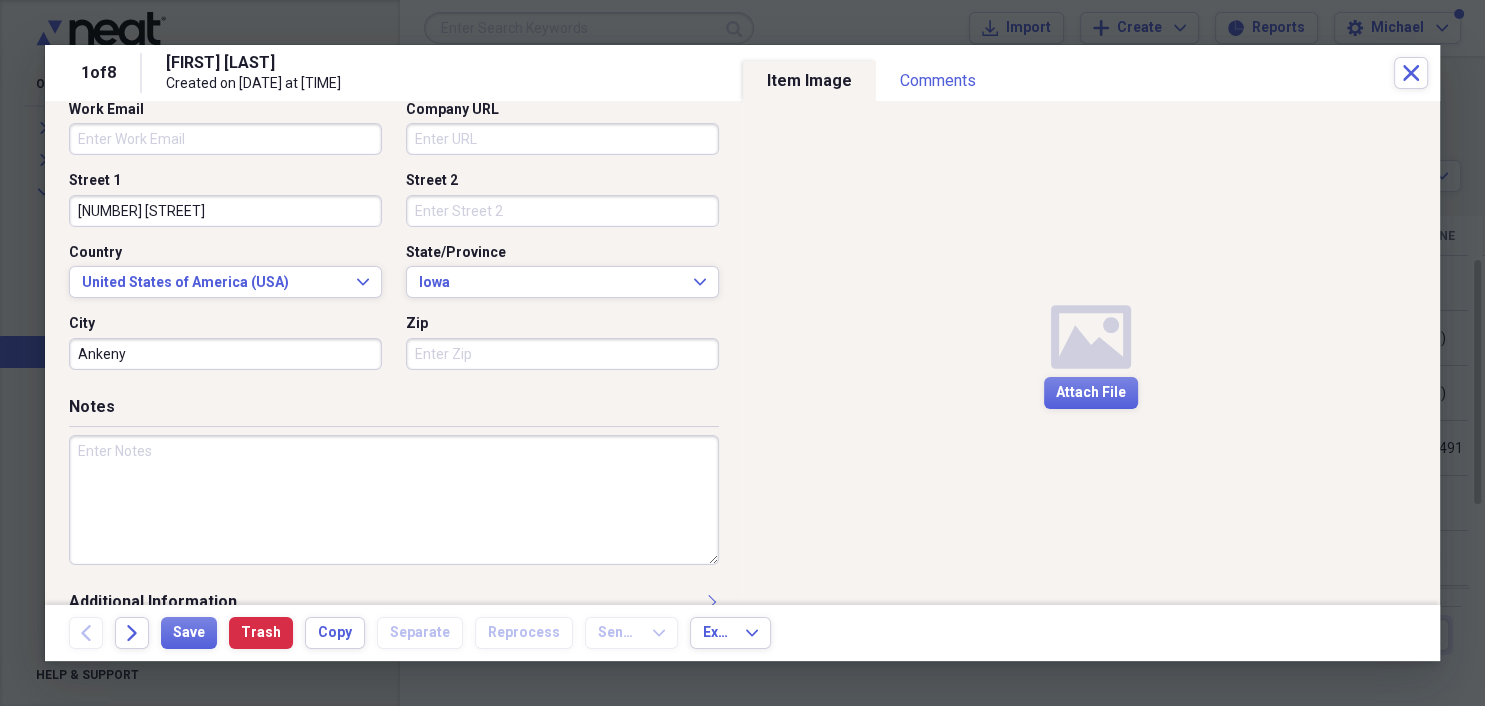 click on "Zip" at bounding box center (562, 354) 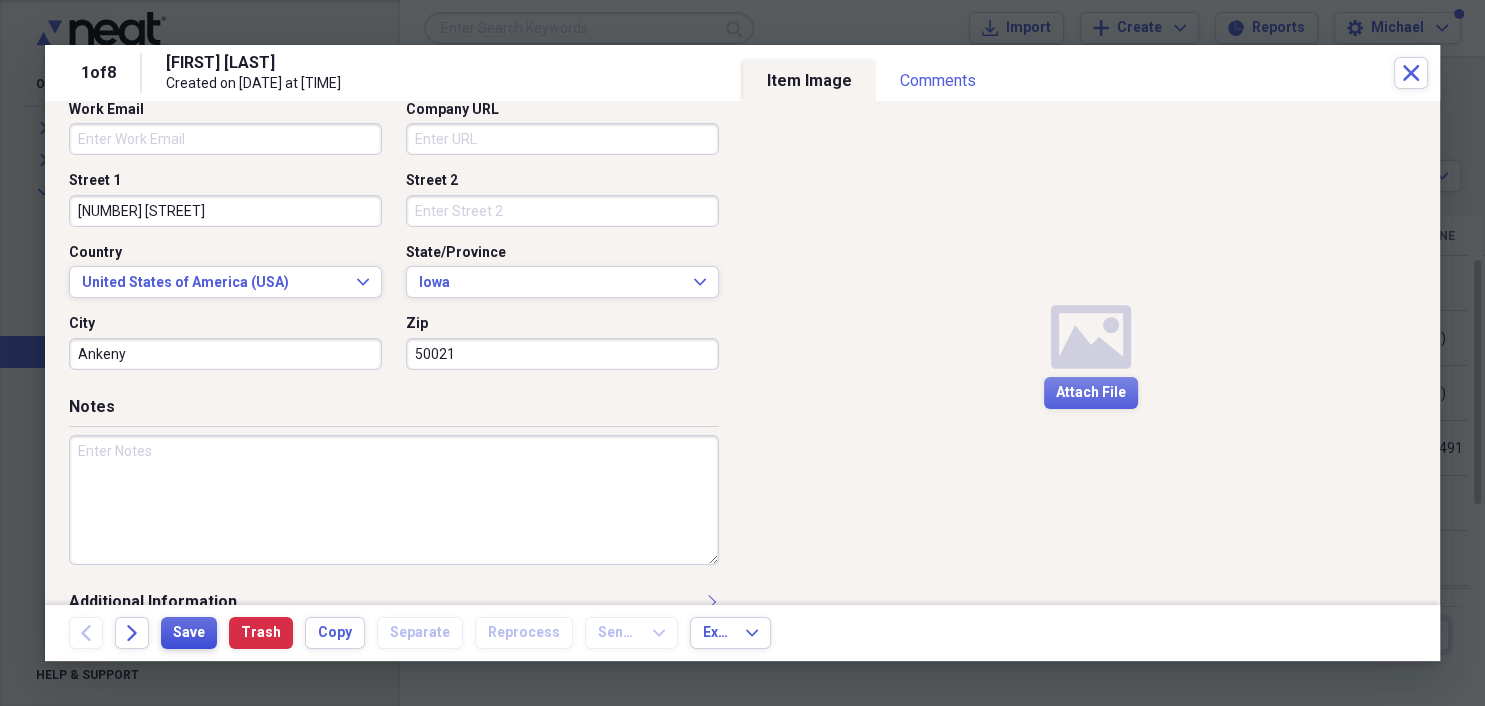type on "50021" 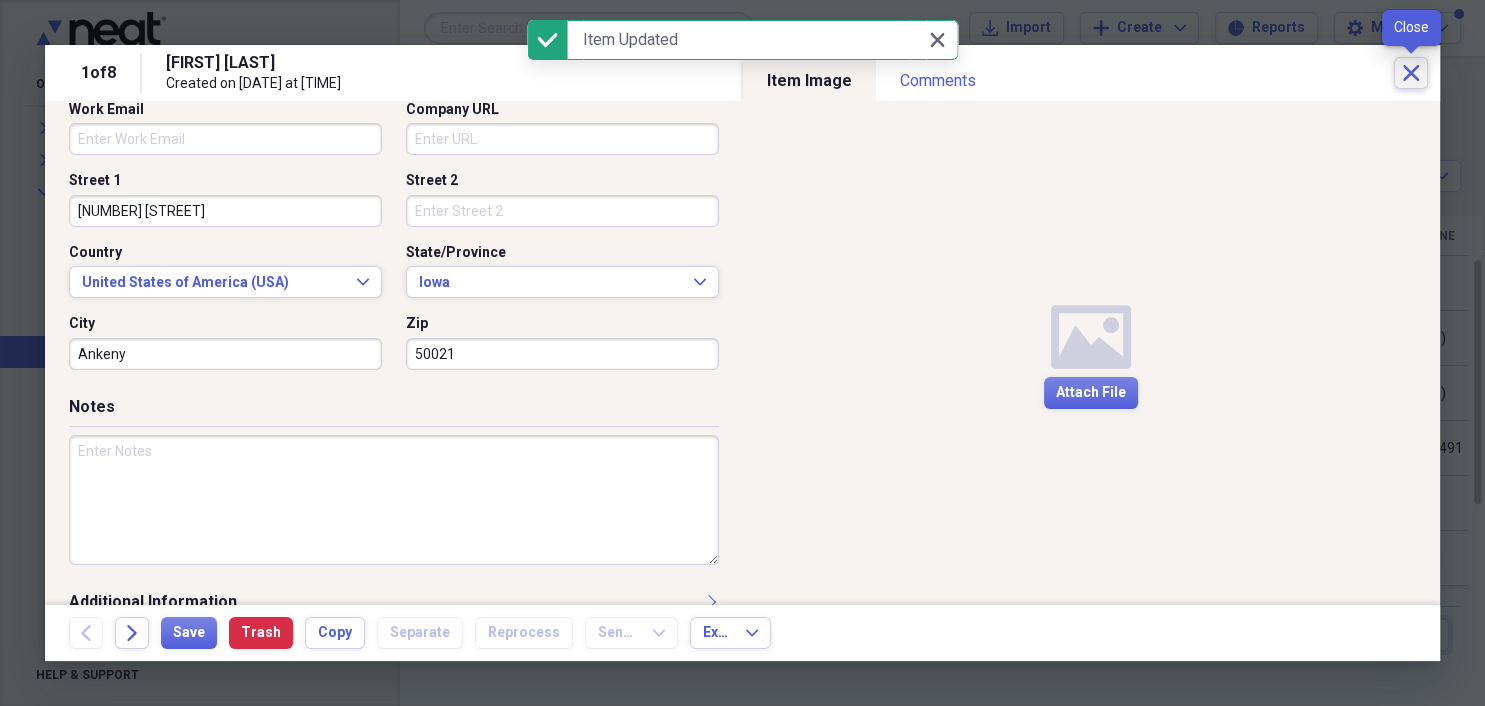 click 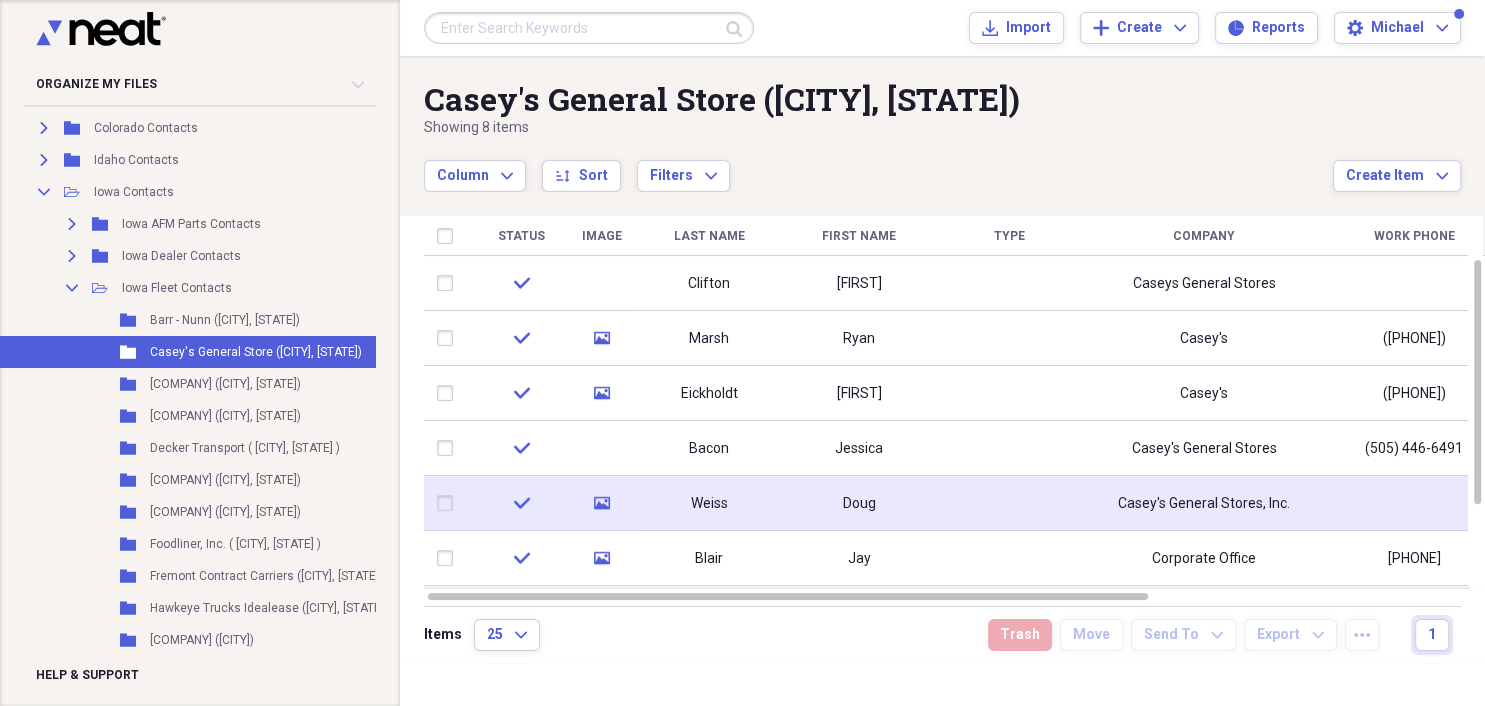 click on "Weiss" at bounding box center (709, 504) 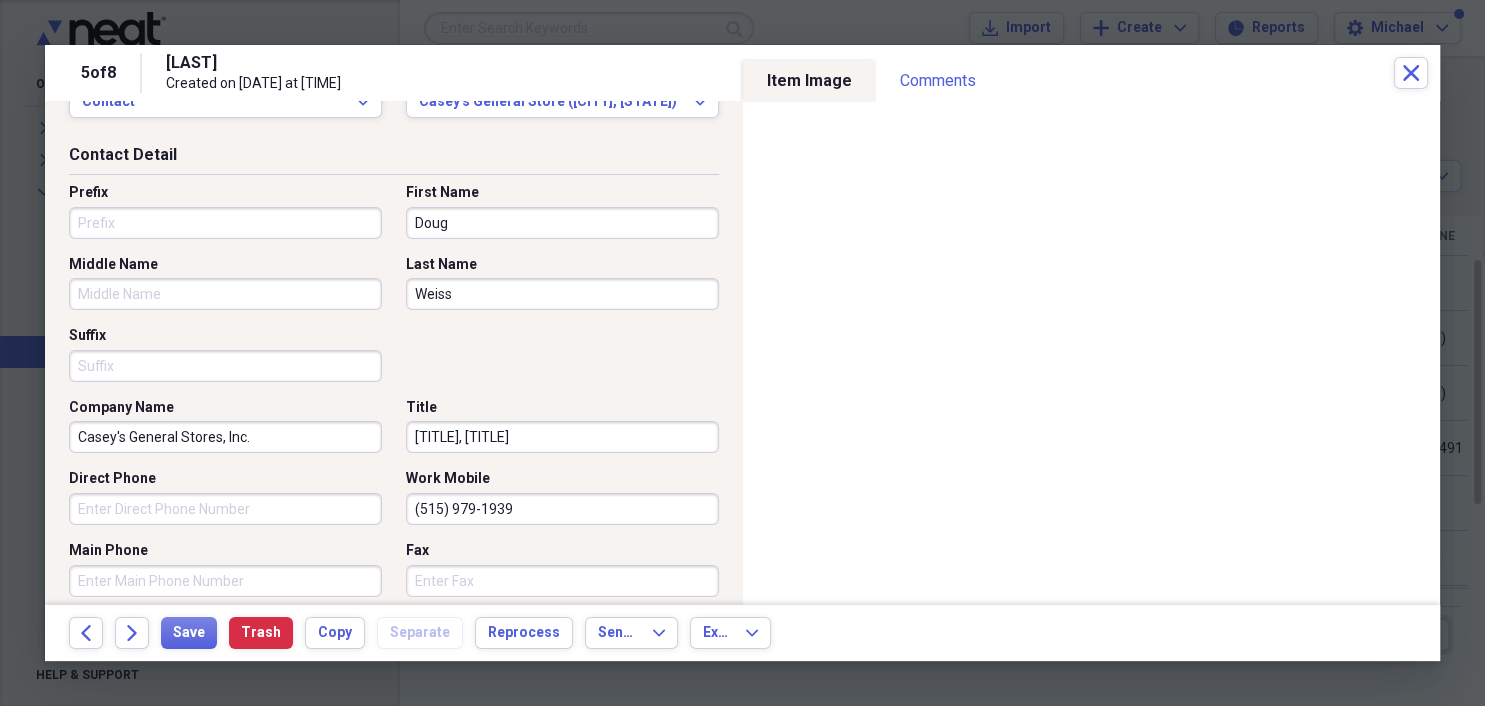scroll, scrollTop: 115, scrollLeft: 0, axis: vertical 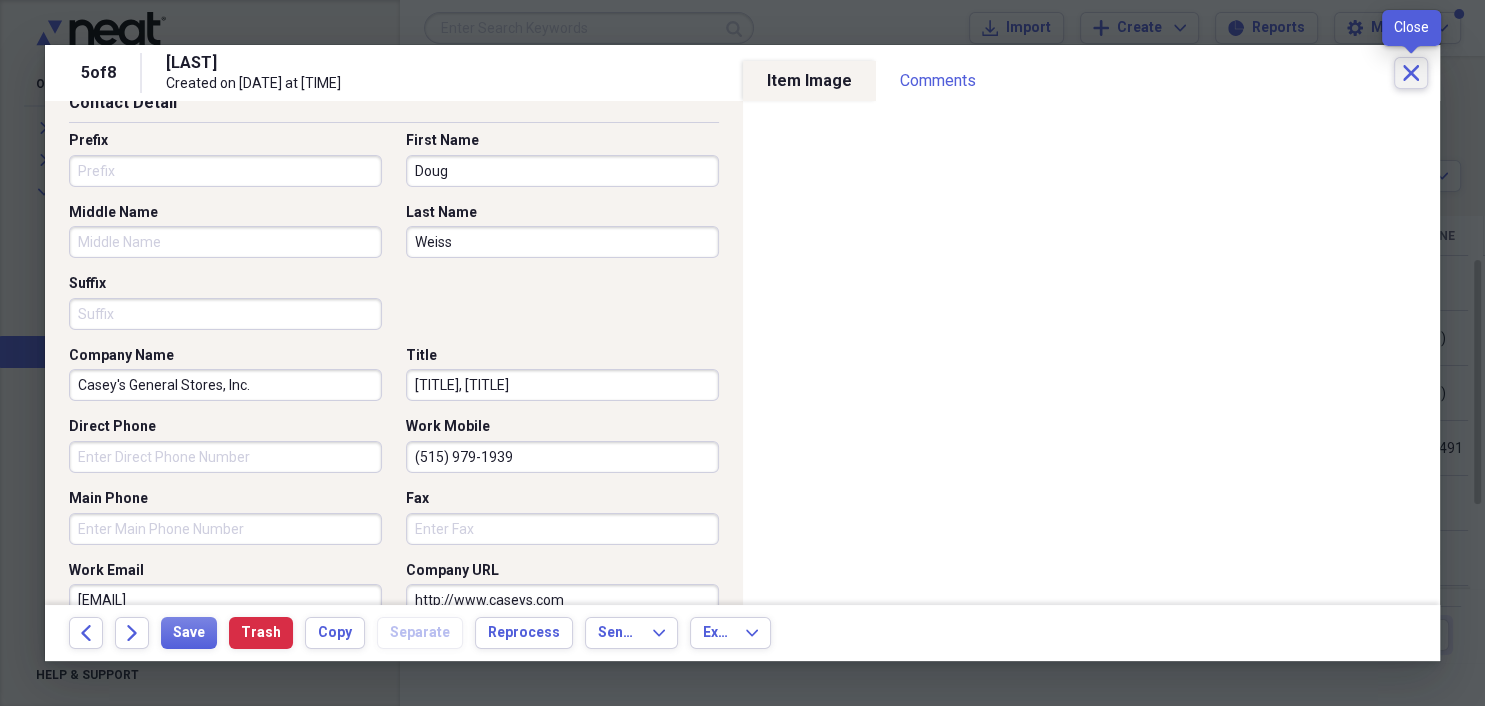 click on "Close" at bounding box center [1411, 73] 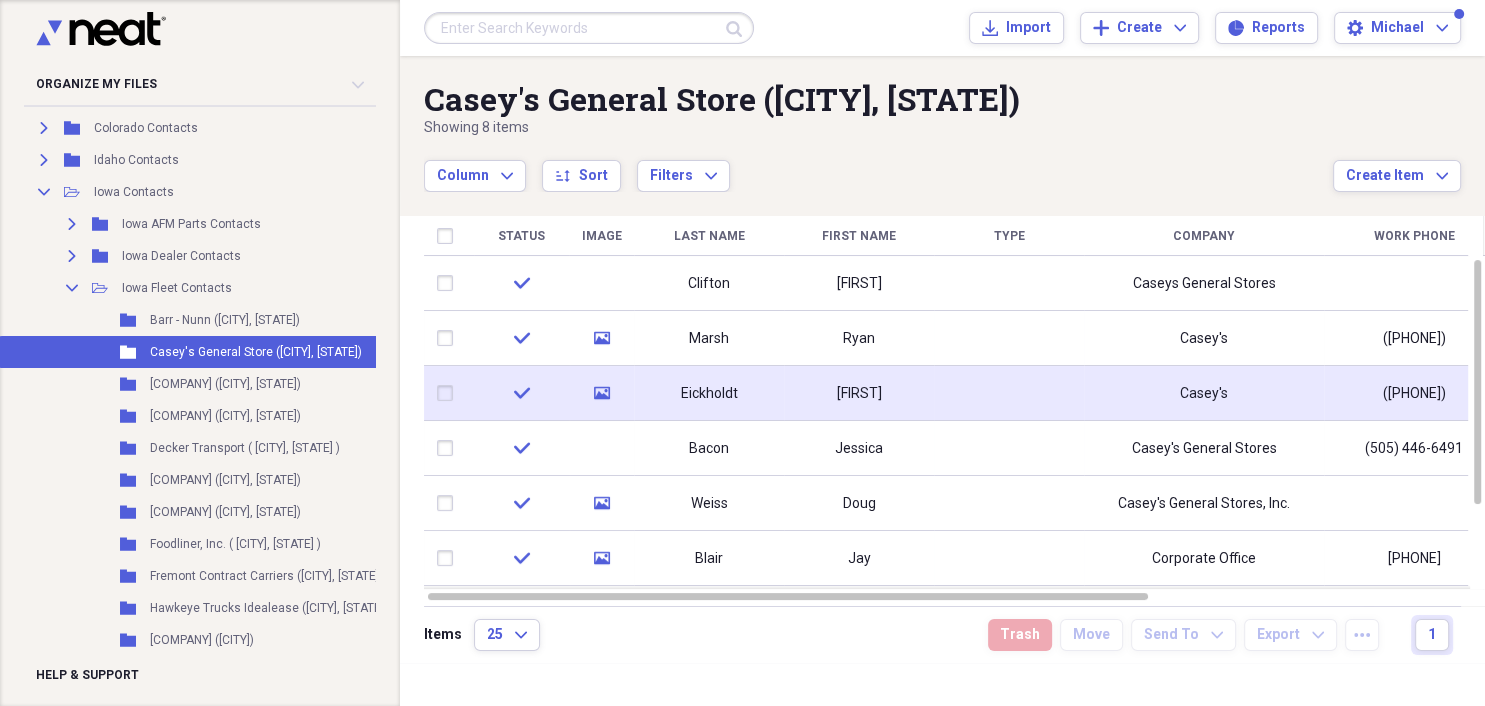 click on "[FIRST]" at bounding box center (859, 394) 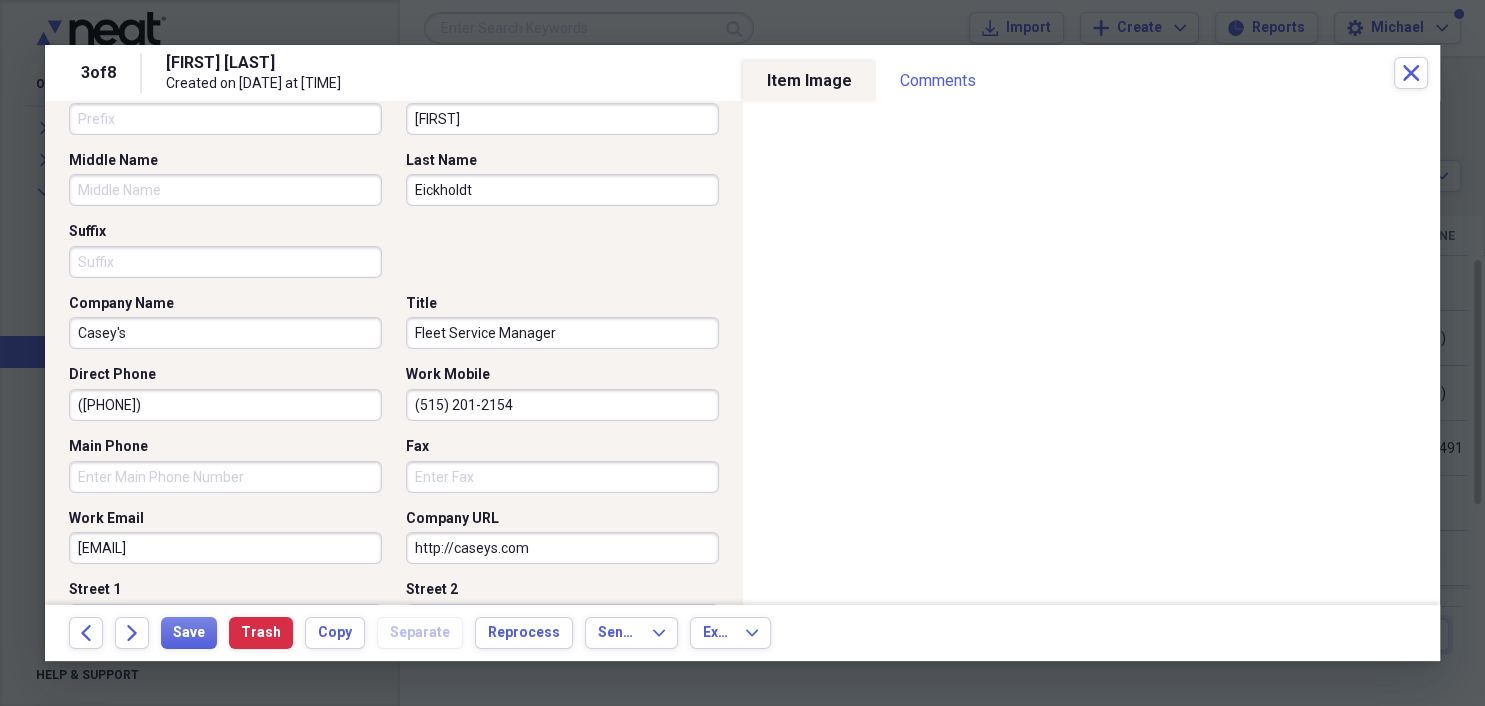 scroll, scrollTop: 230, scrollLeft: 0, axis: vertical 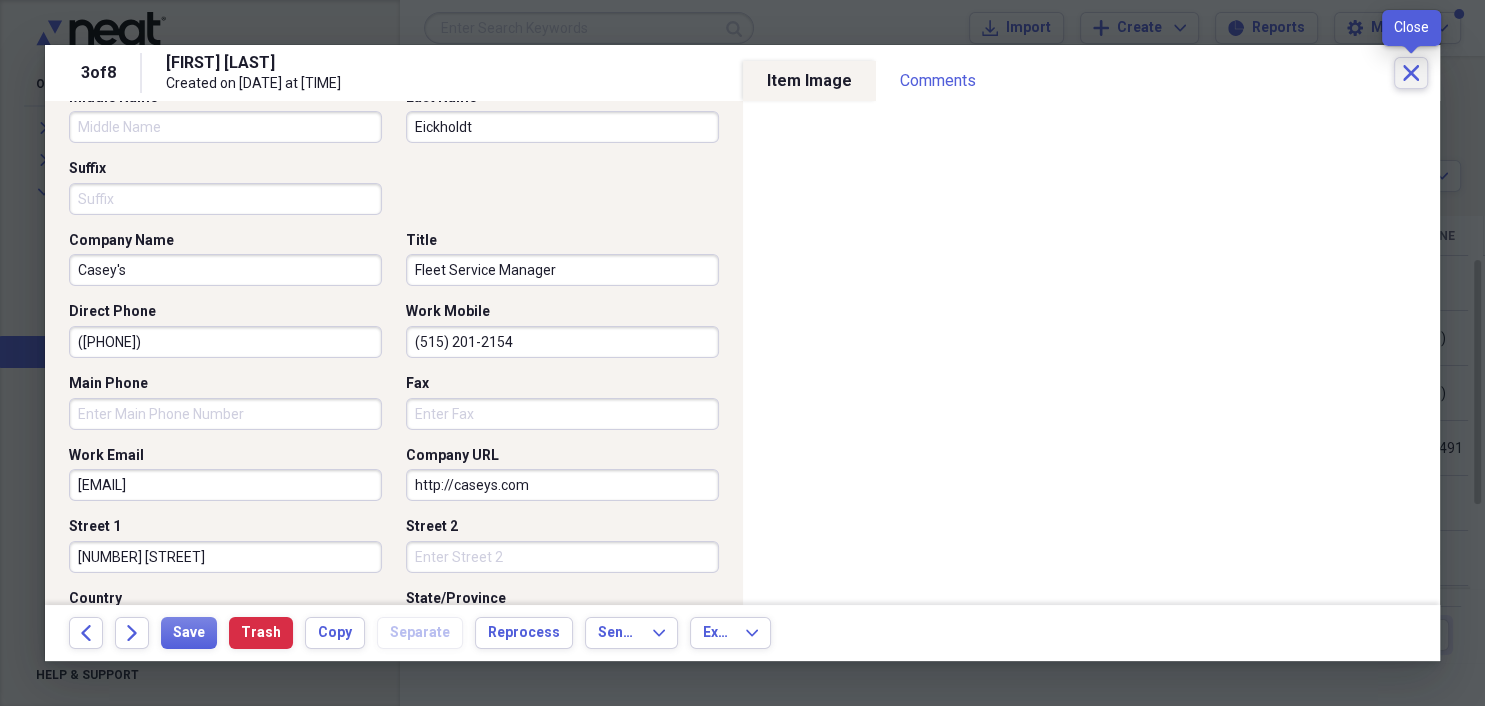 click 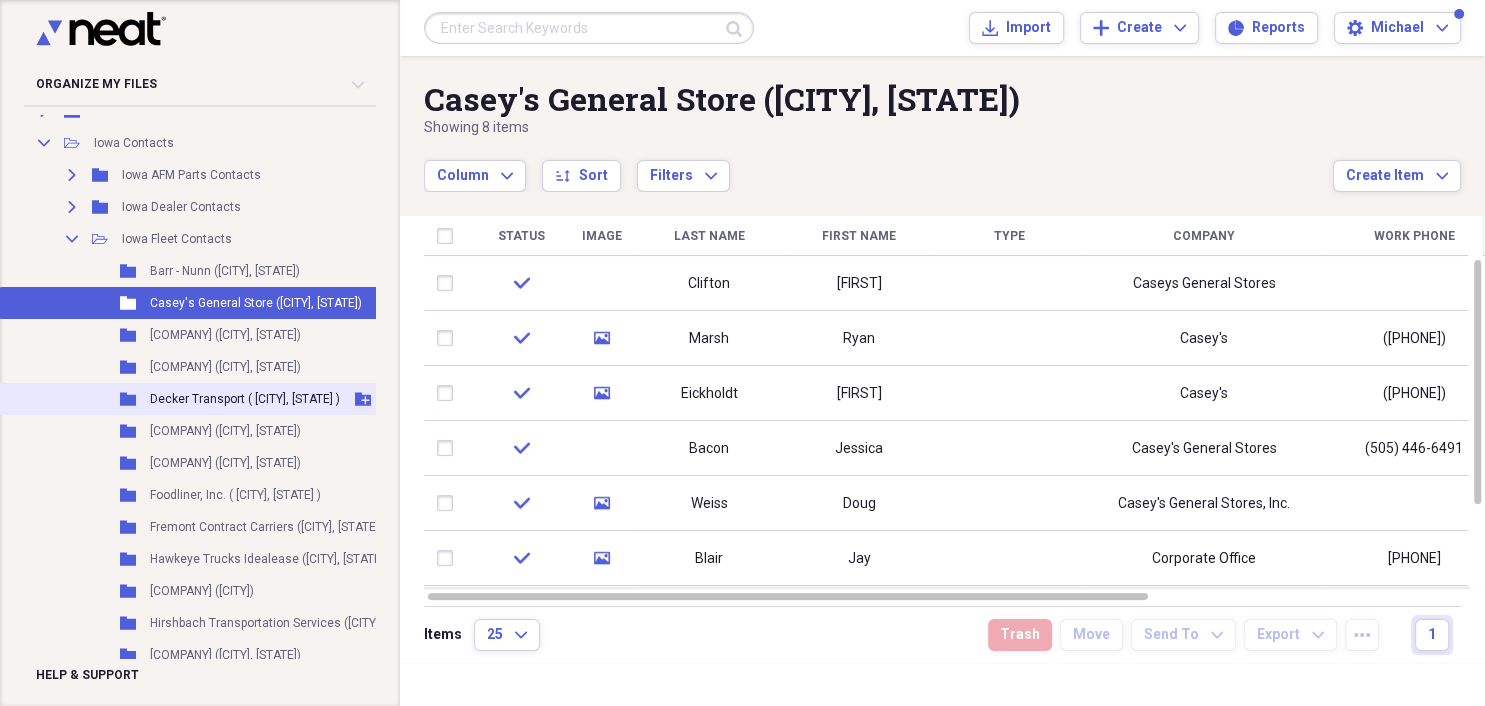 scroll, scrollTop: 259, scrollLeft: 0, axis: vertical 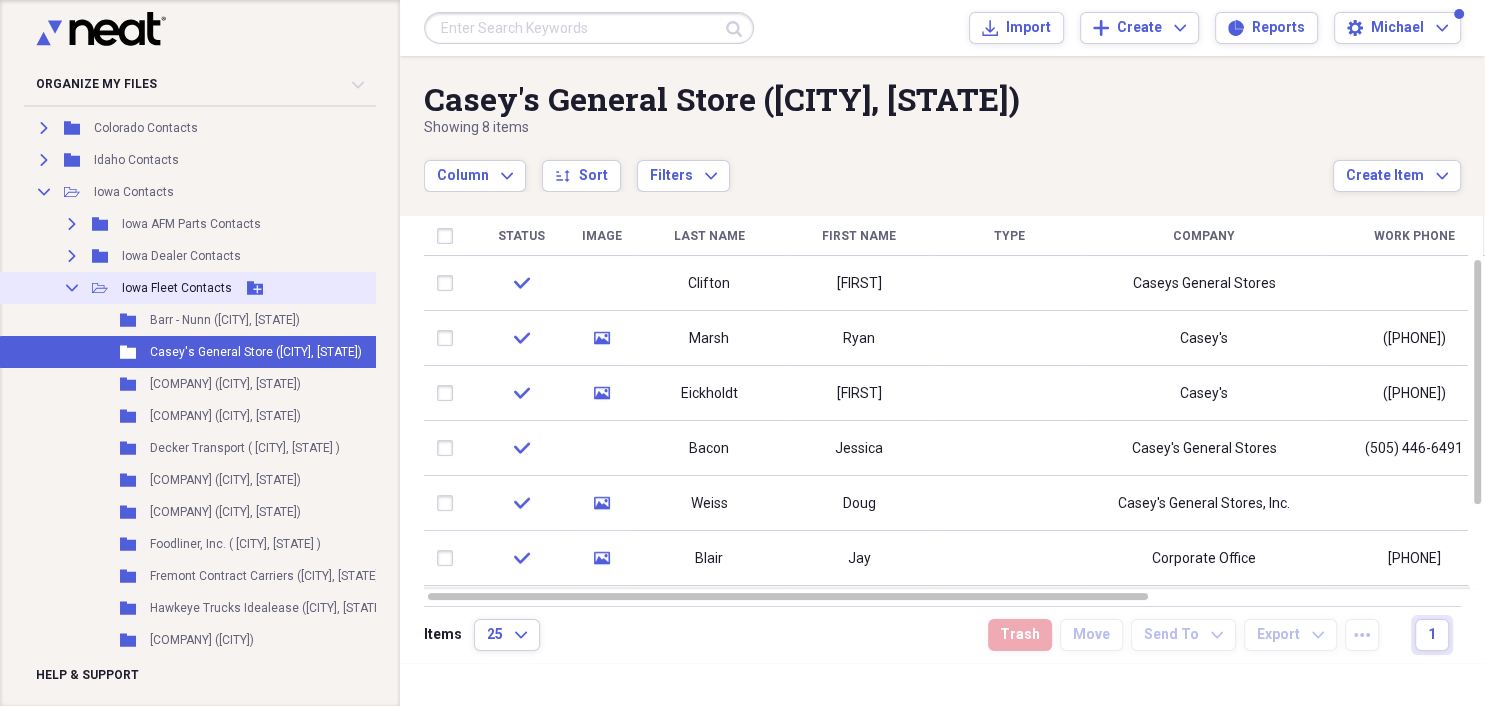 click on "Collapse" 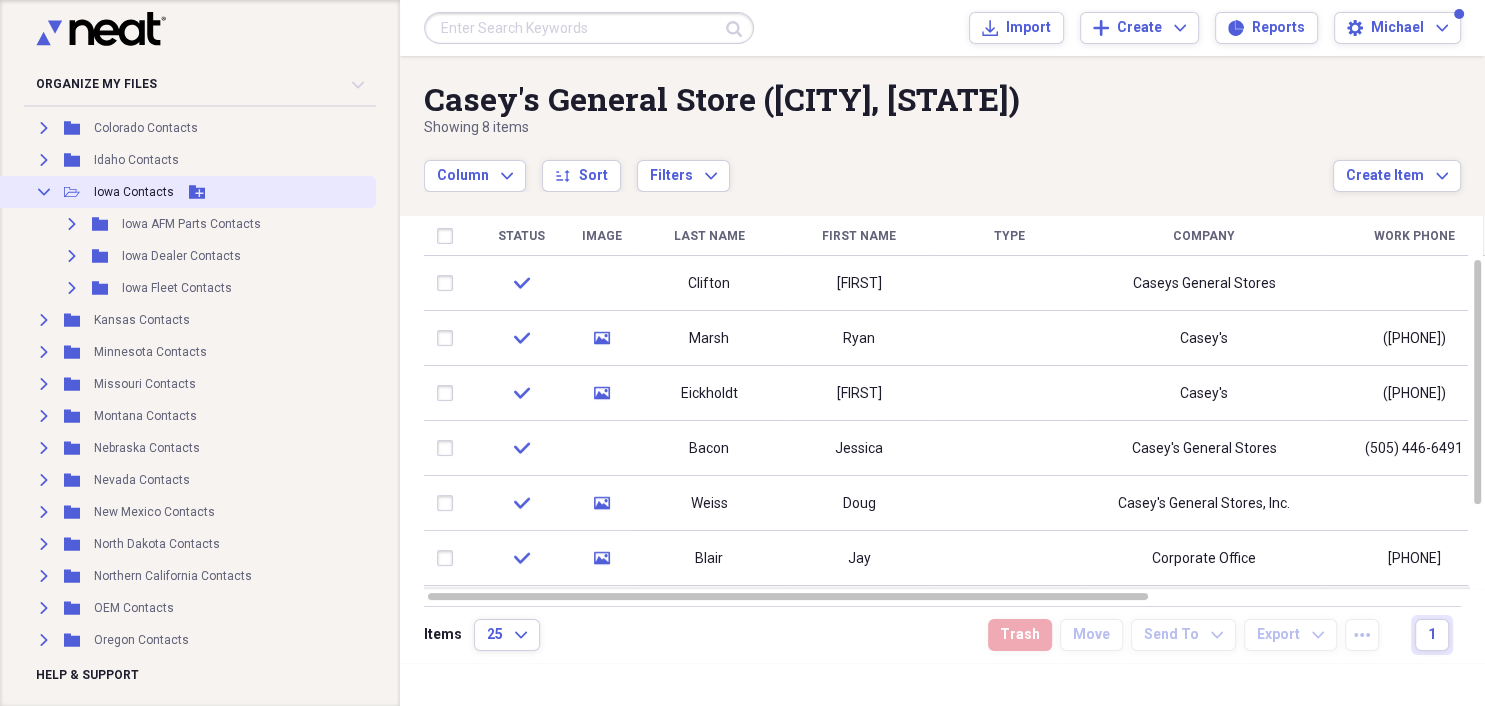 click on "Collapse" 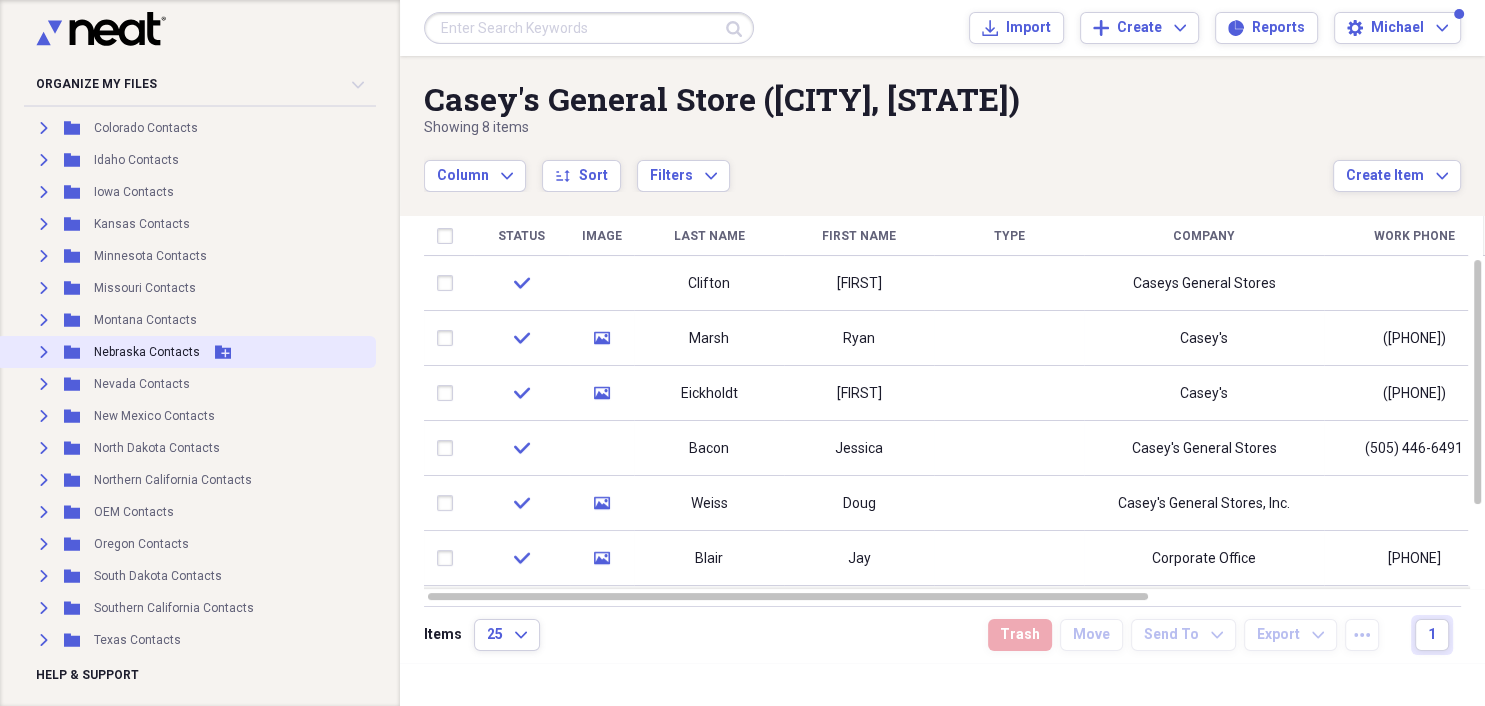 click on "Expand" 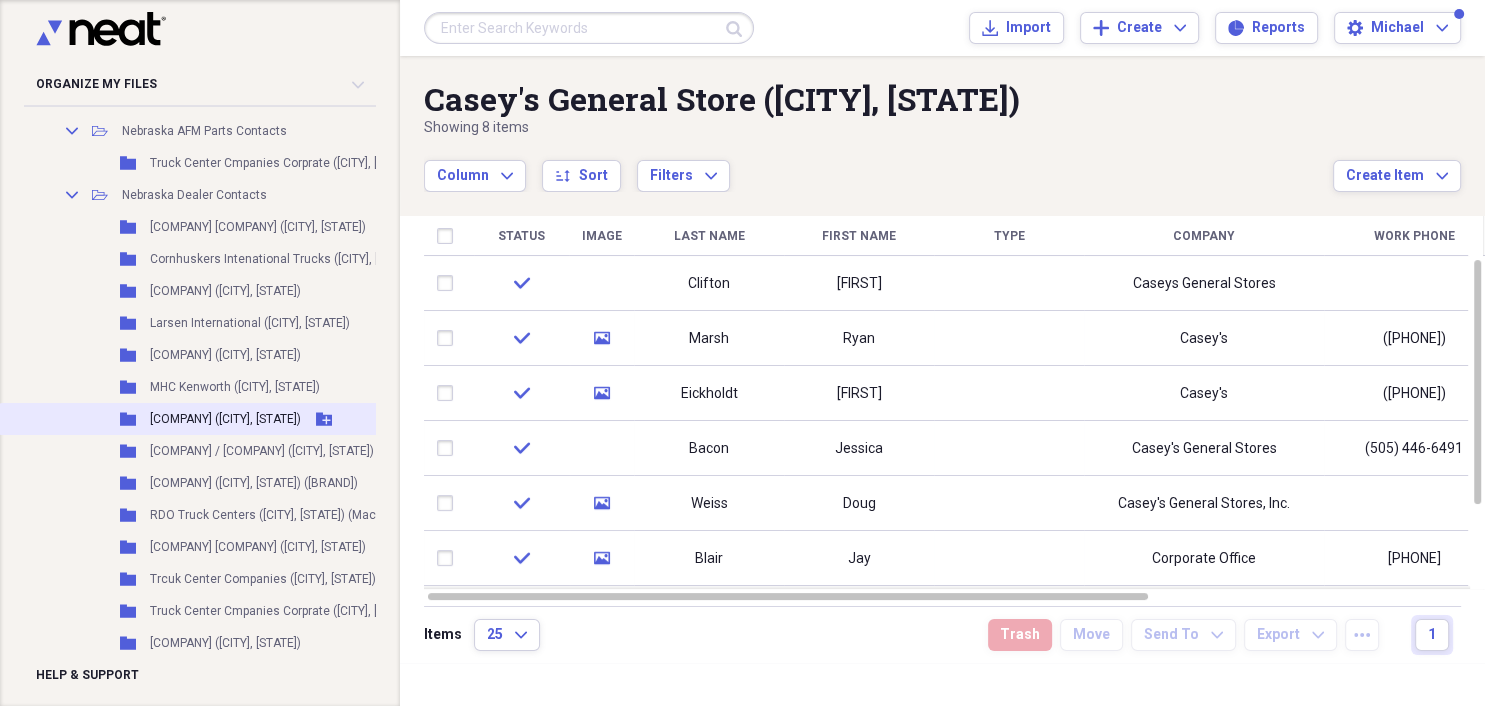 scroll, scrollTop: 518, scrollLeft: 0, axis: vertical 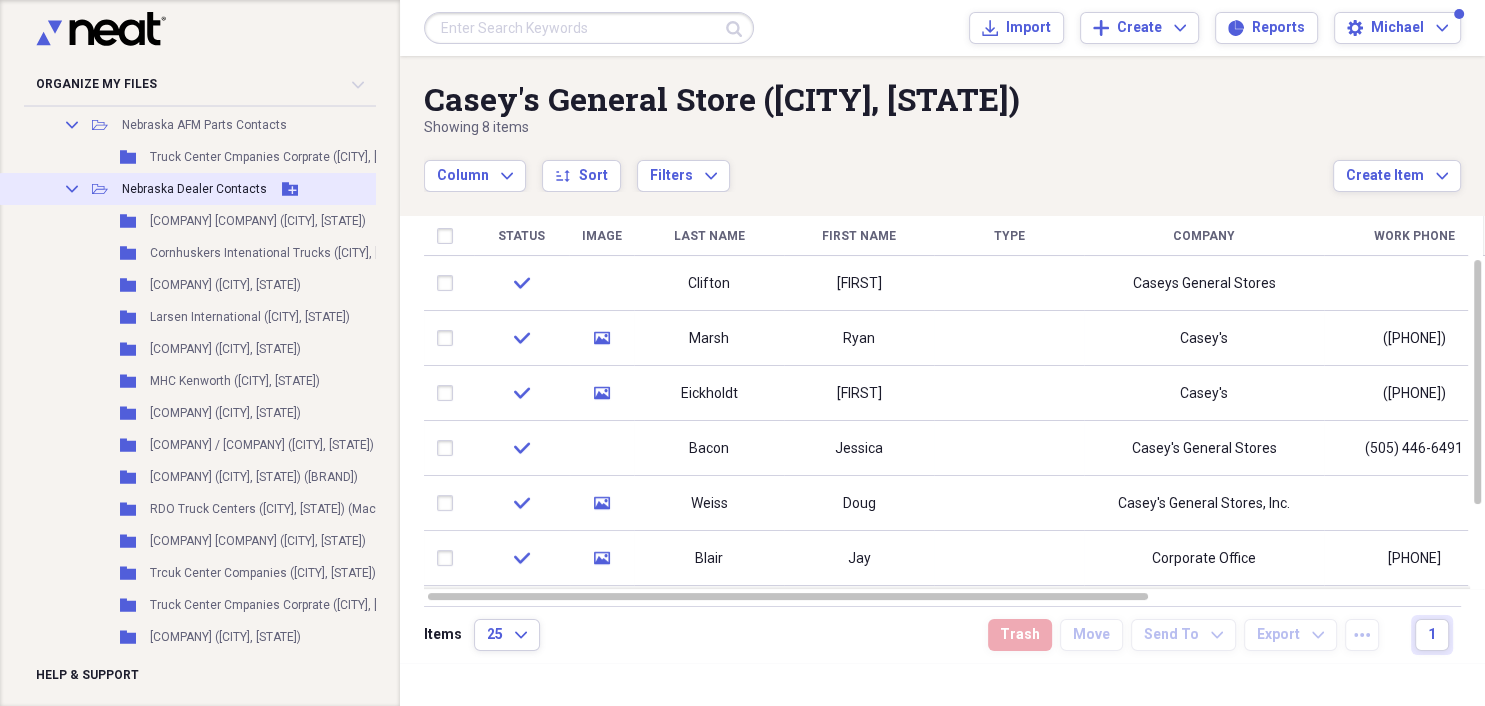 click on "Collapse" 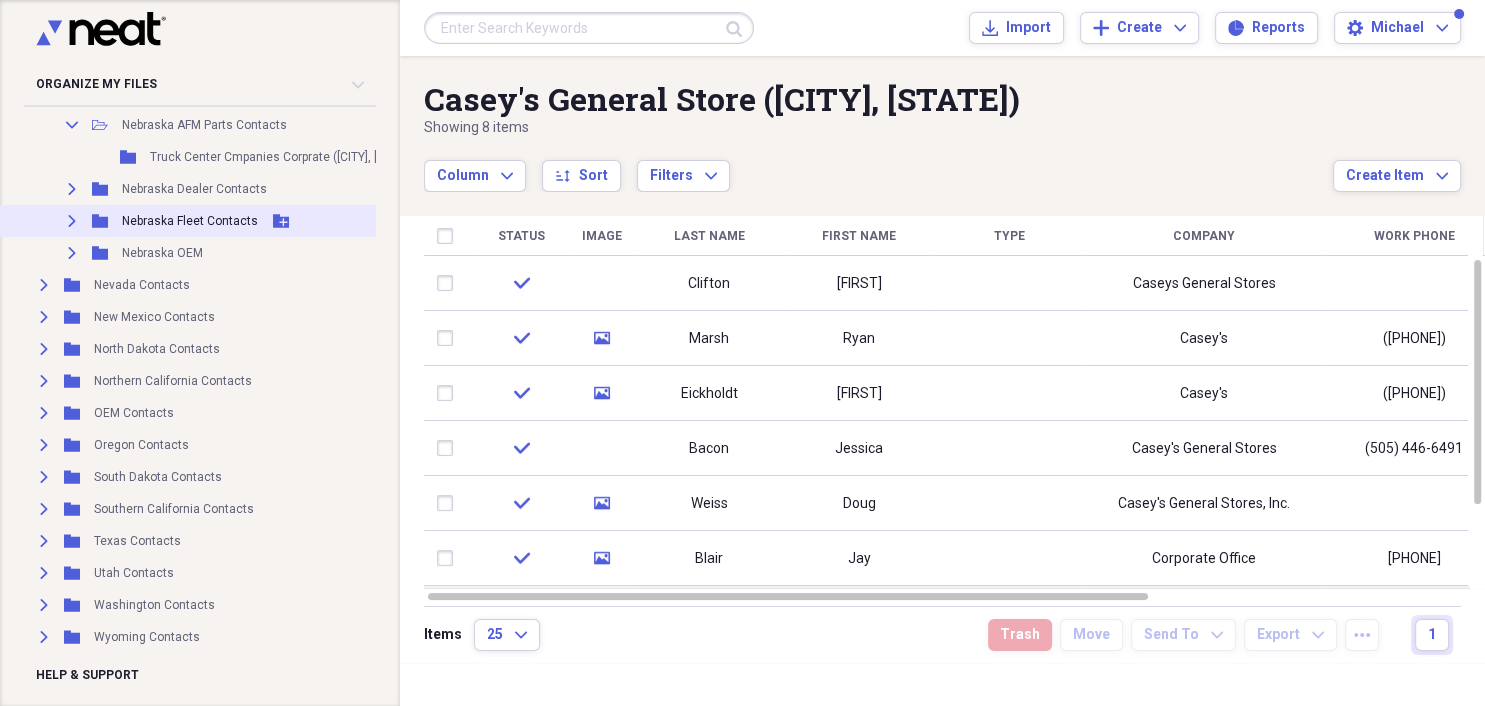 click on "Expand" 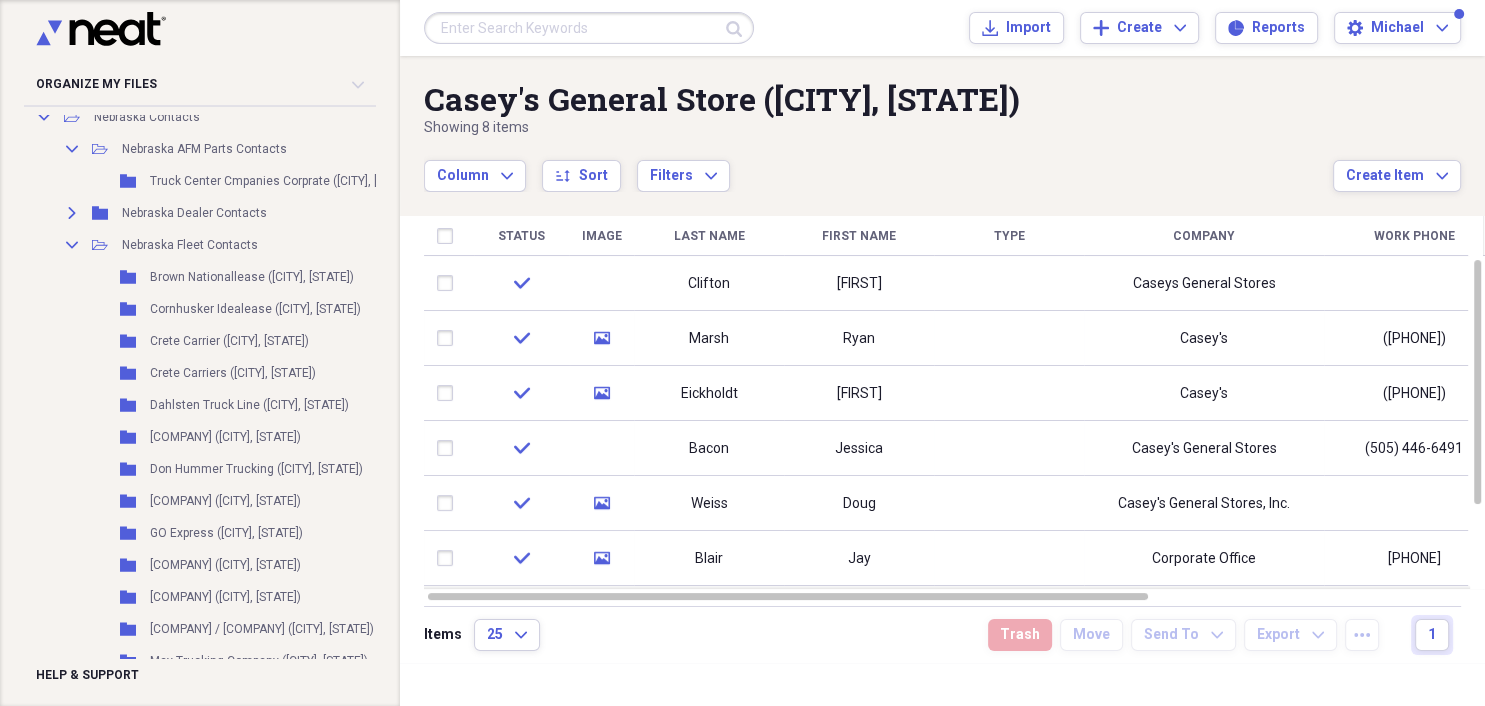 scroll, scrollTop: 432, scrollLeft: 0, axis: vertical 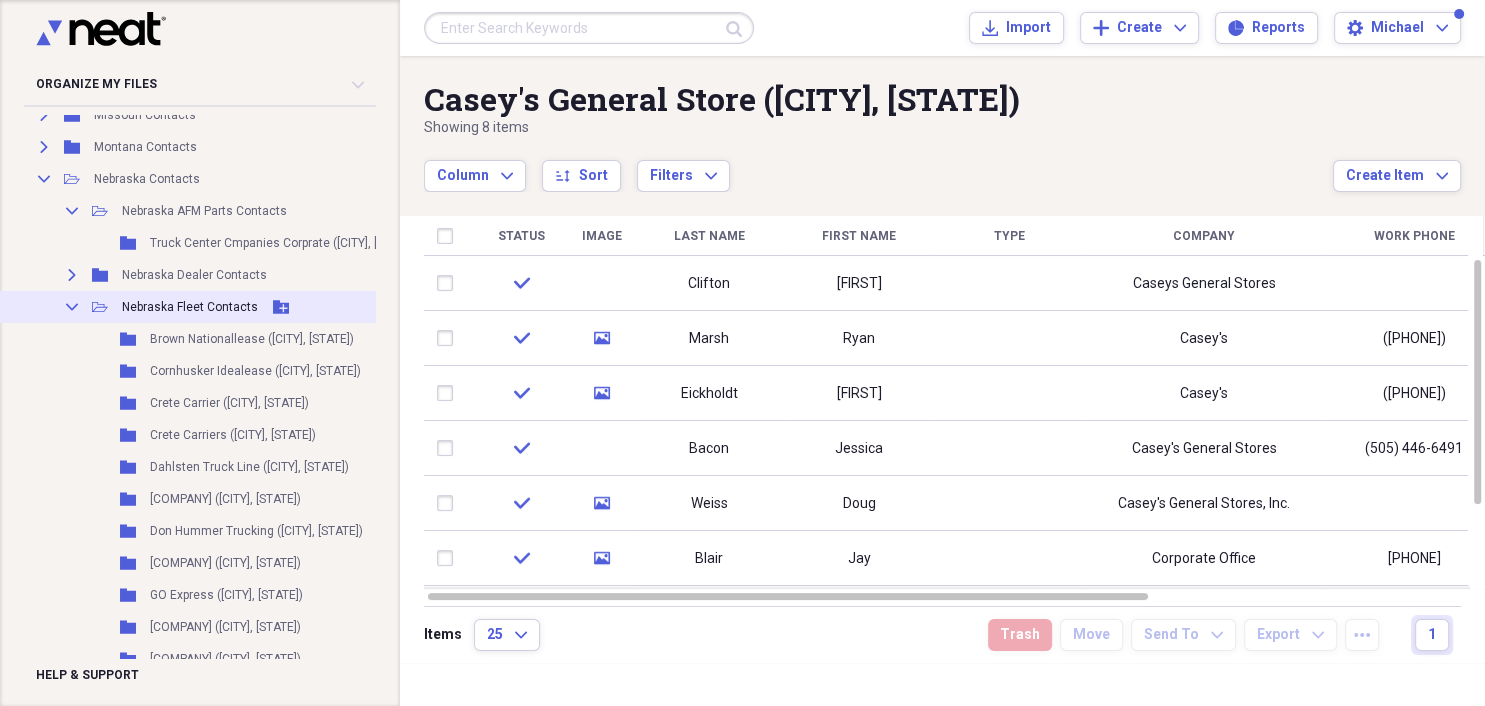click on "Collapse" 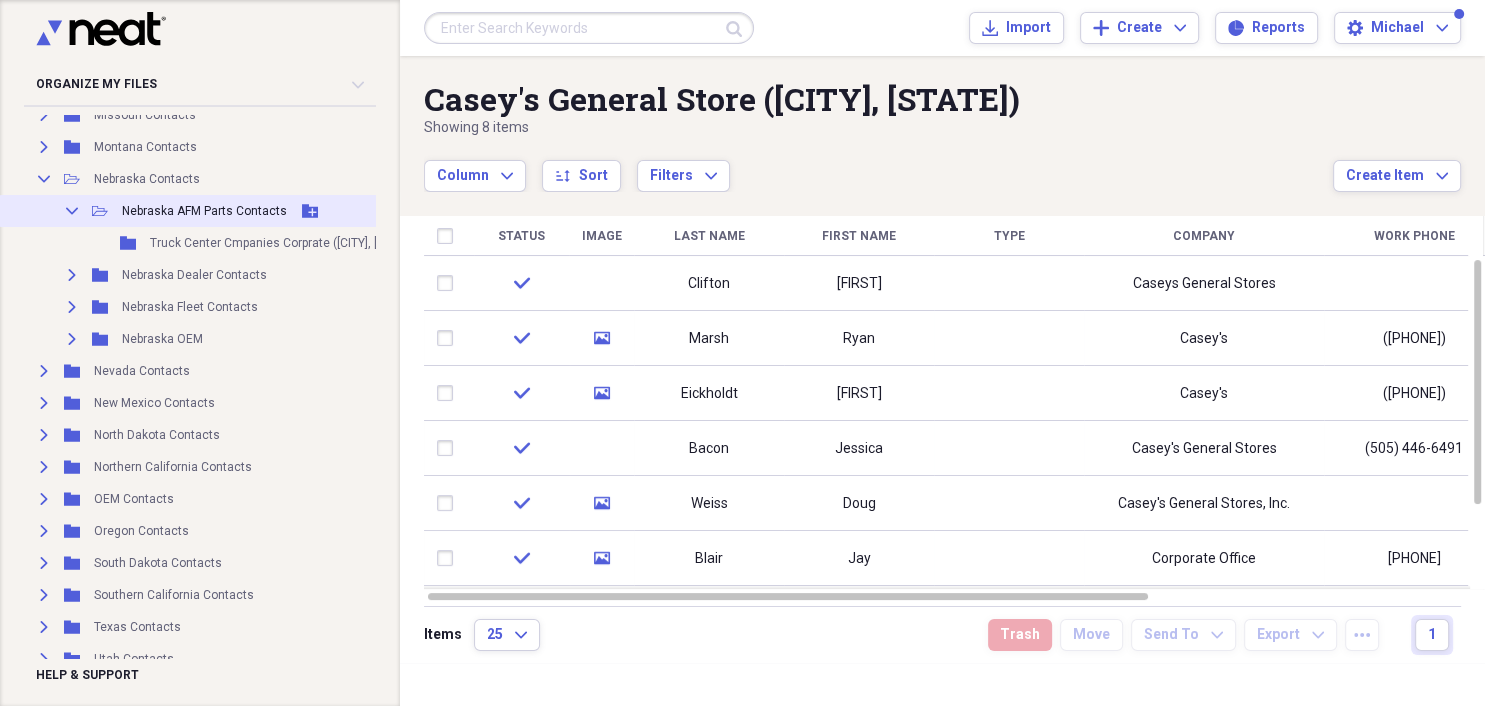 click on "Collapse" 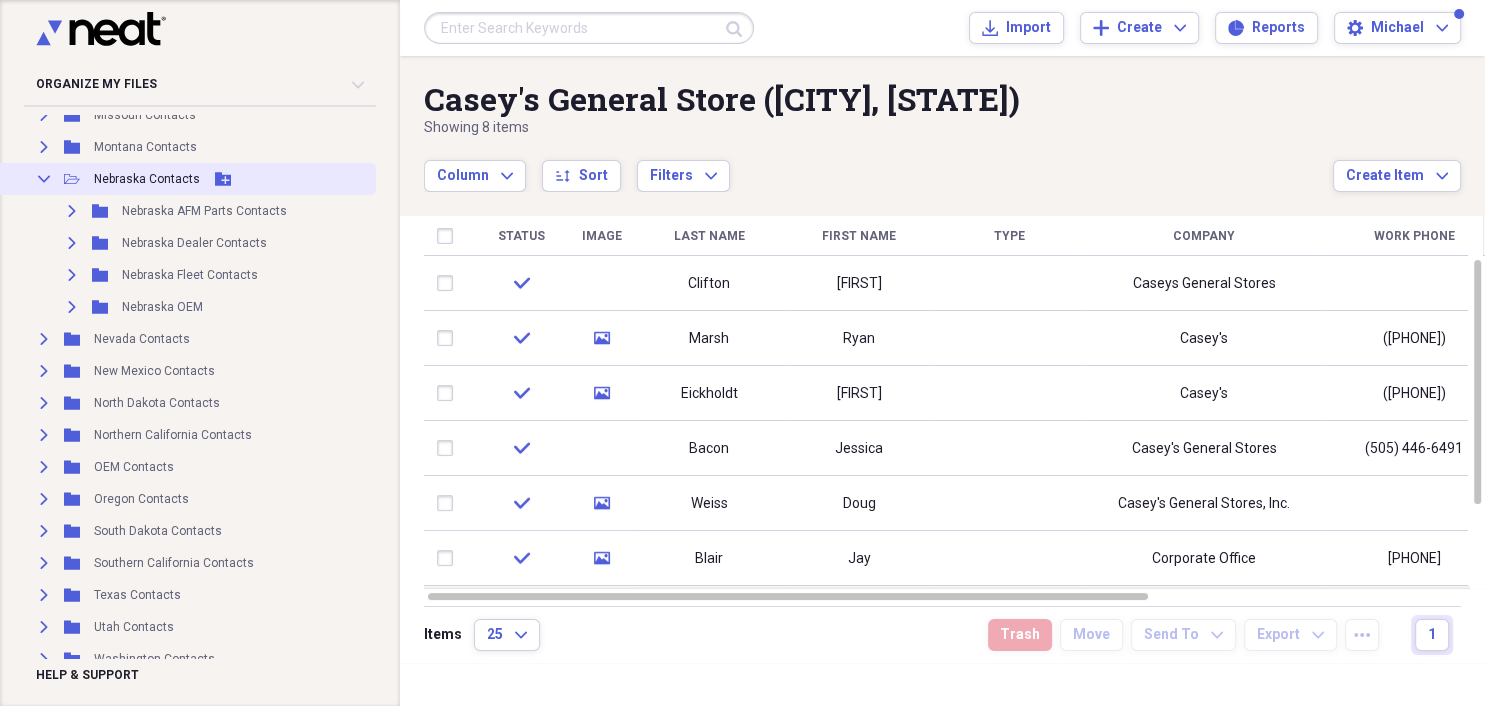 click on "Collapse" 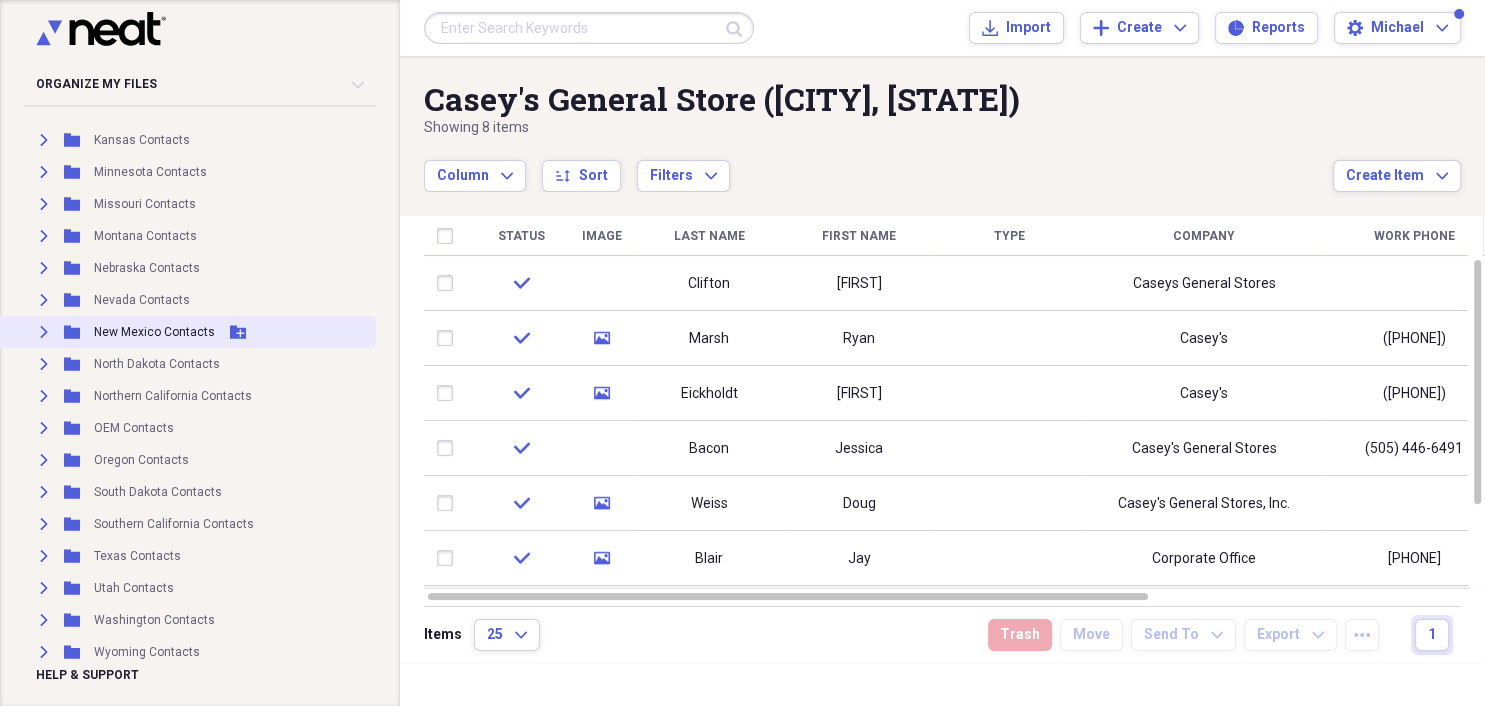 scroll, scrollTop: 345, scrollLeft: 0, axis: vertical 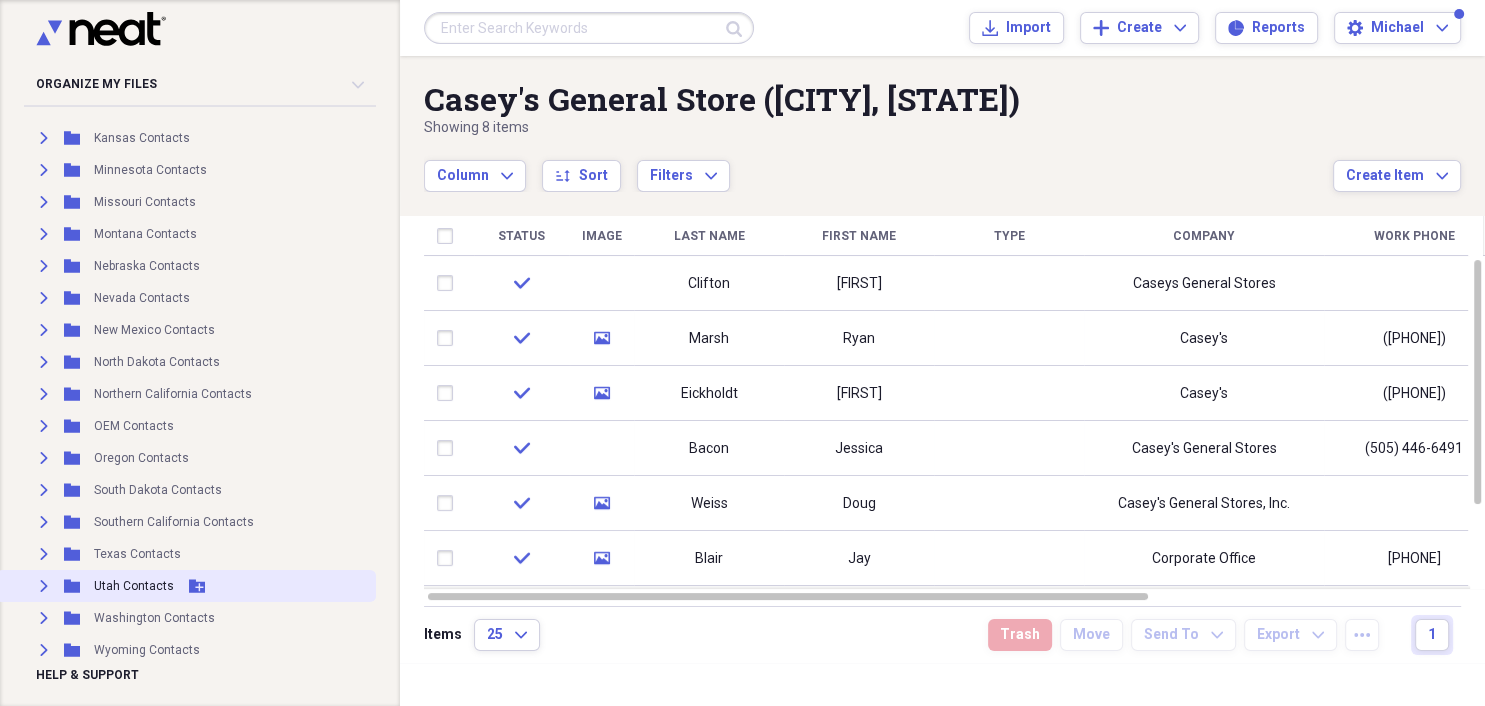click on "Expand" 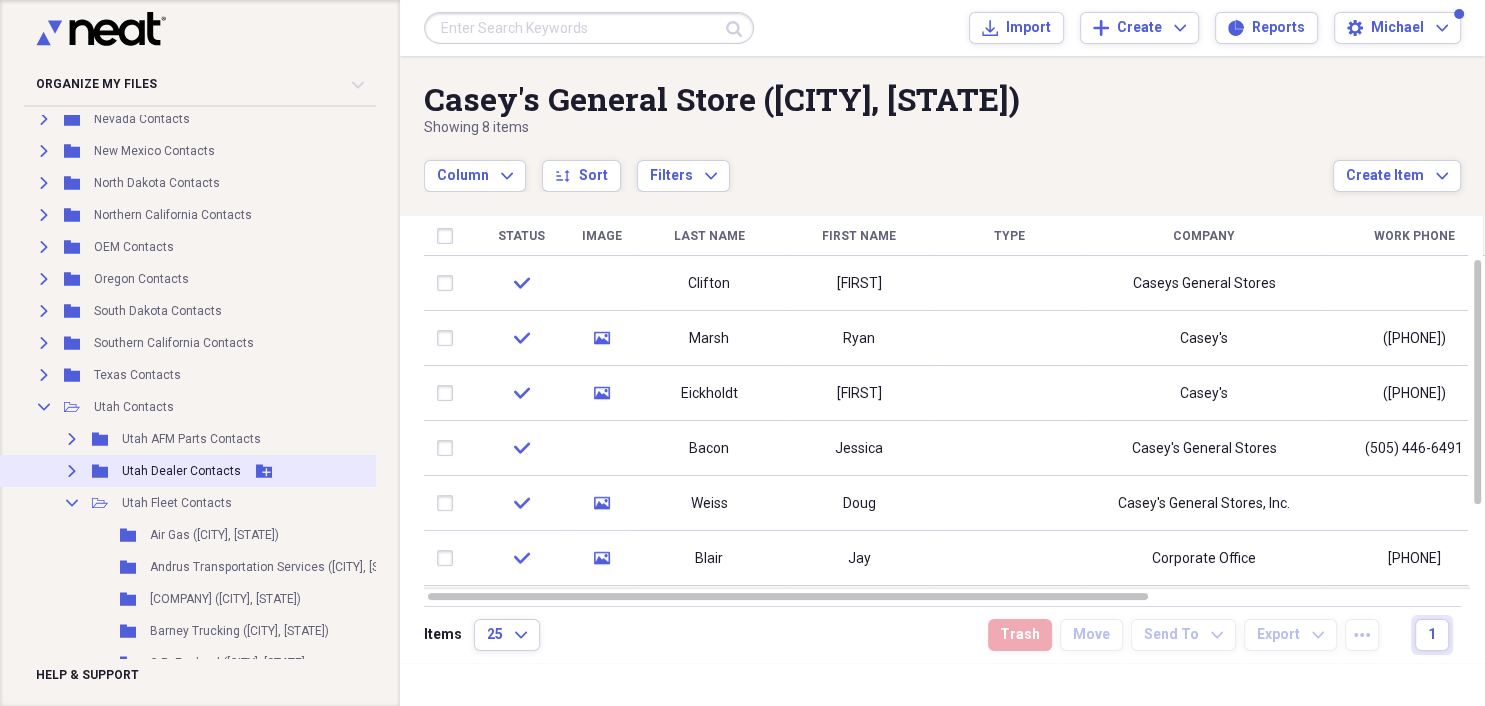 scroll, scrollTop: 604, scrollLeft: 0, axis: vertical 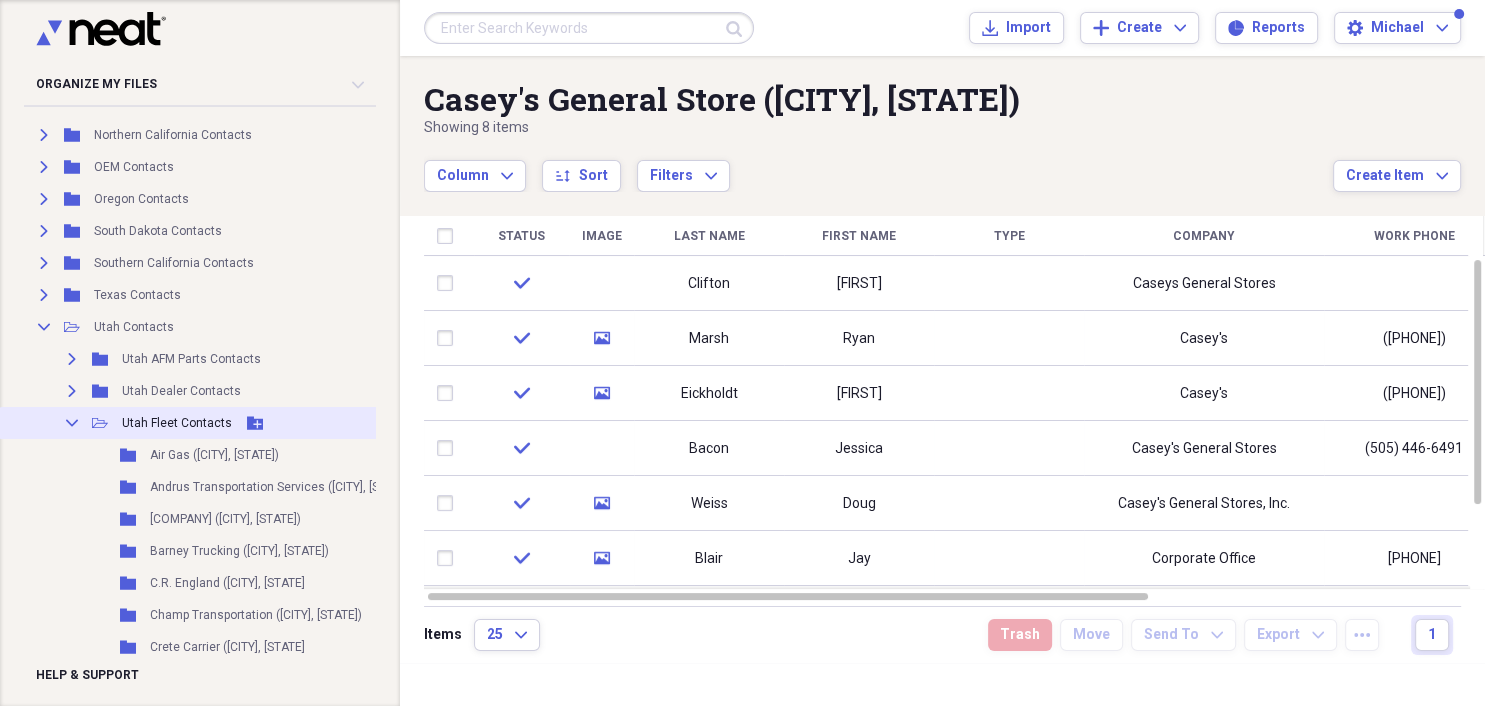 click on "Collapse" 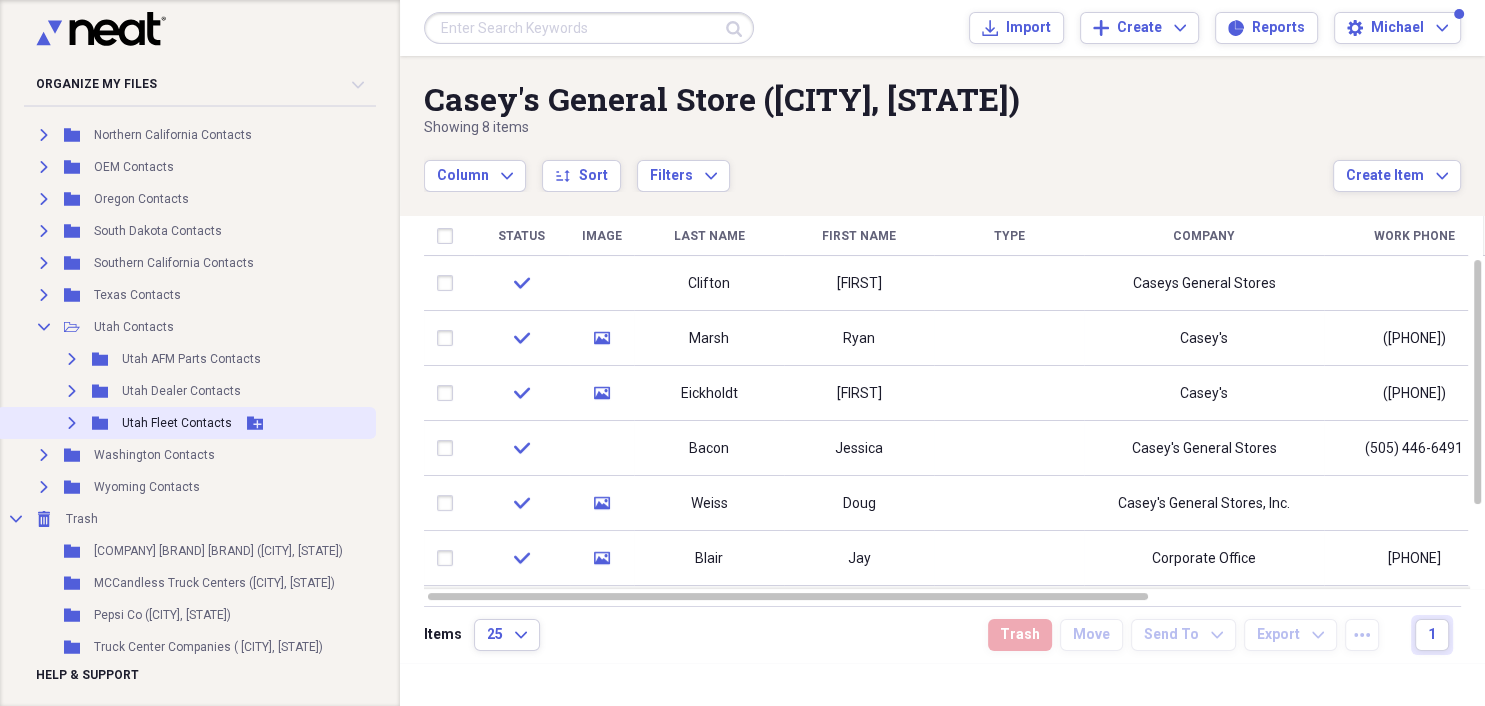 click 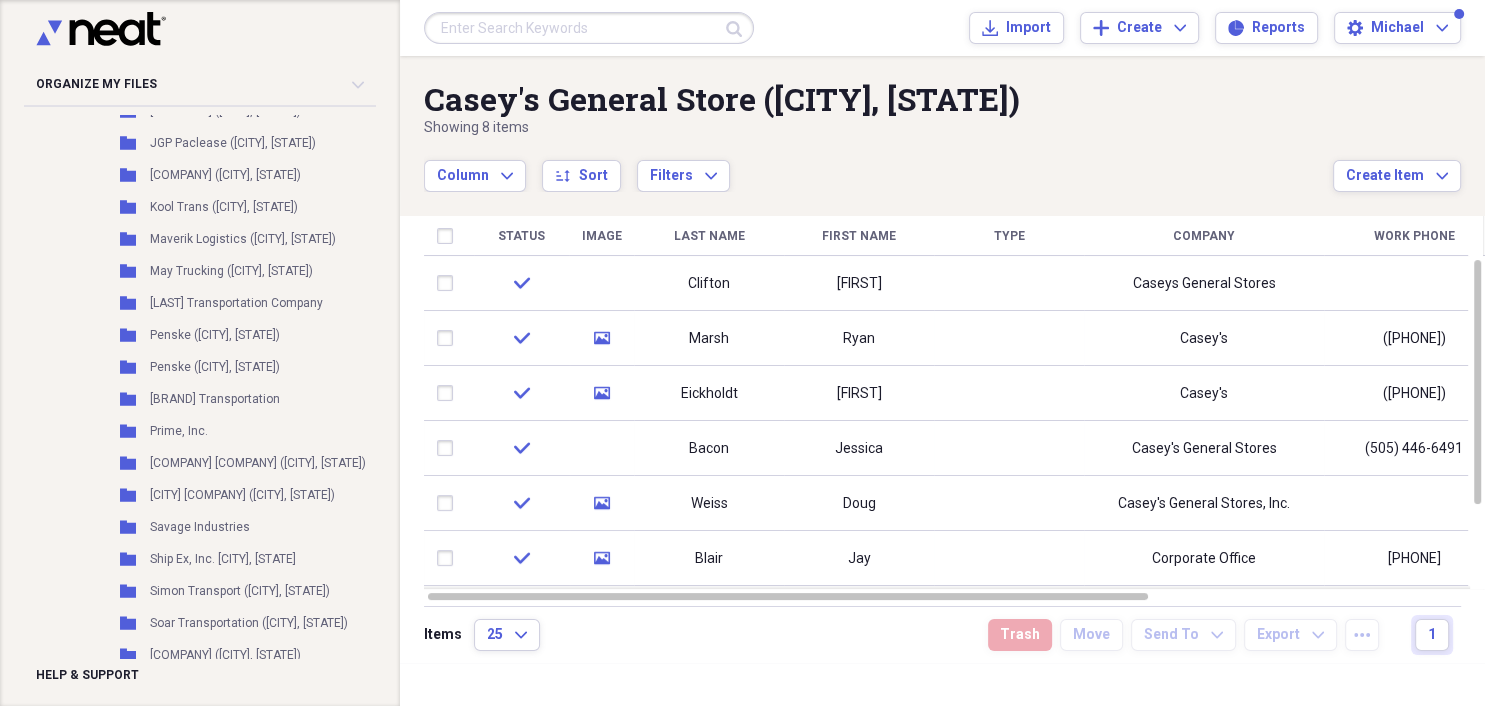 scroll, scrollTop: 1209, scrollLeft: 0, axis: vertical 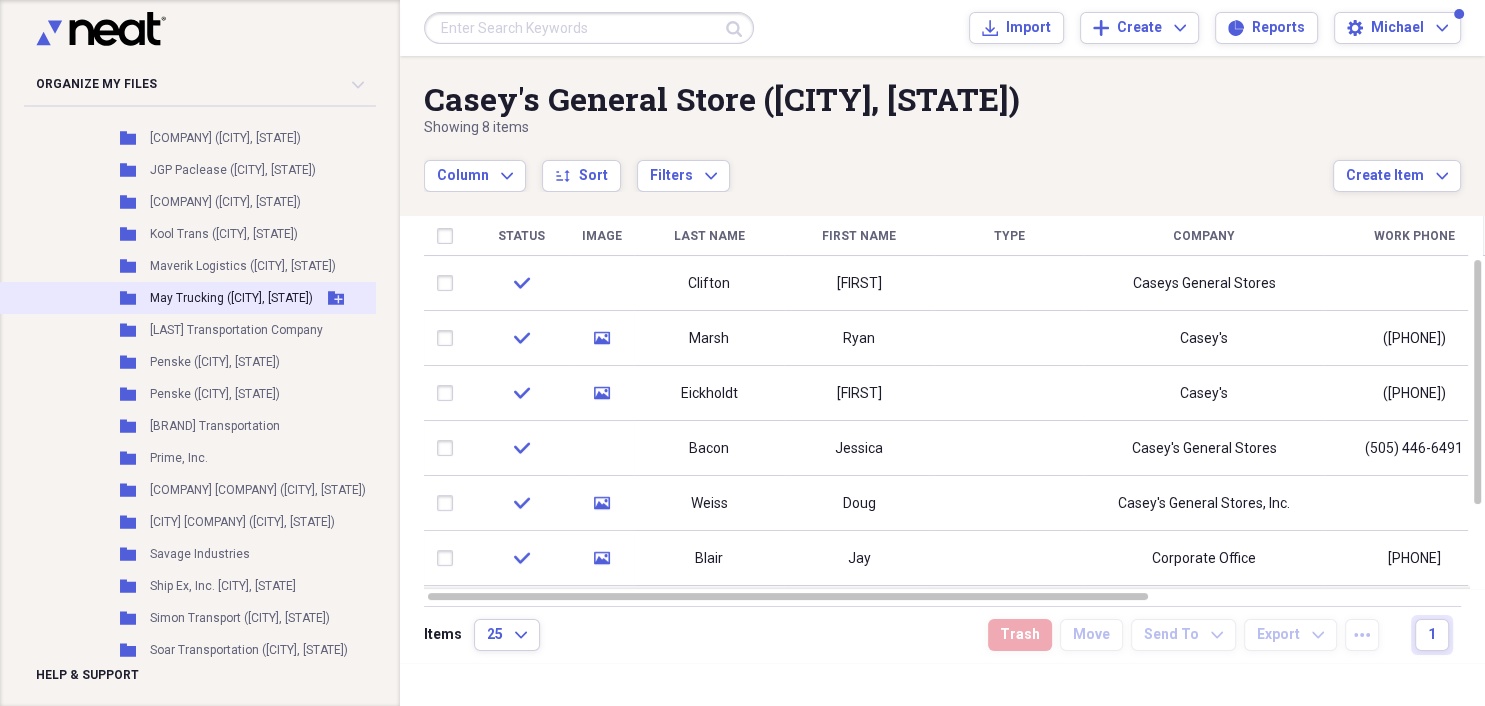click on "May Trucking ([CITY], [STATE])" at bounding box center [231, 298] 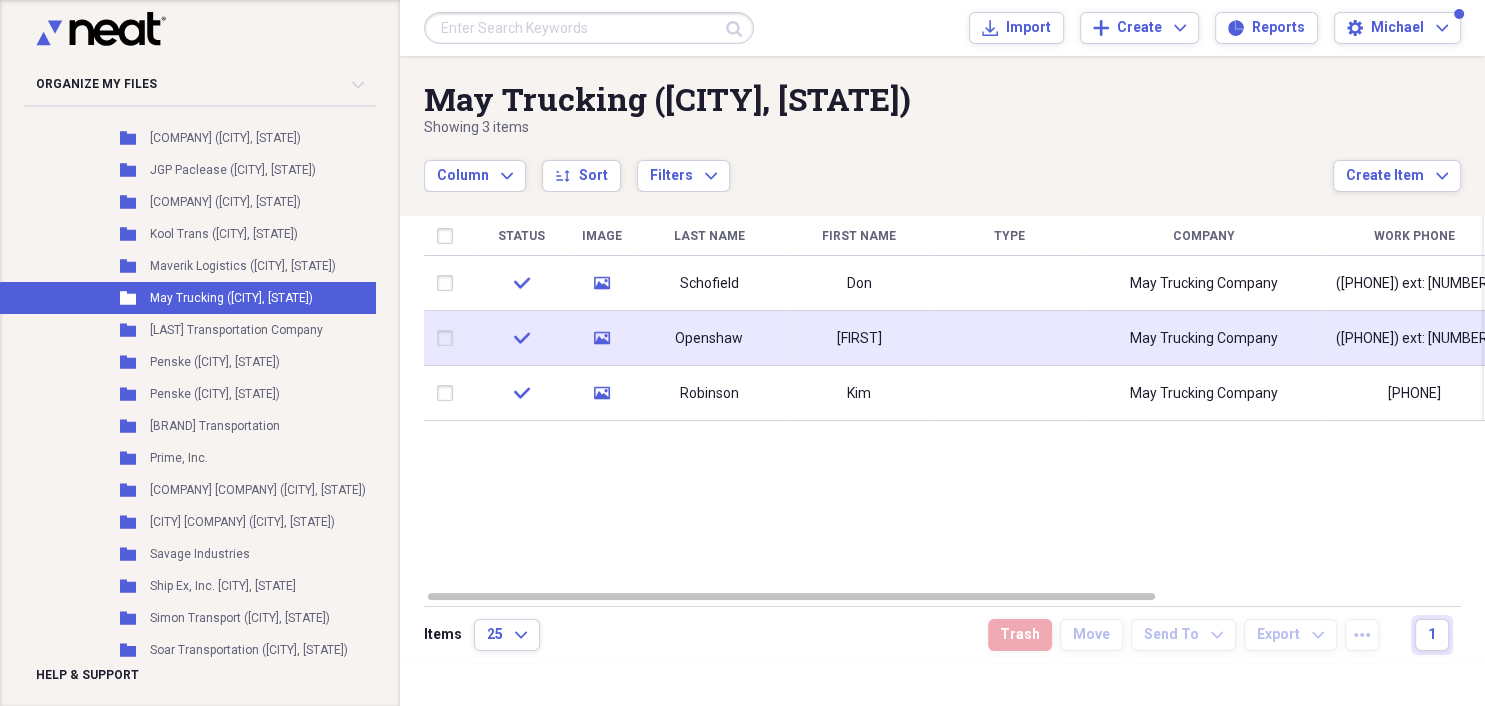 click on "Openshaw" at bounding box center [709, 339] 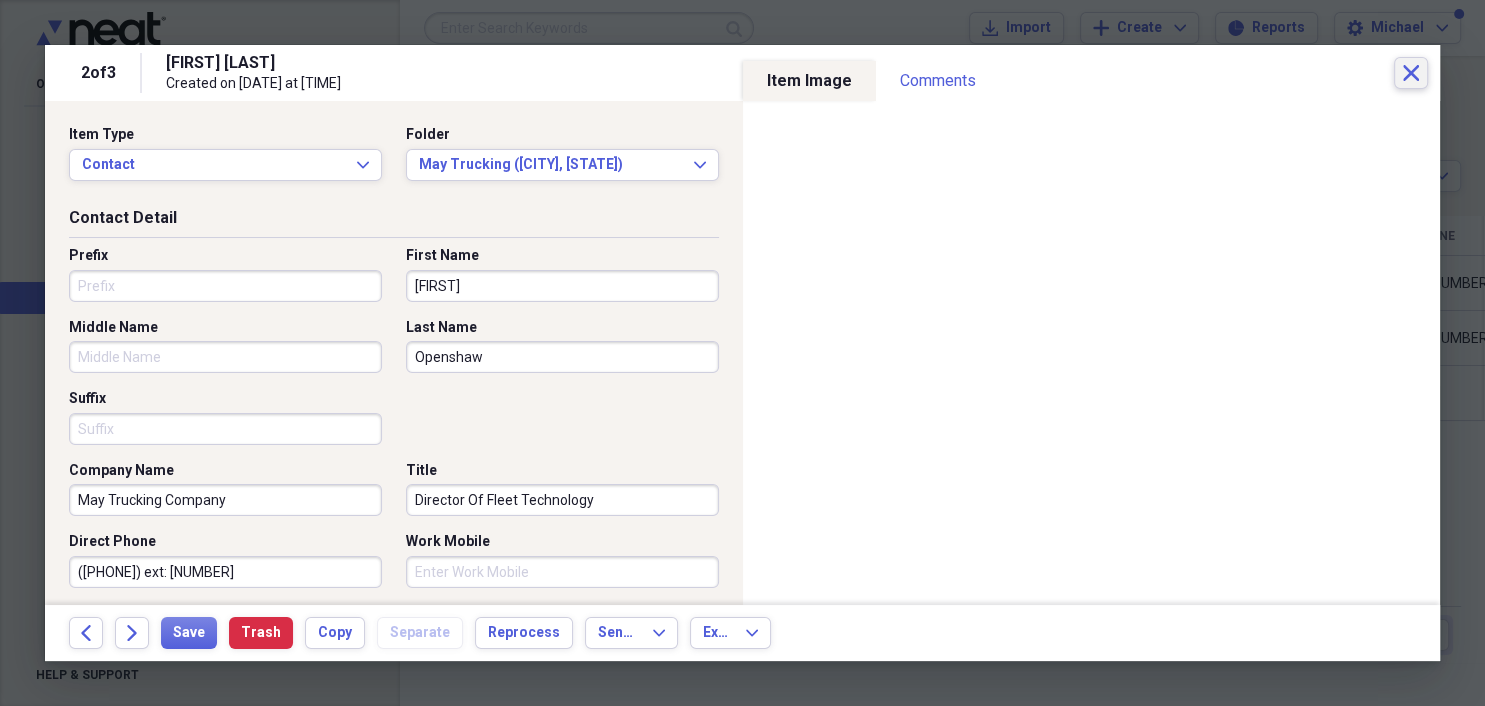 click on "Close" 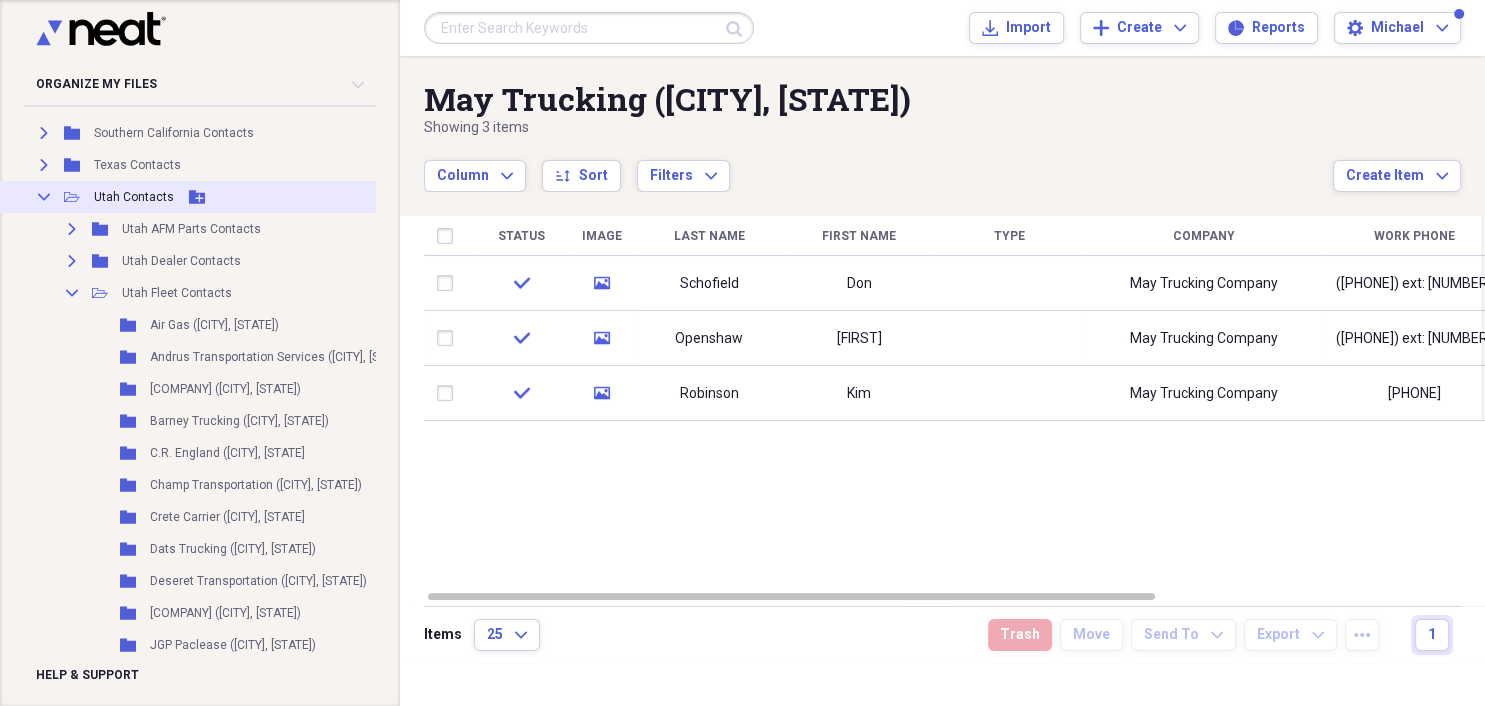 scroll, scrollTop: 691, scrollLeft: 0, axis: vertical 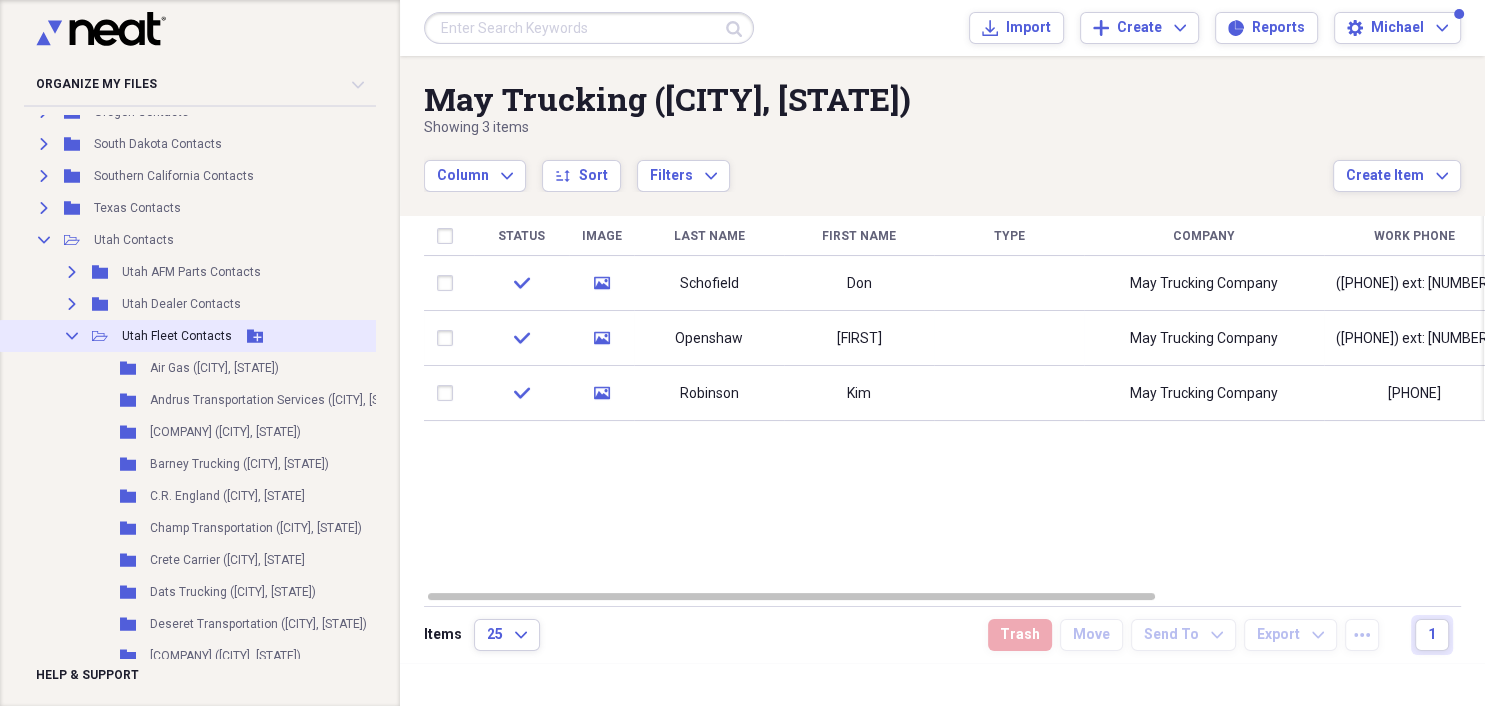 click on "Collapse" 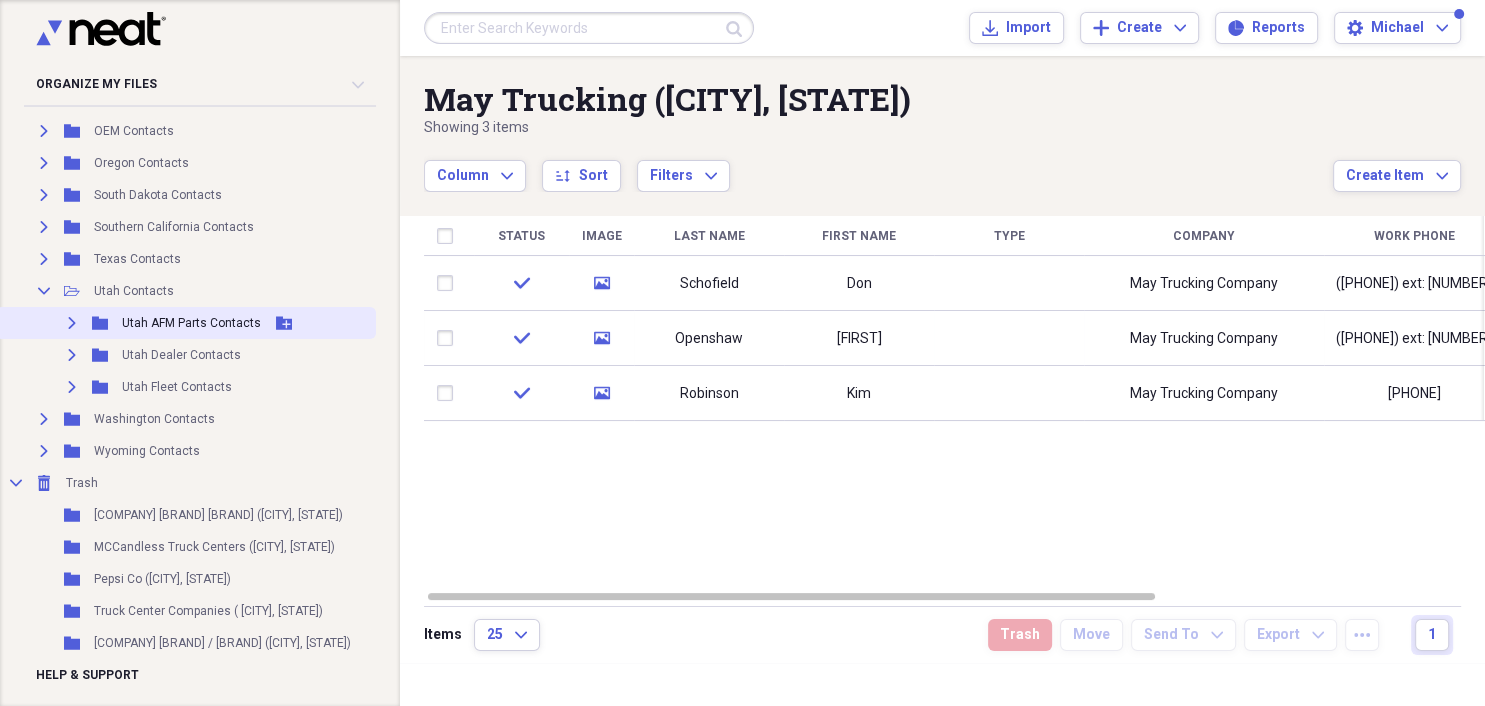 scroll, scrollTop: 639, scrollLeft: 0, axis: vertical 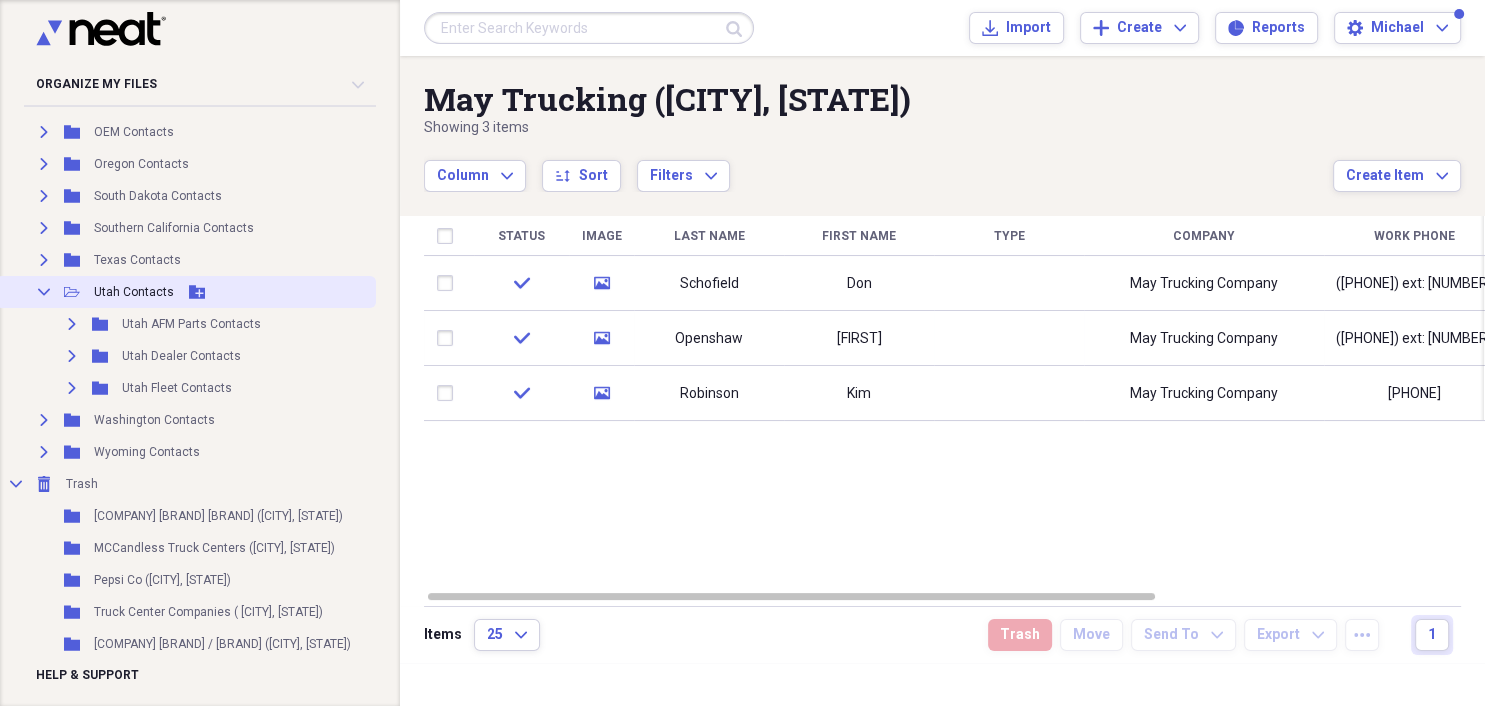 click on "Collapse" 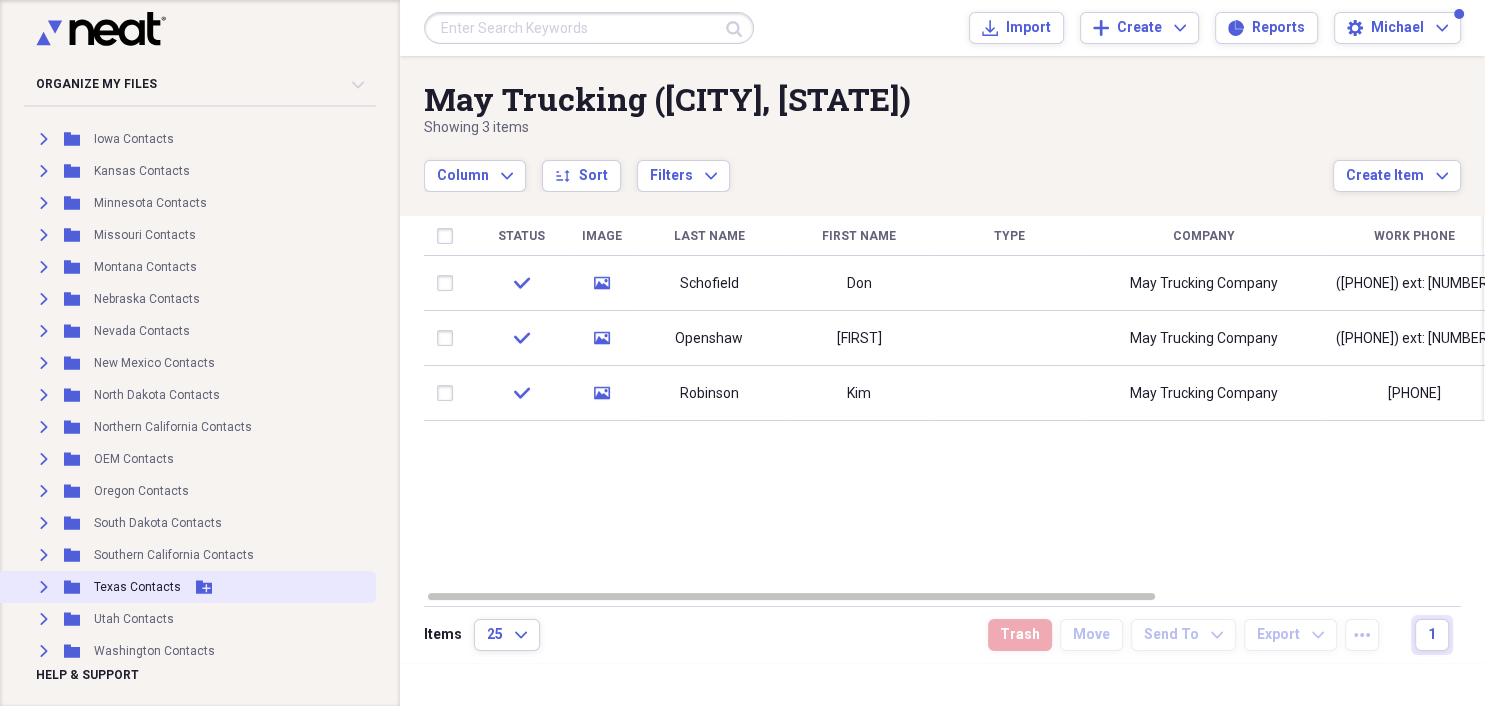 scroll, scrollTop: 284, scrollLeft: 0, axis: vertical 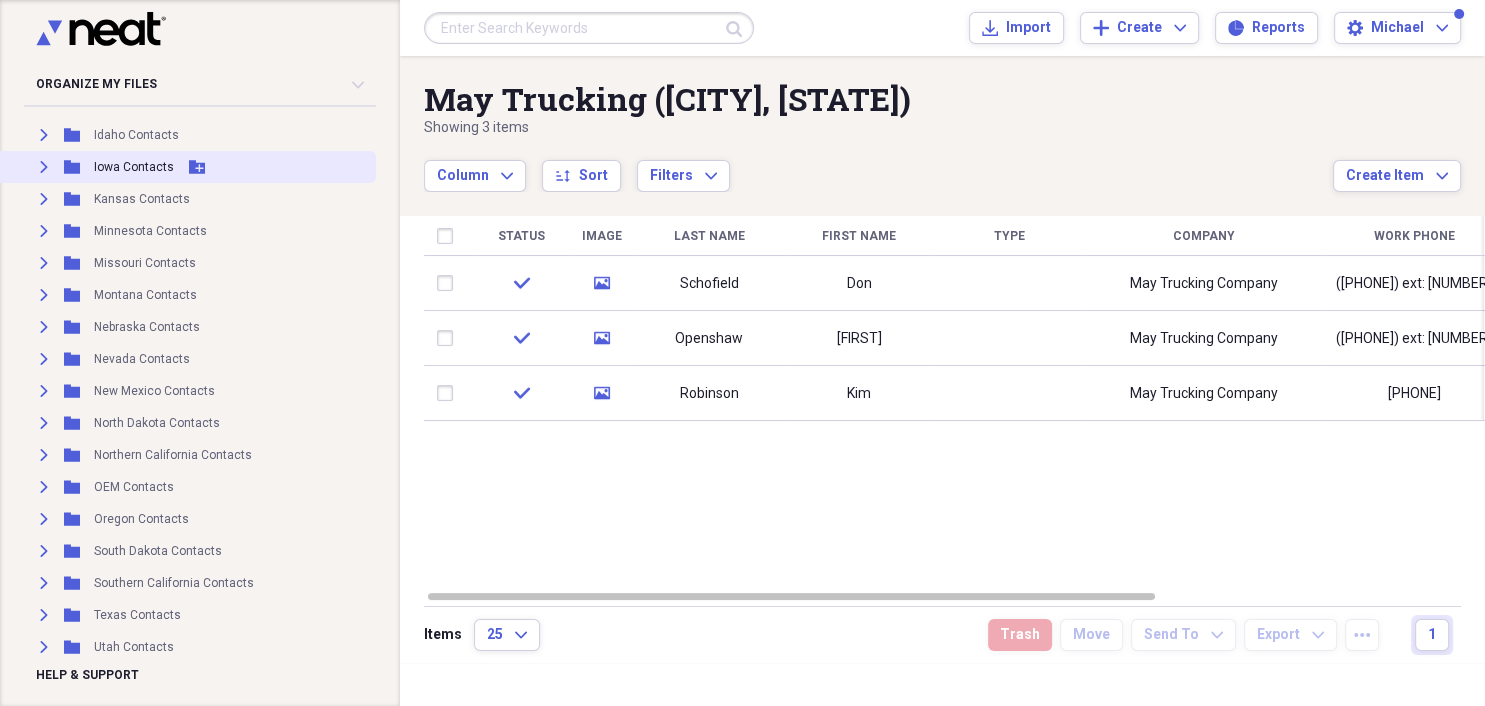 click on "Expand" 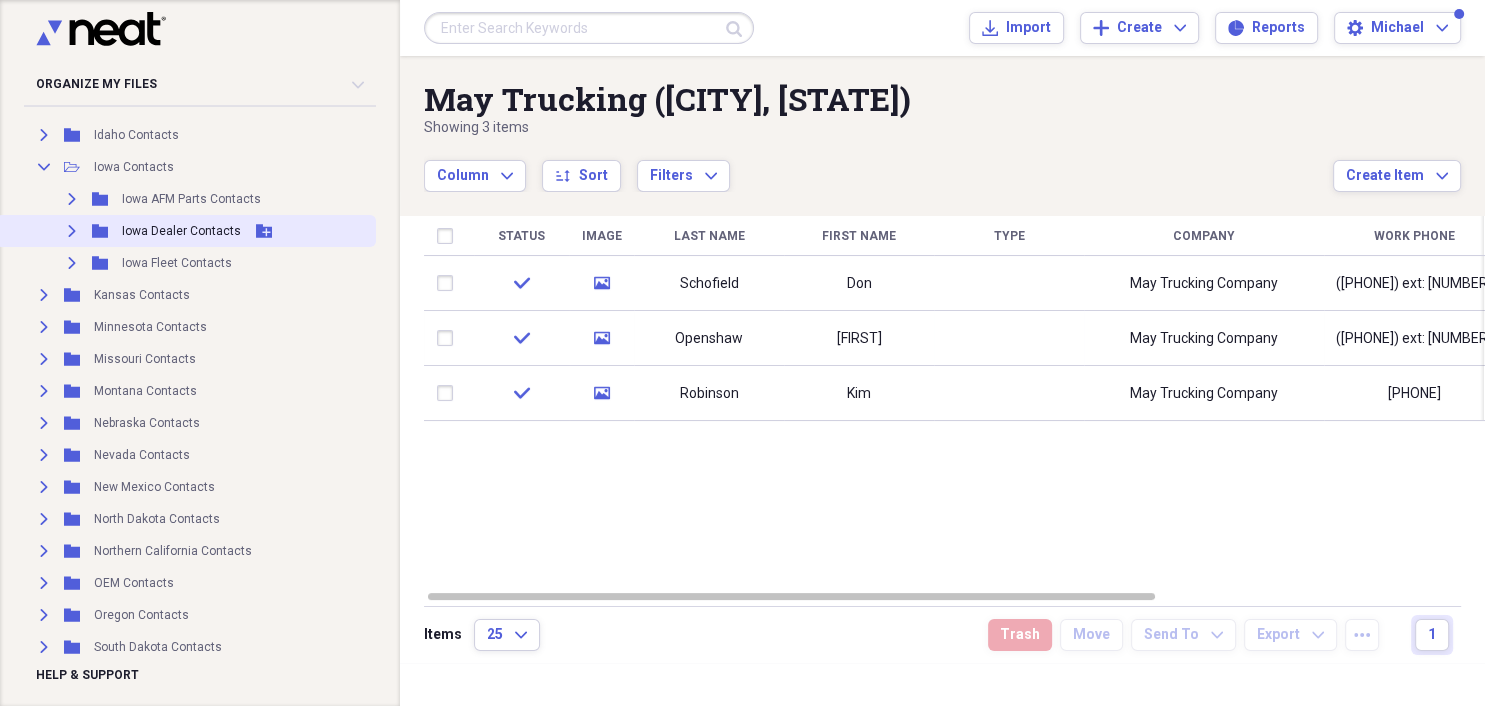 click 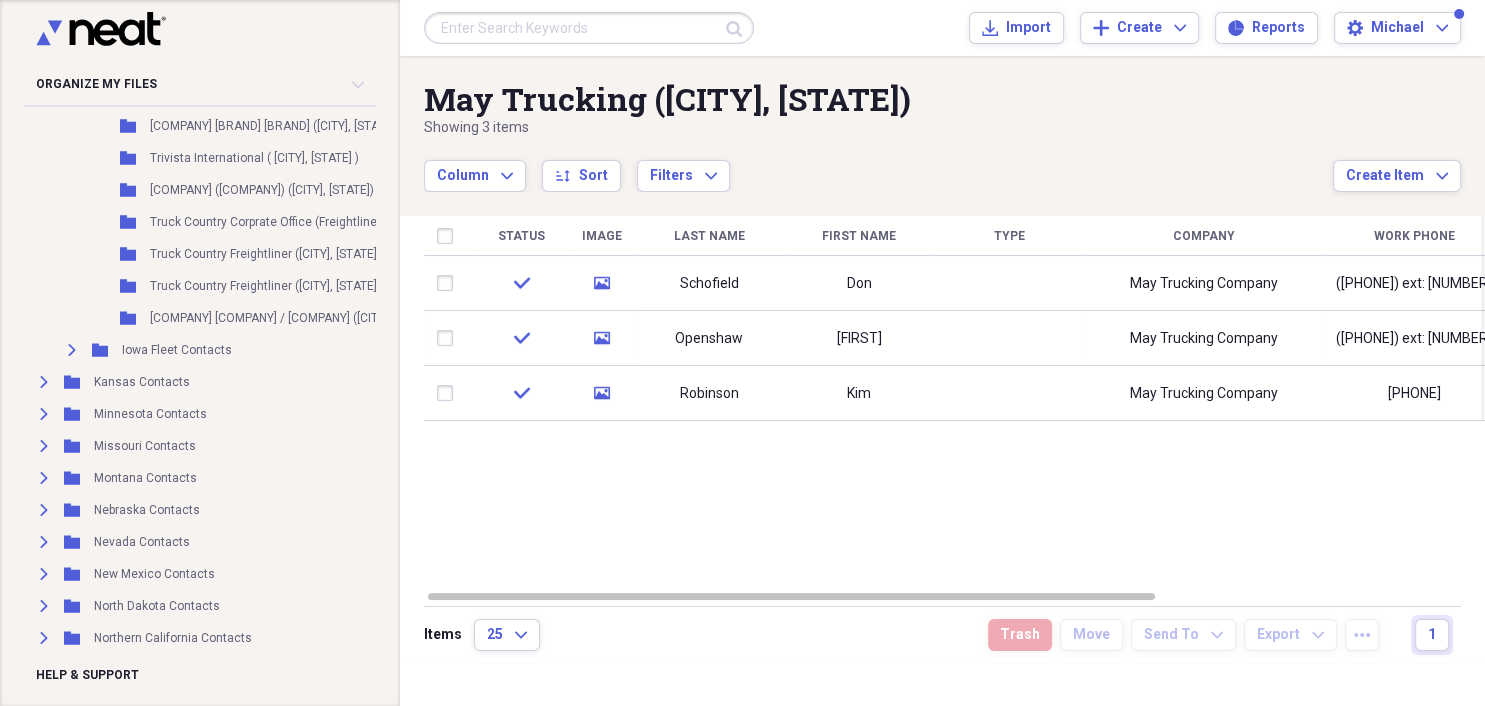 scroll, scrollTop: 1148, scrollLeft: 0, axis: vertical 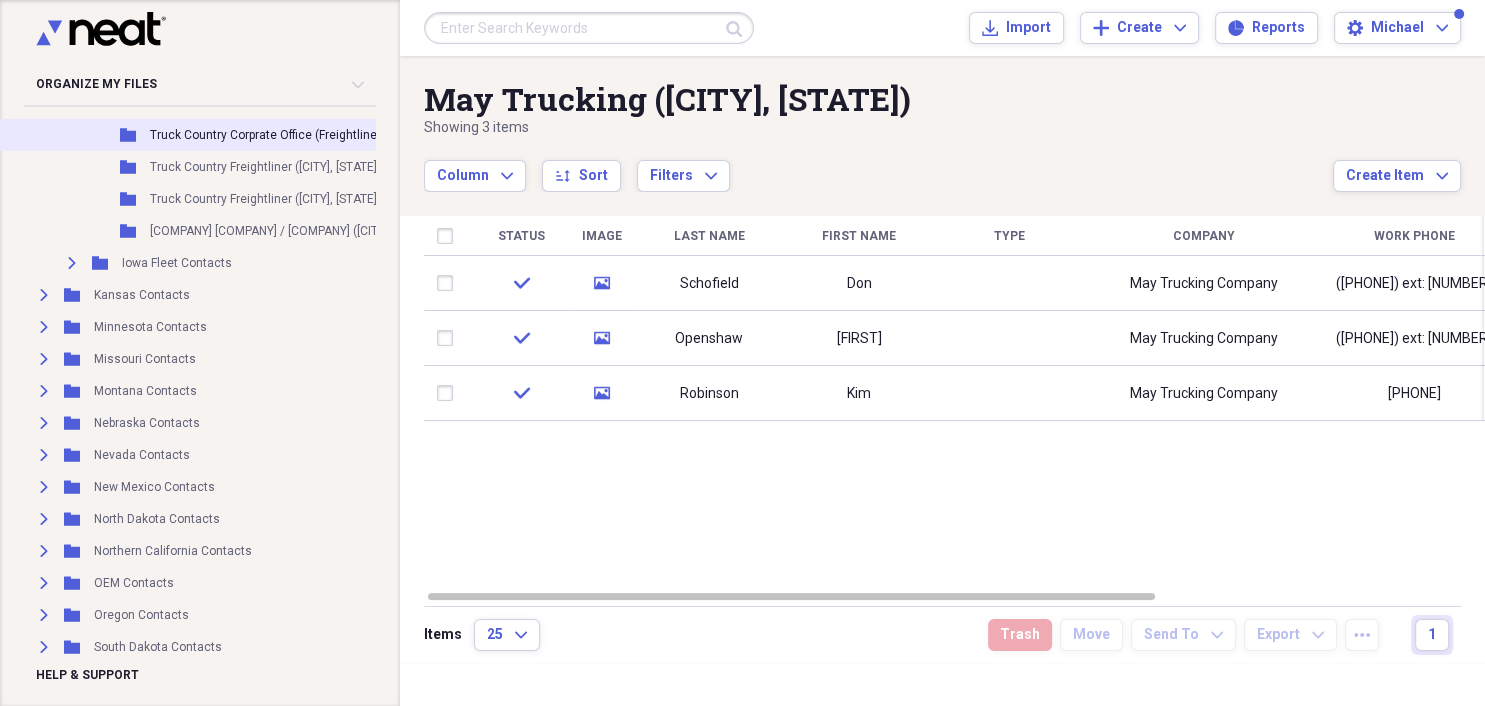 click on "Truck Country Corprate Office (Freightliner) ([CITY], [STATE])" at bounding box center (312, 135) 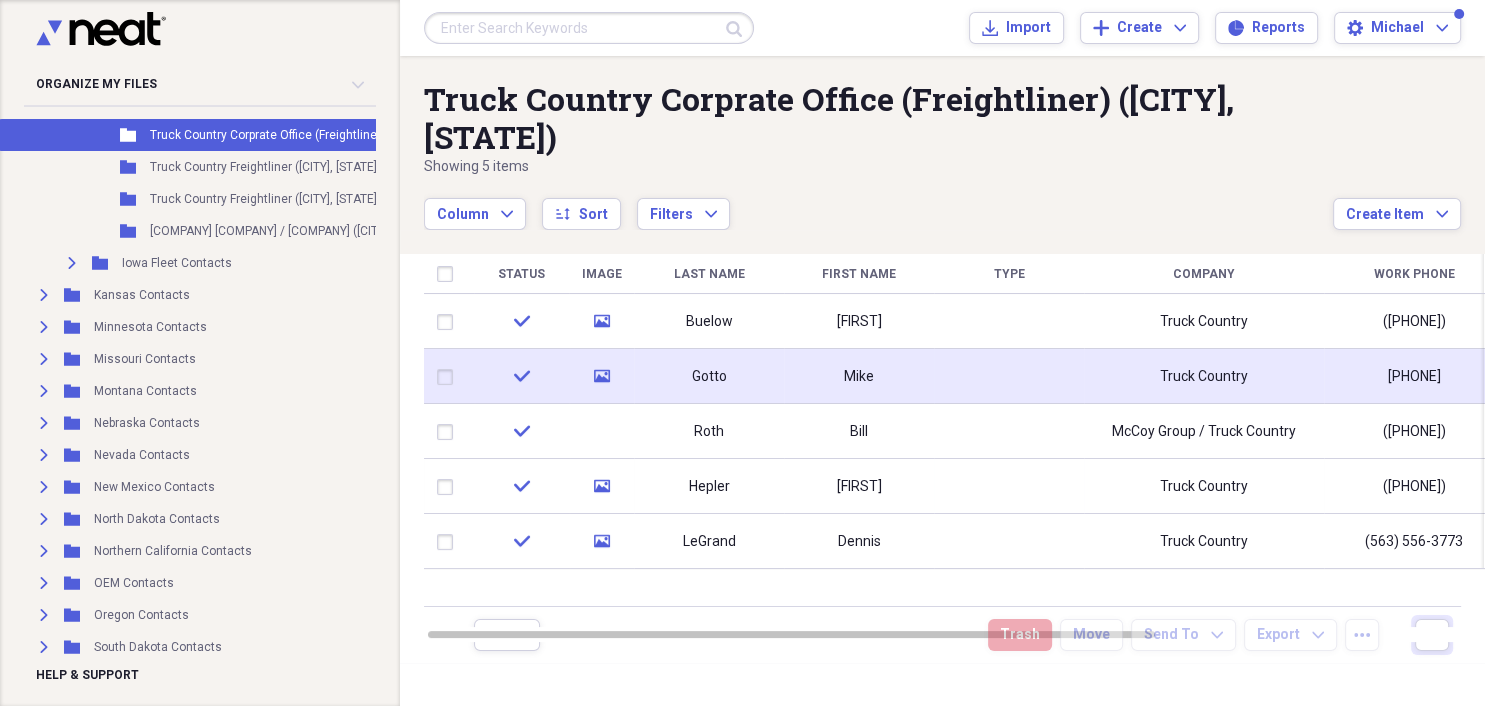 click on "Mike" at bounding box center (859, 376) 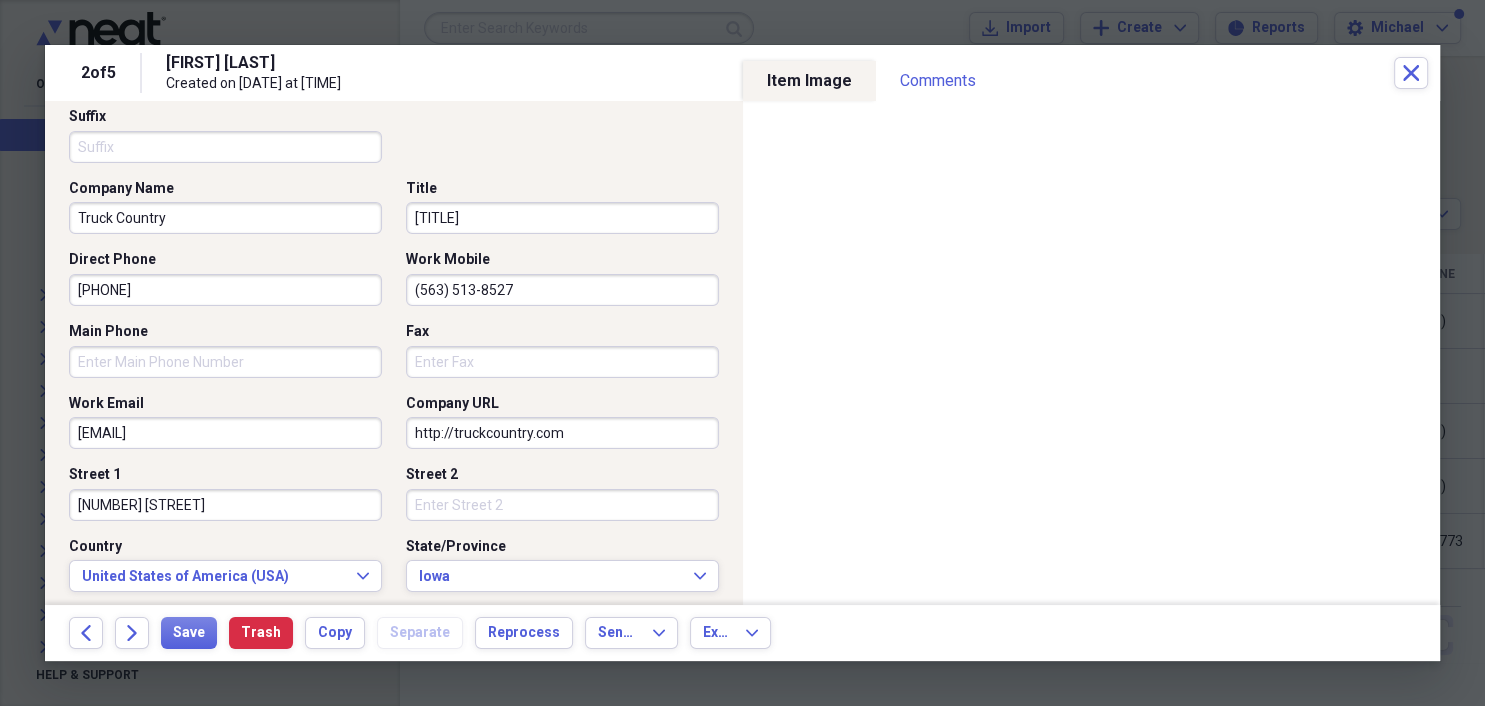 scroll, scrollTop: 265, scrollLeft: 0, axis: vertical 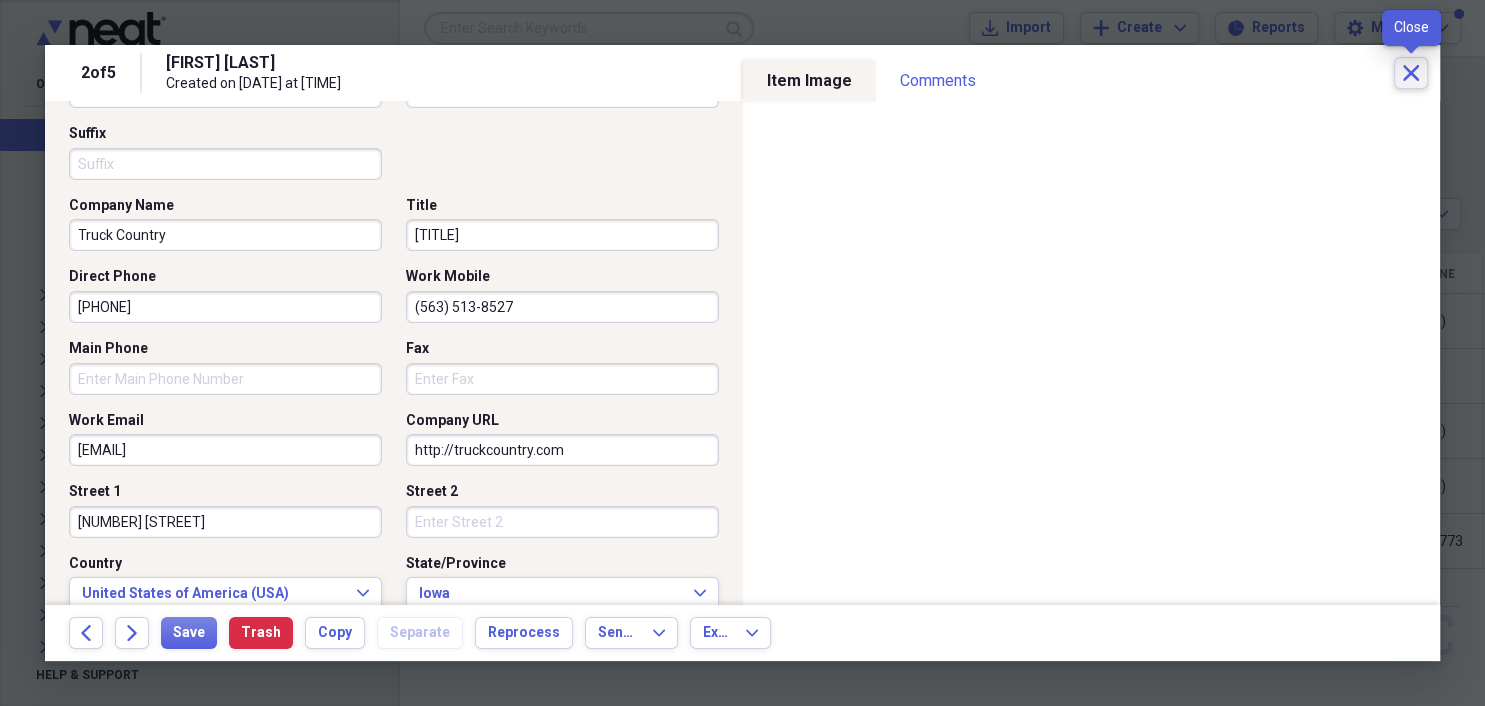 click 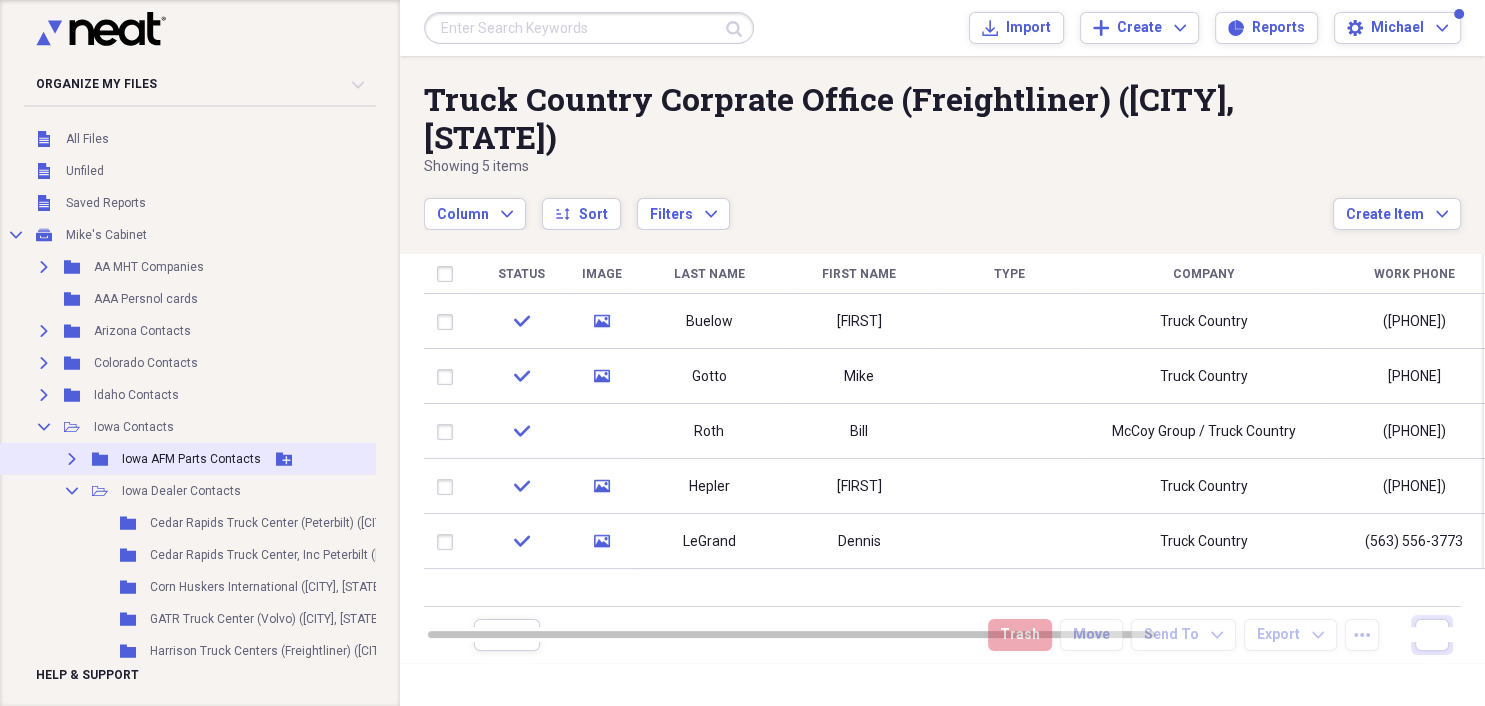 scroll, scrollTop: 111, scrollLeft: 0, axis: vertical 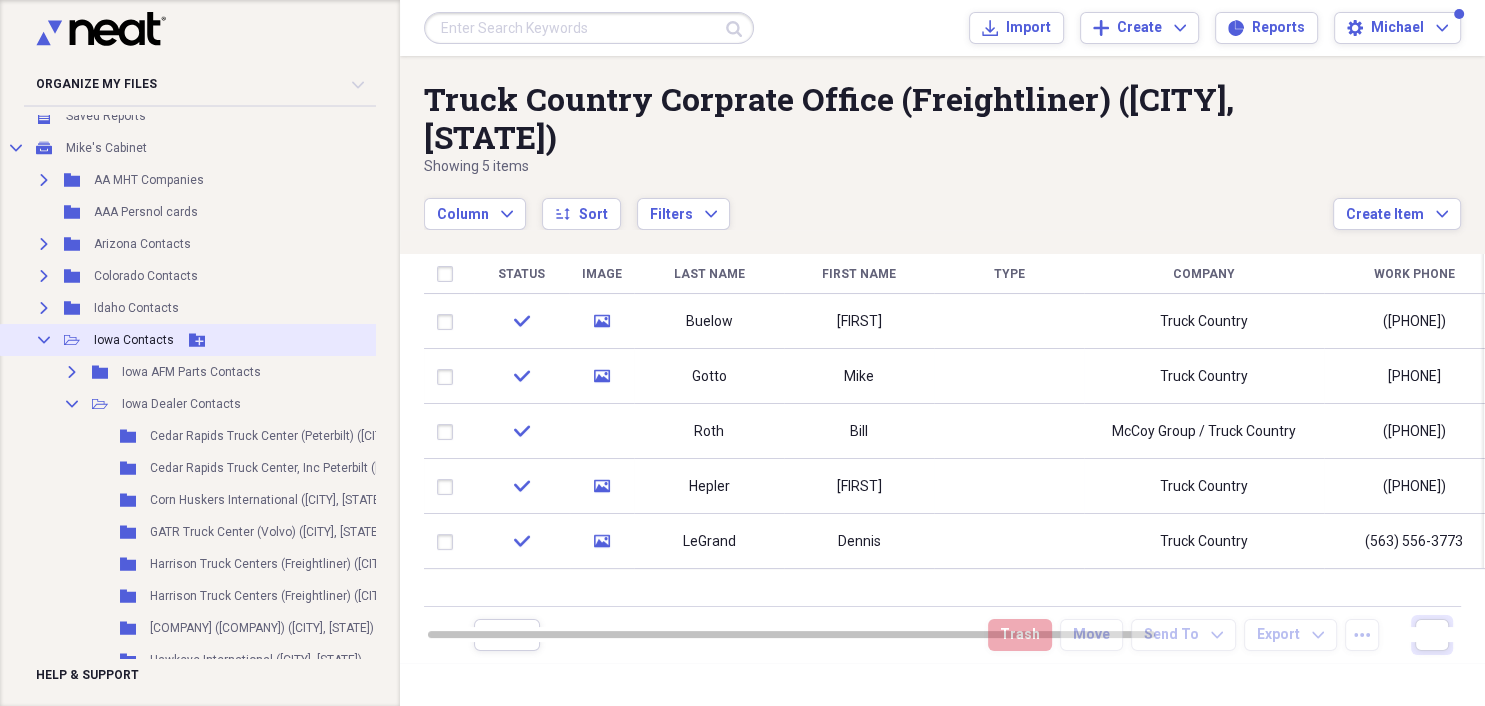 click 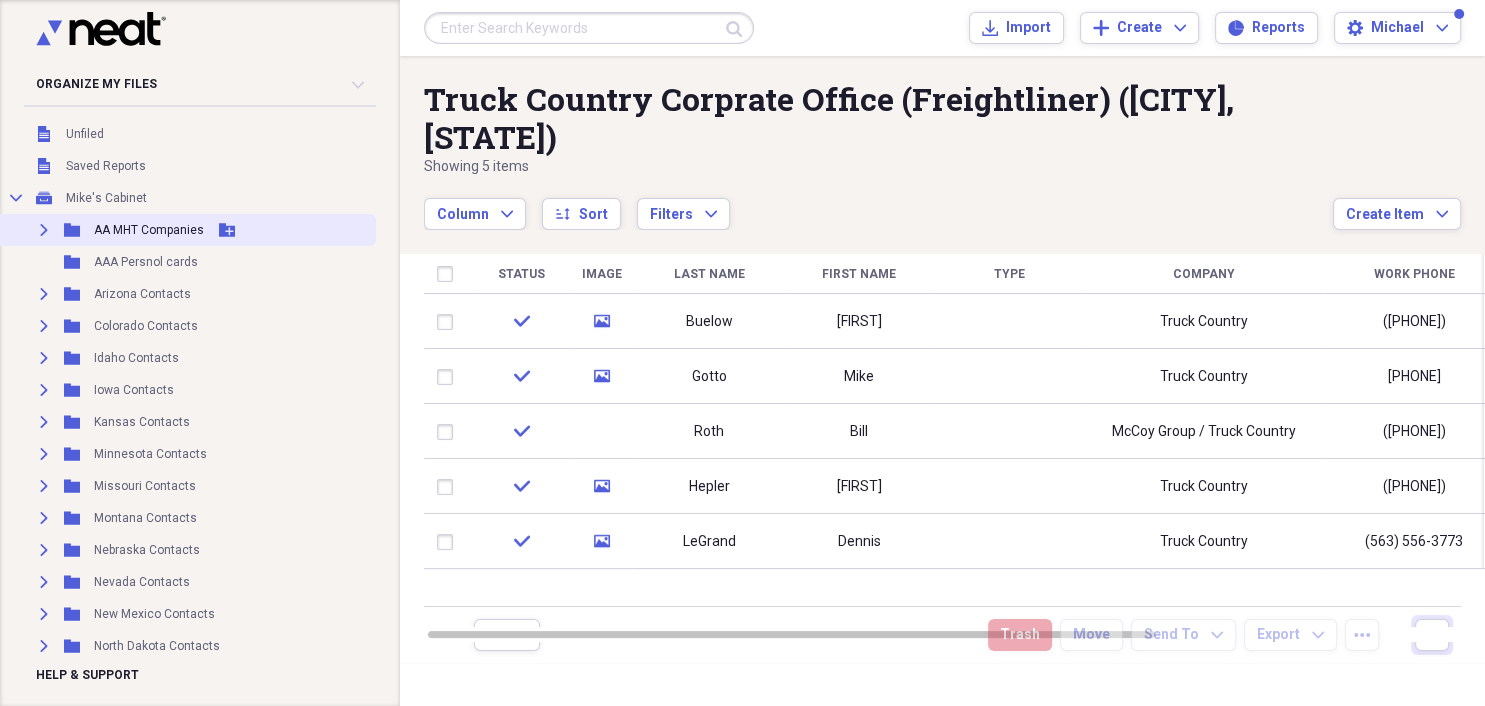 scroll, scrollTop: 24, scrollLeft: 0, axis: vertical 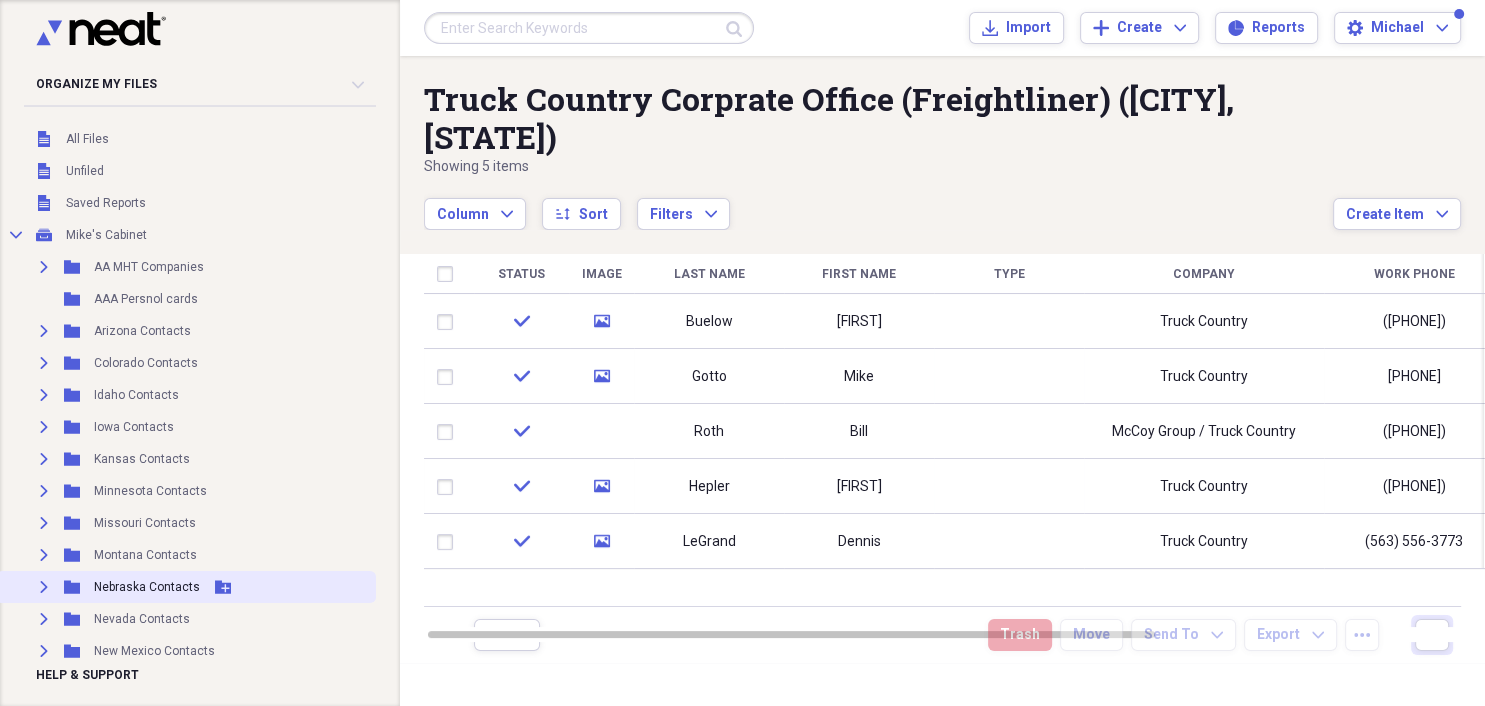 click on "Expand" 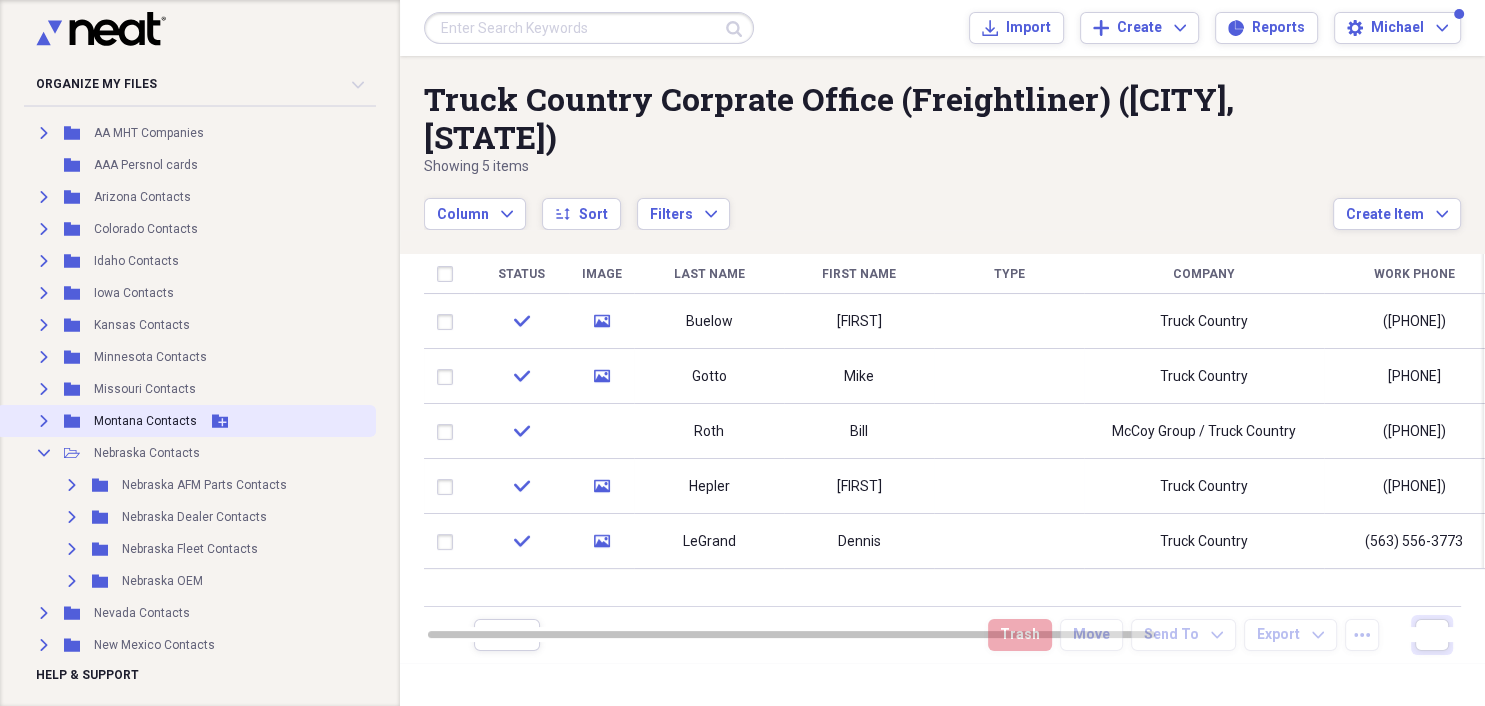 scroll, scrollTop: 197, scrollLeft: 0, axis: vertical 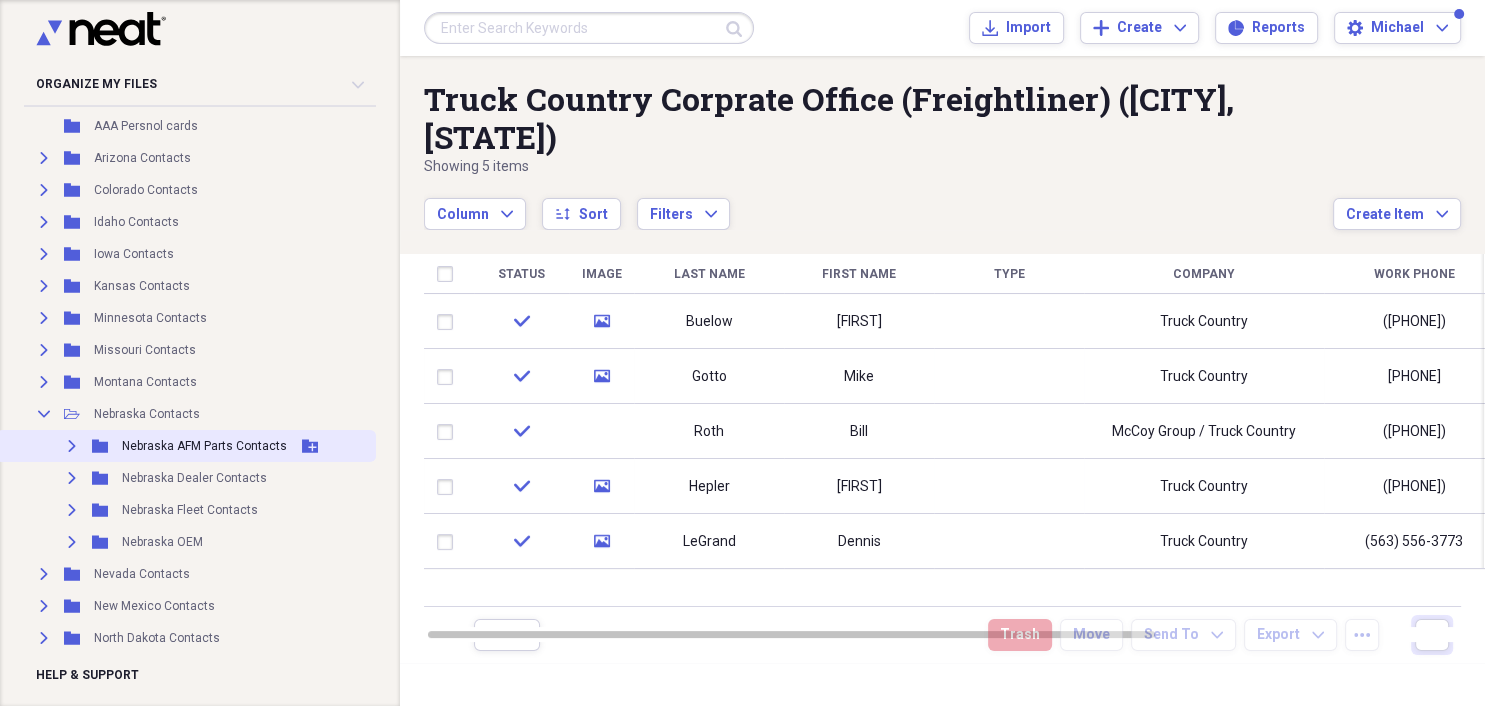 click on "Expand" 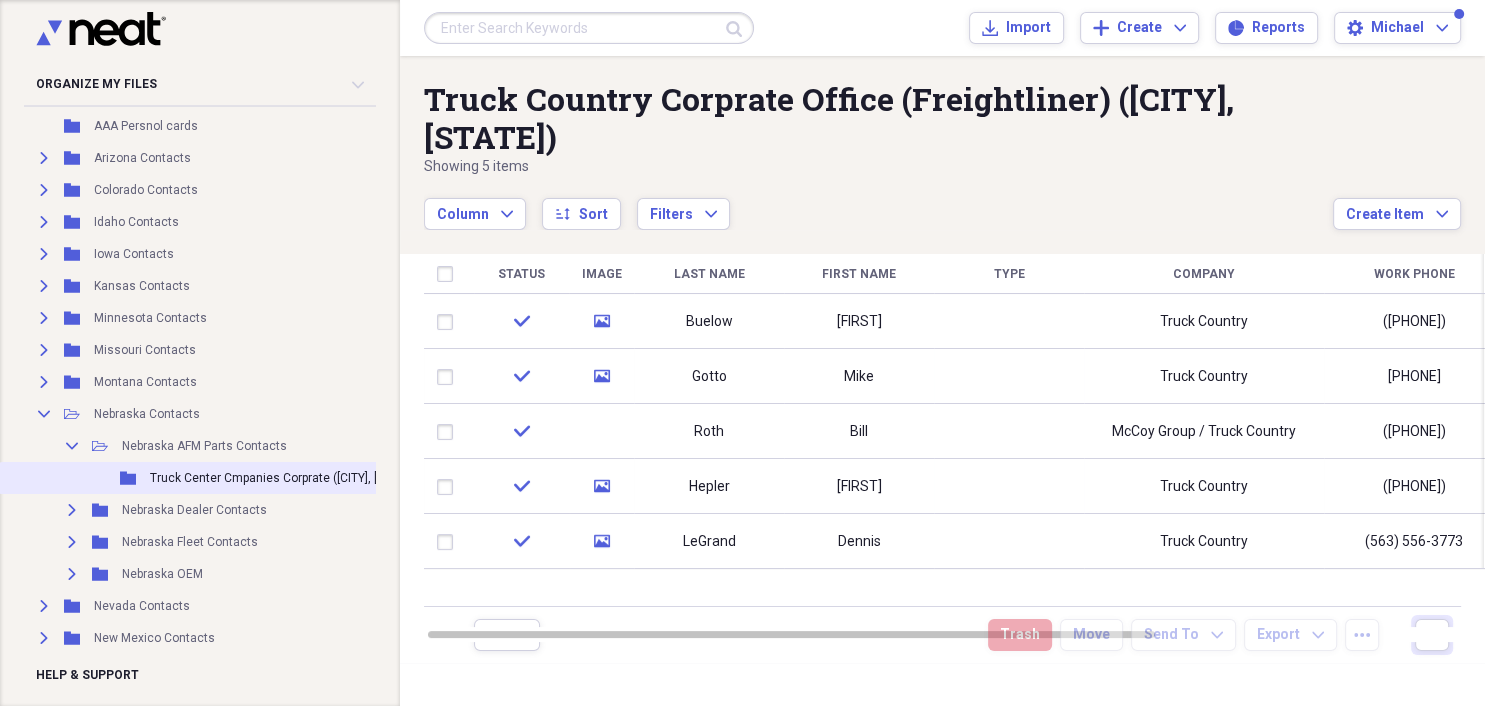 click on "Truck Center Cmpanies Corprate ([CITY], [STATE])" at bounding box center (284, 478) 